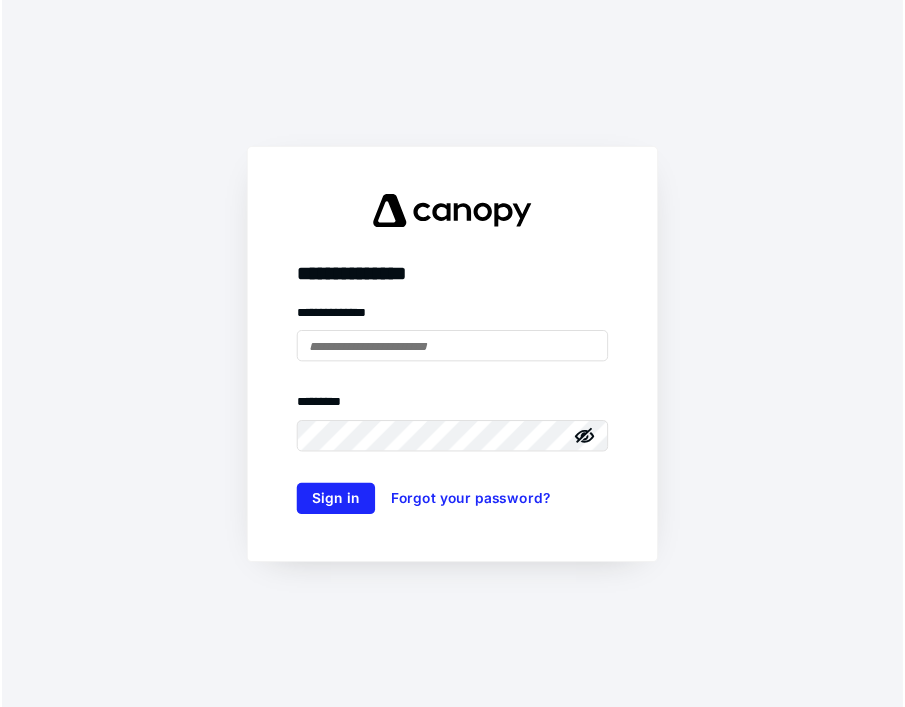 scroll, scrollTop: 0, scrollLeft: 0, axis: both 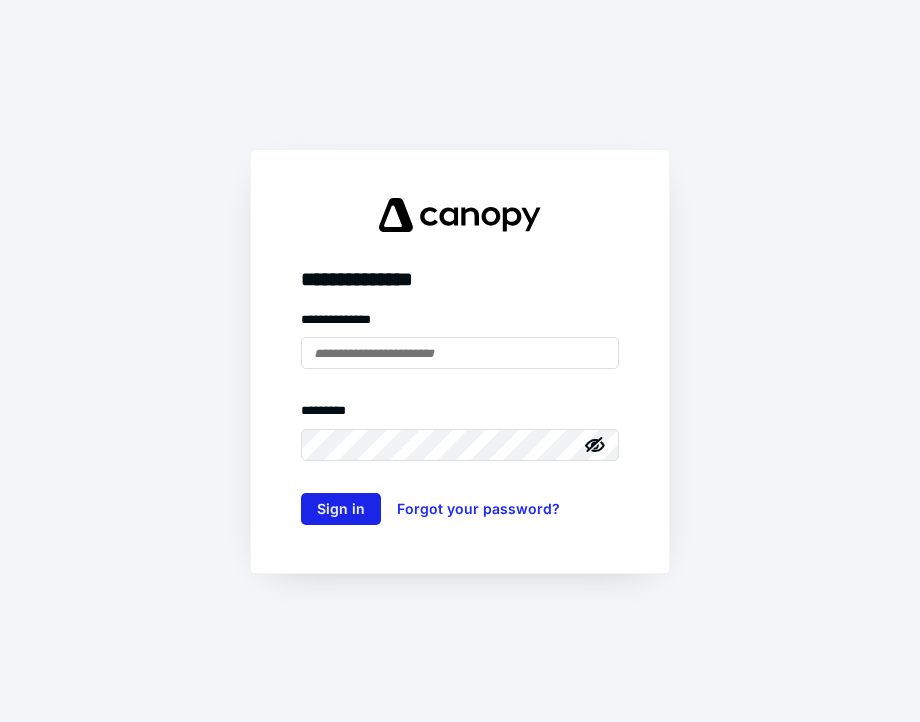 type on "**********" 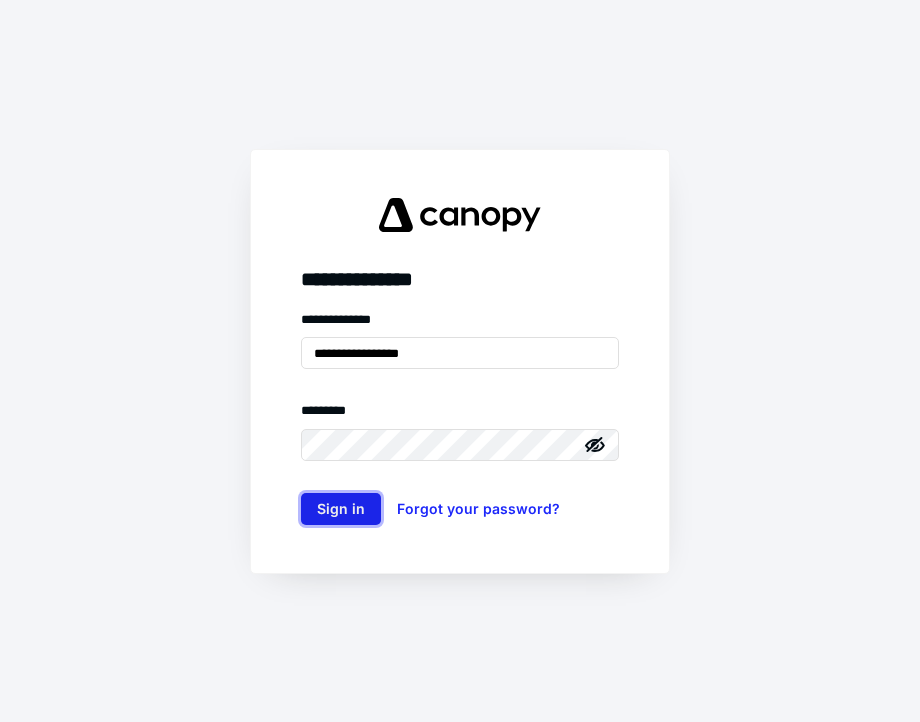 click on "Sign in" at bounding box center (341, 509) 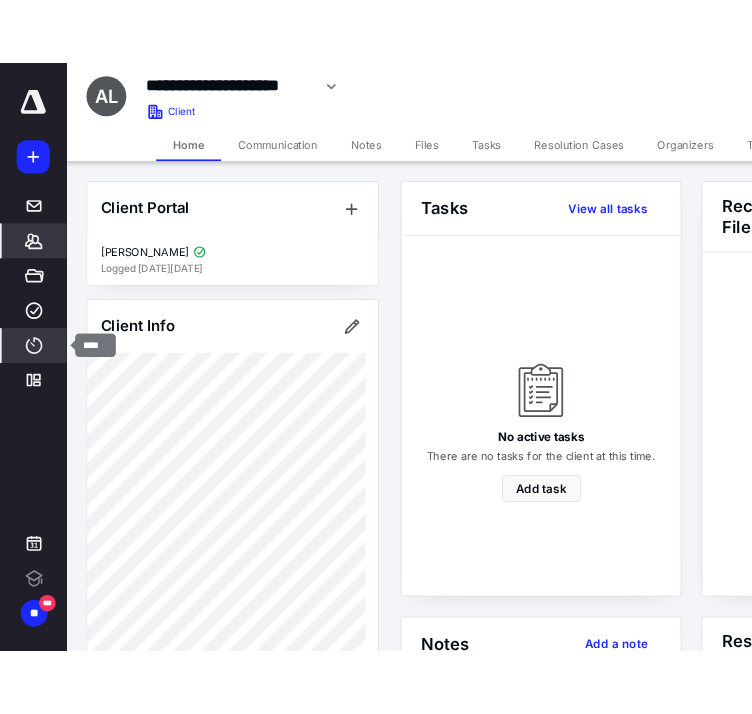 scroll, scrollTop: 0, scrollLeft: 0, axis: both 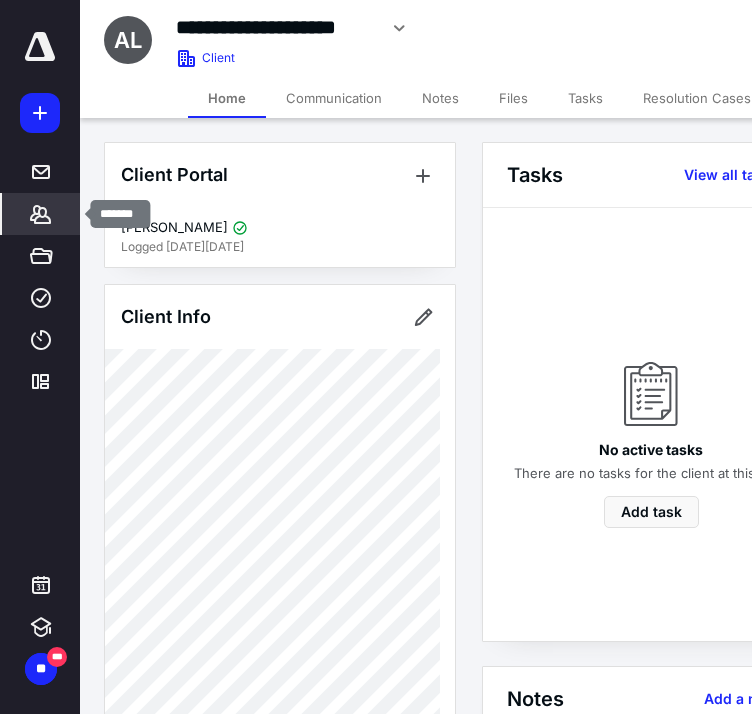 click 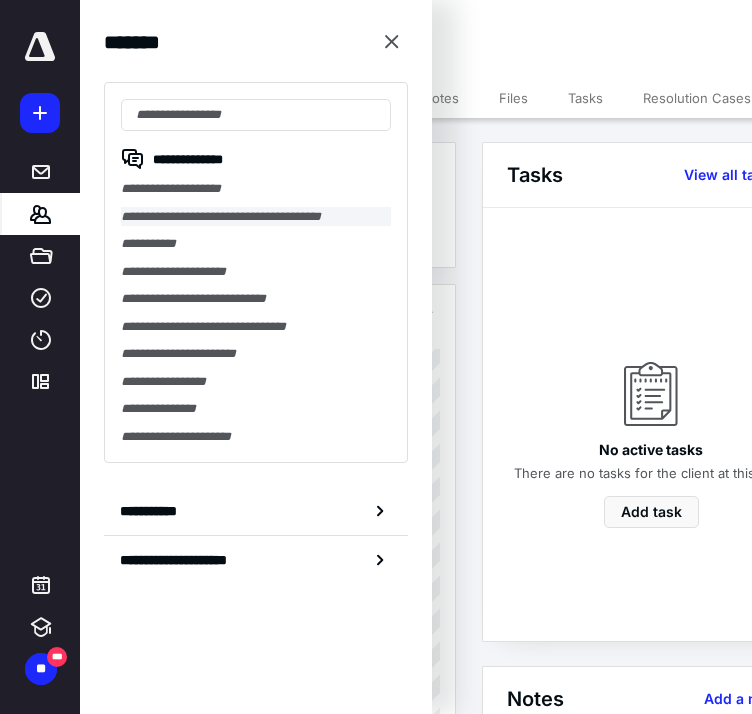 click on "**********" at bounding box center (256, 217) 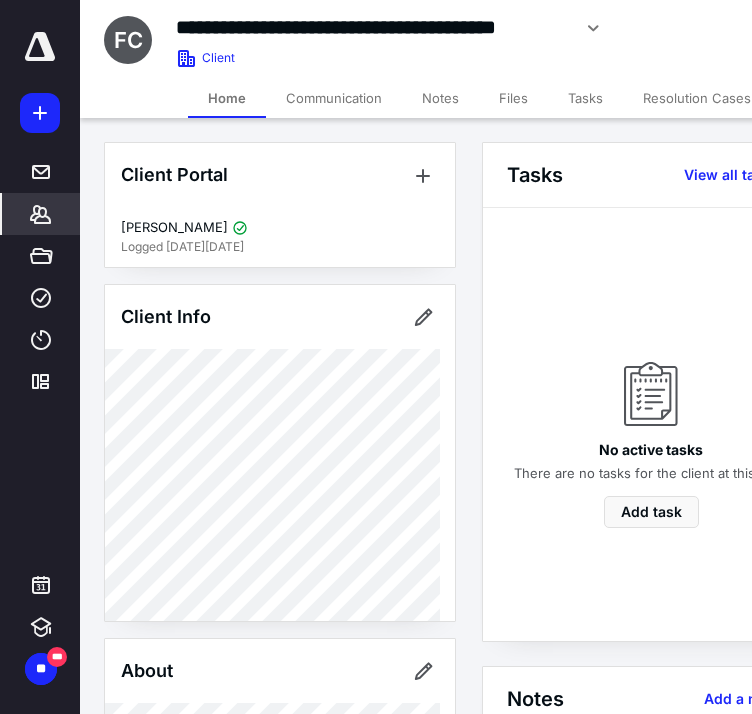 click on "Files" at bounding box center (513, 98) 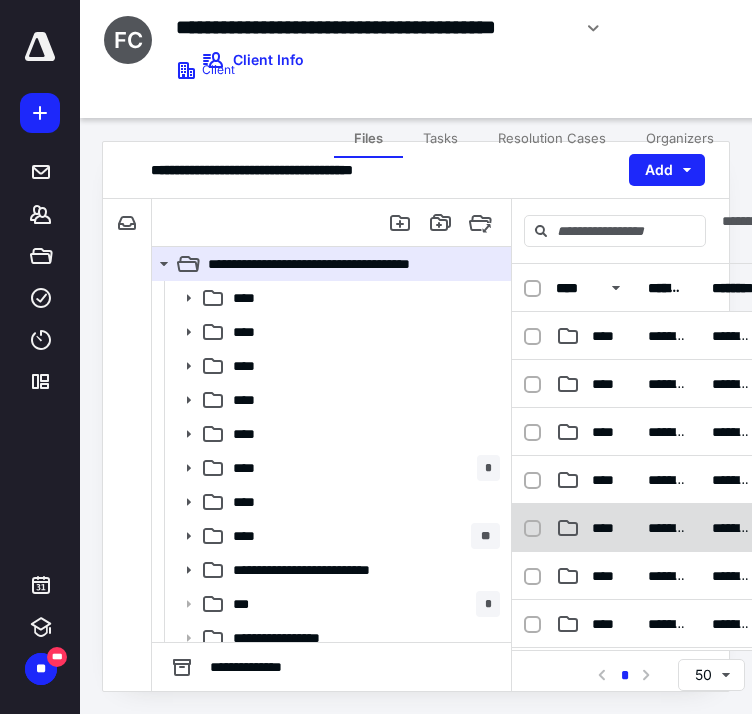 click at bounding box center (532, 529) 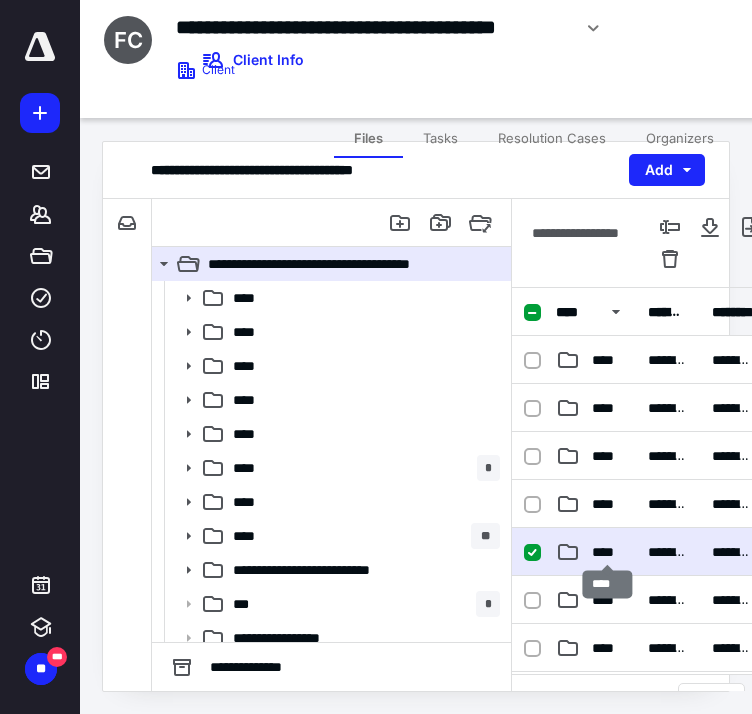click on "****" at bounding box center (608, 552) 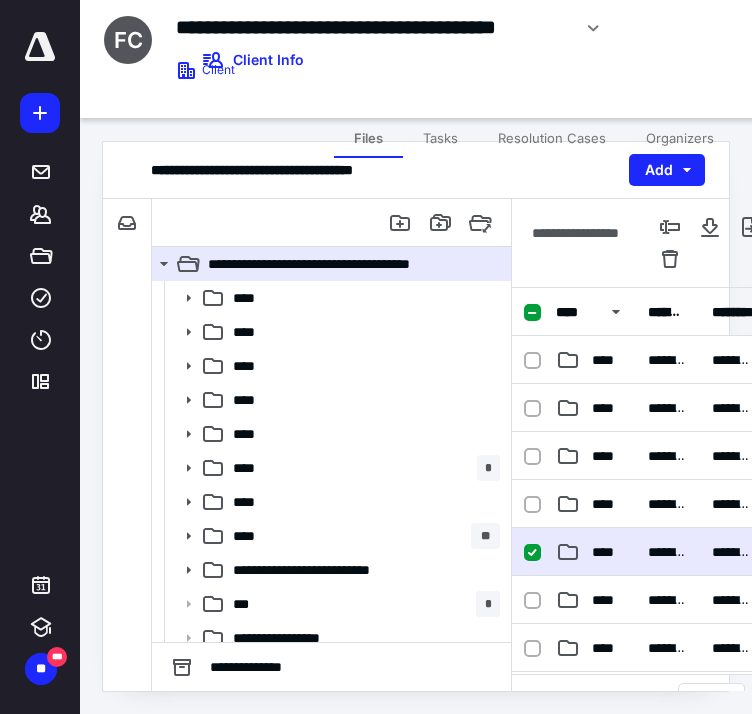 drag, startPoint x: 766, startPoint y: 457, endPoint x: 766, endPoint y: 441, distance: 16 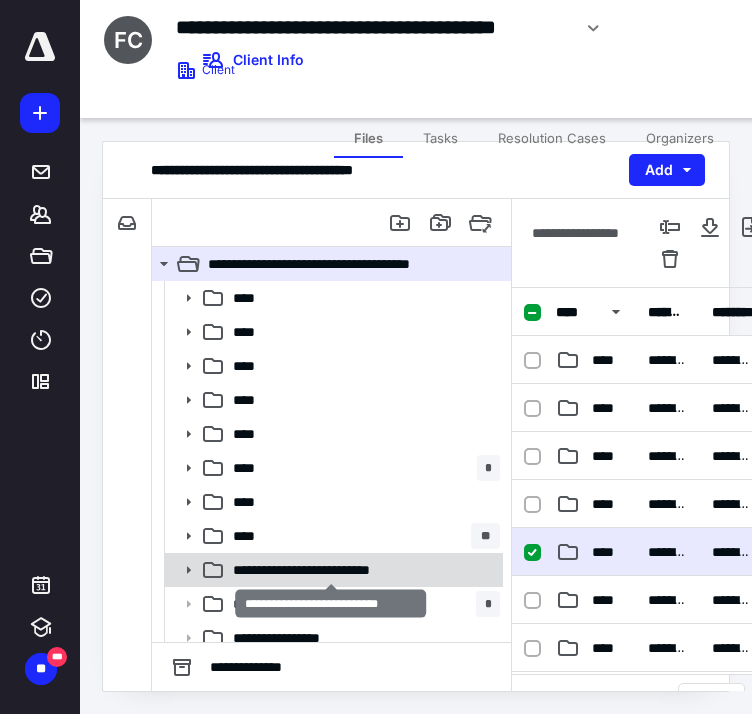 click on "**********" at bounding box center [331, 570] 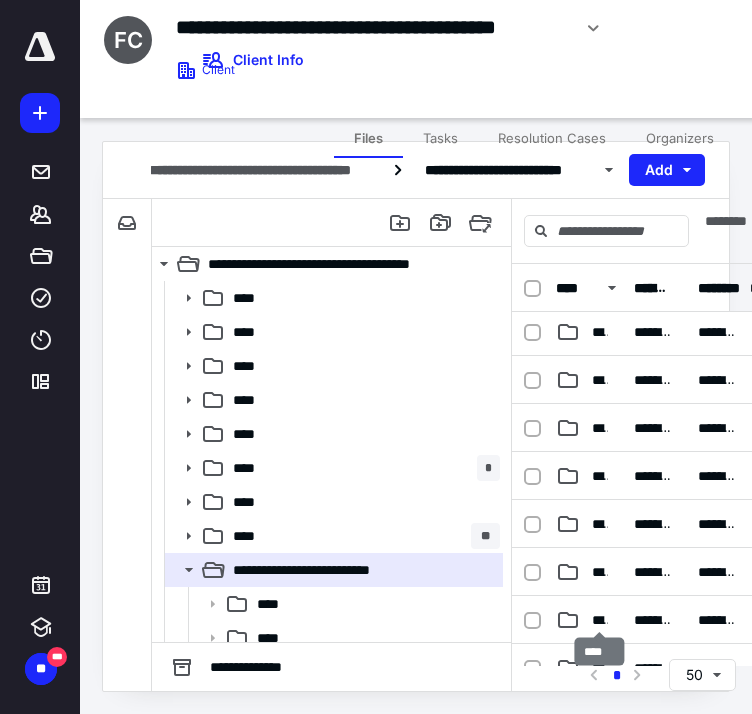 scroll, scrollTop: 439, scrollLeft: 0, axis: vertical 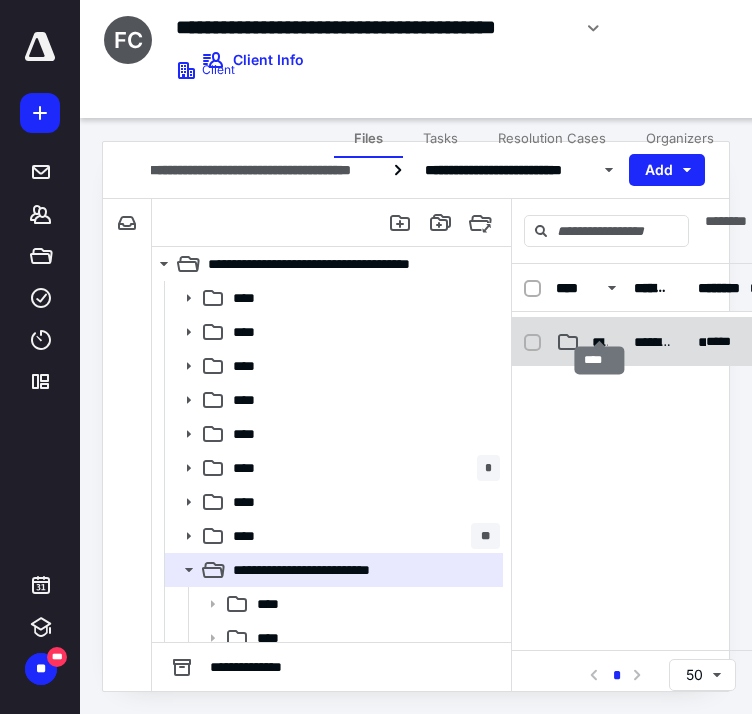 click on "****" at bounding box center (600, 342) 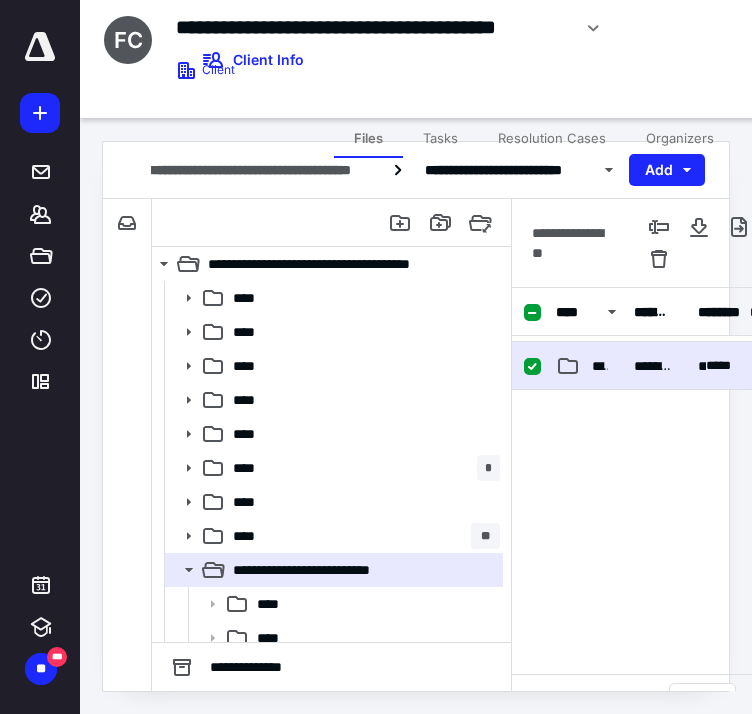 click on "**********" at bounding box center [659, 312] 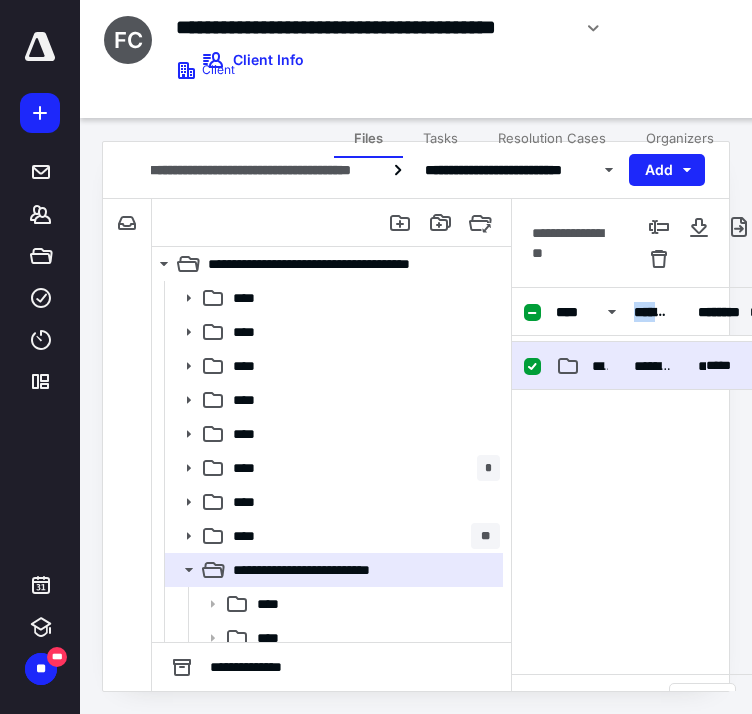 click on "****" at bounding box center [589, 366] 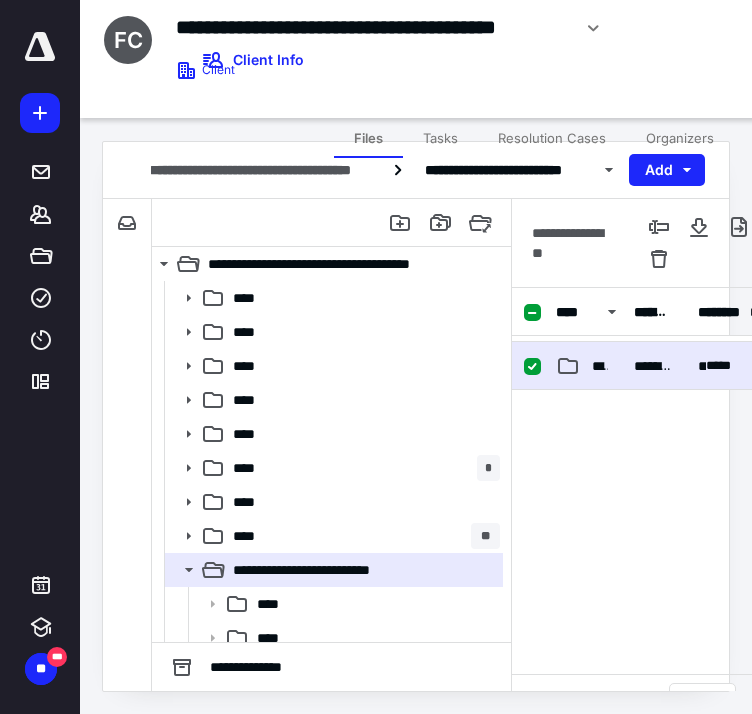 click on "****" at bounding box center (589, 366) 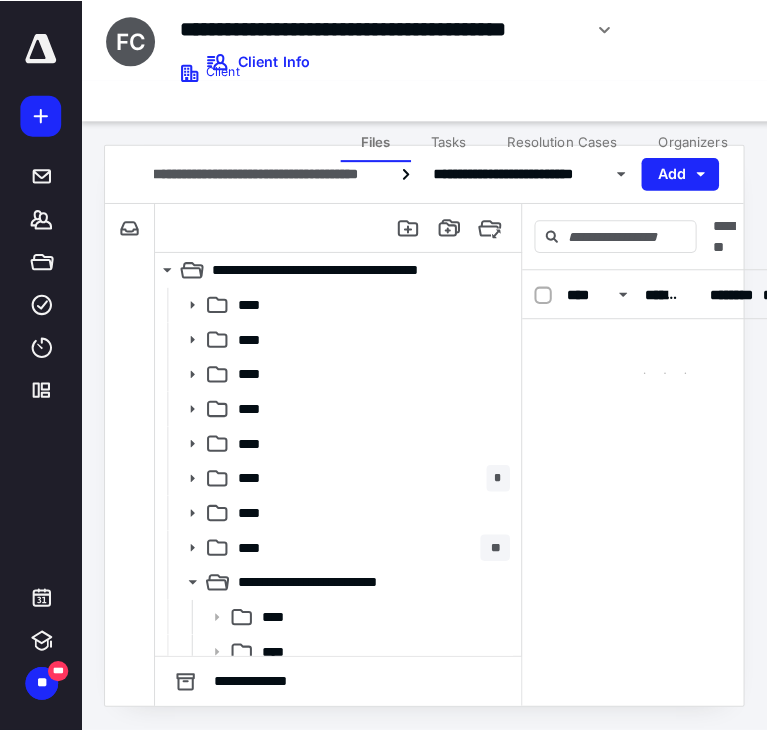 scroll, scrollTop: 0, scrollLeft: 0, axis: both 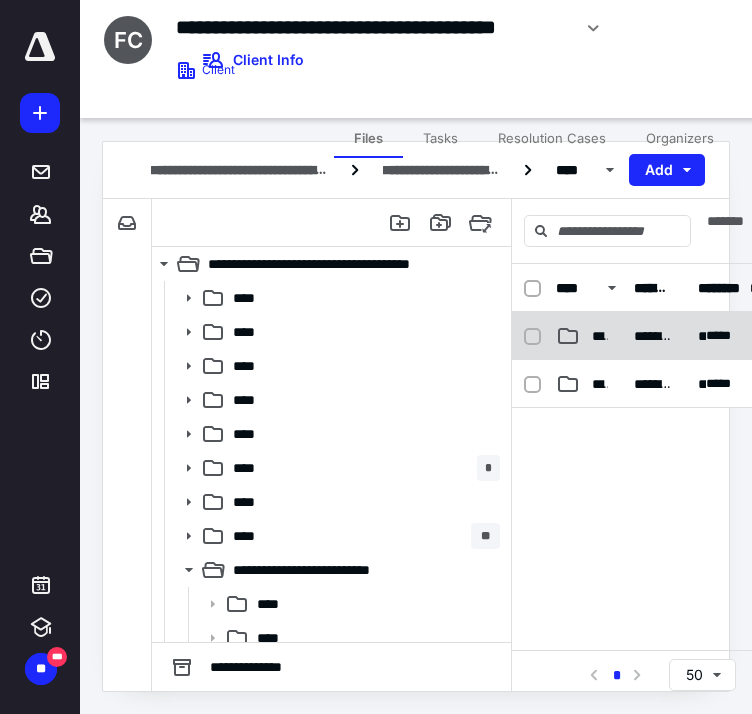 click on "********" at bounding box center [589, 336] 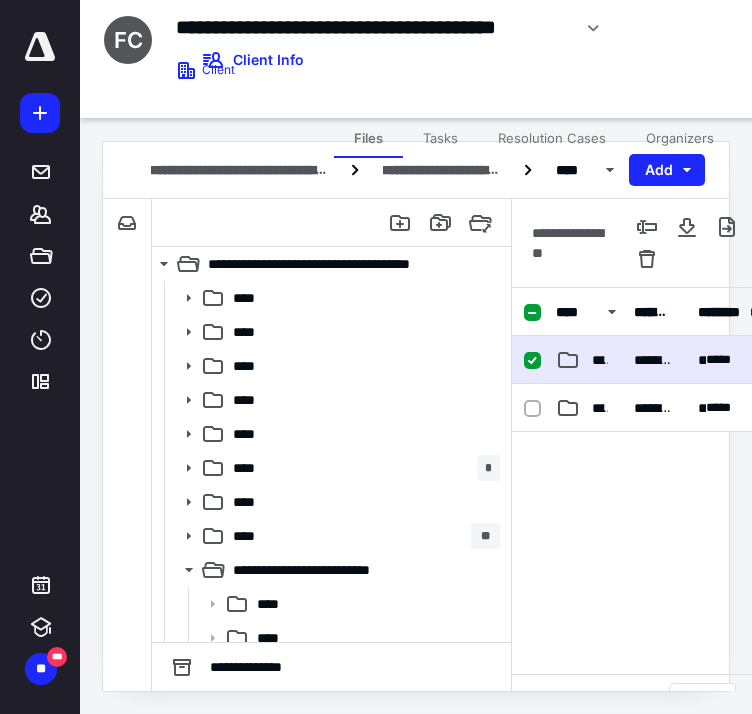 checkbox on "true" 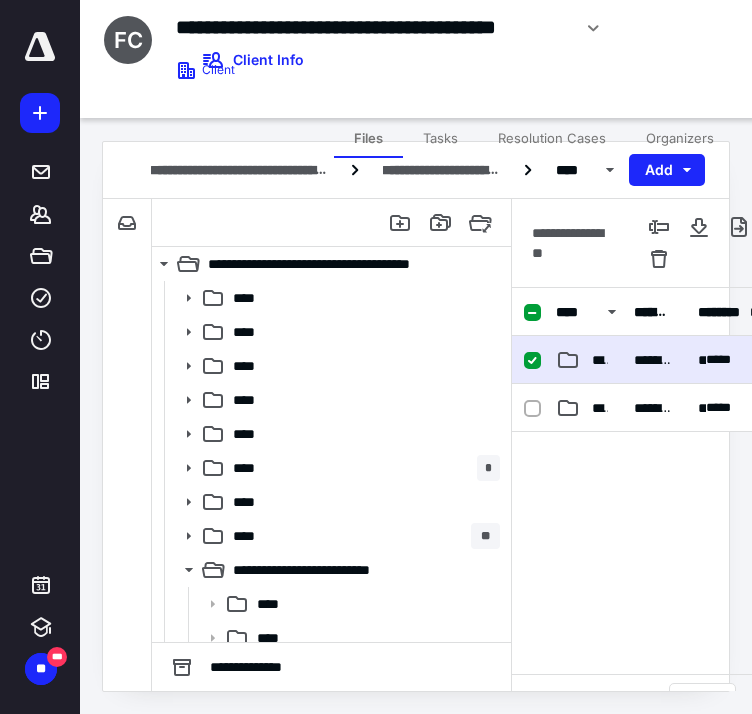 click on "**********" at bounding box center [659, 360] 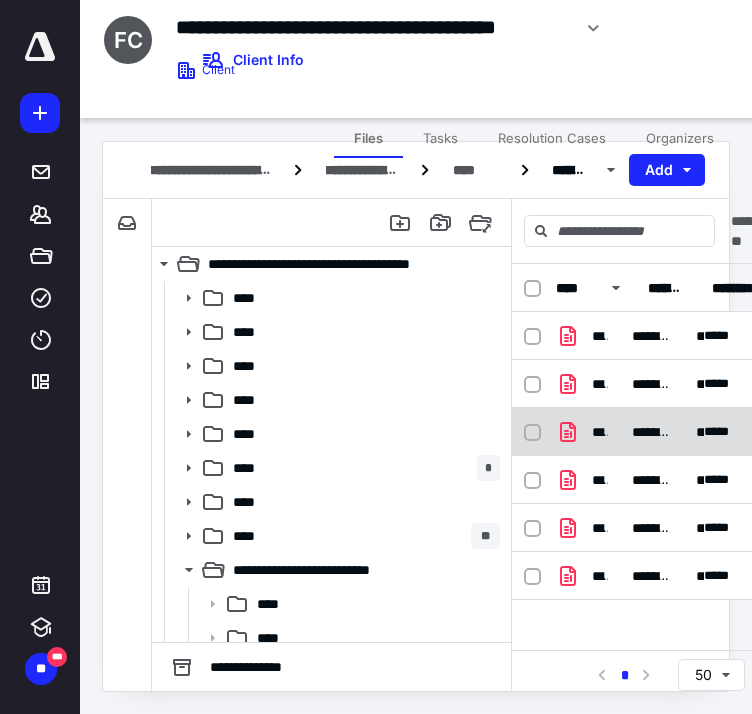 click 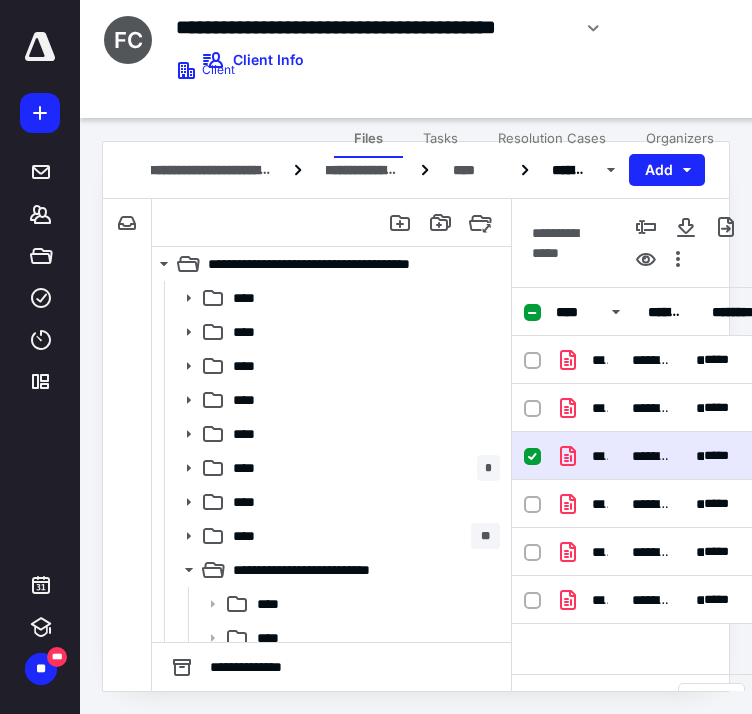click on "**********" at bounding box center [668, 456] 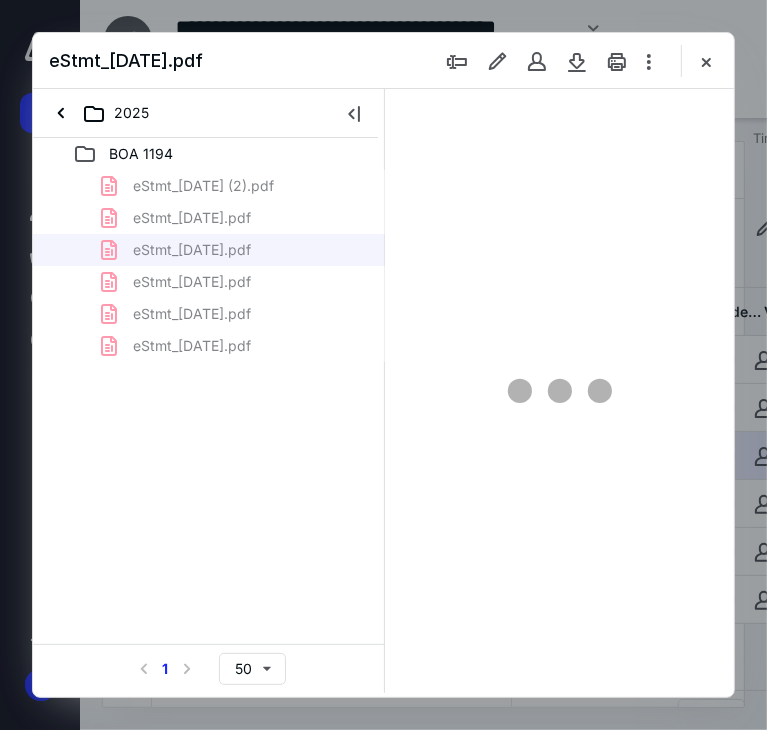scroll, scrollTop: 0, scrollLeft: 0, axis: both 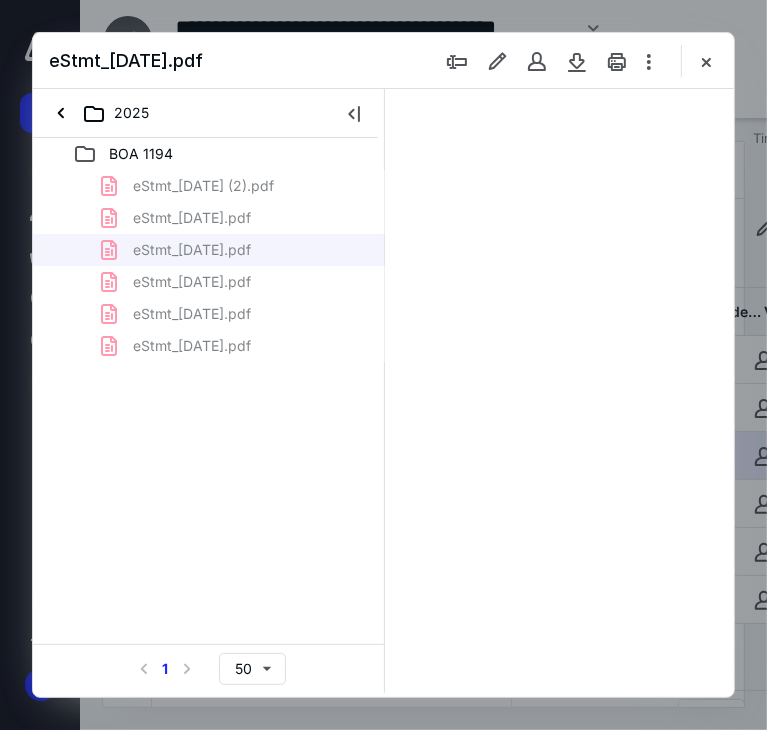 click at bounding box center (559, 391) 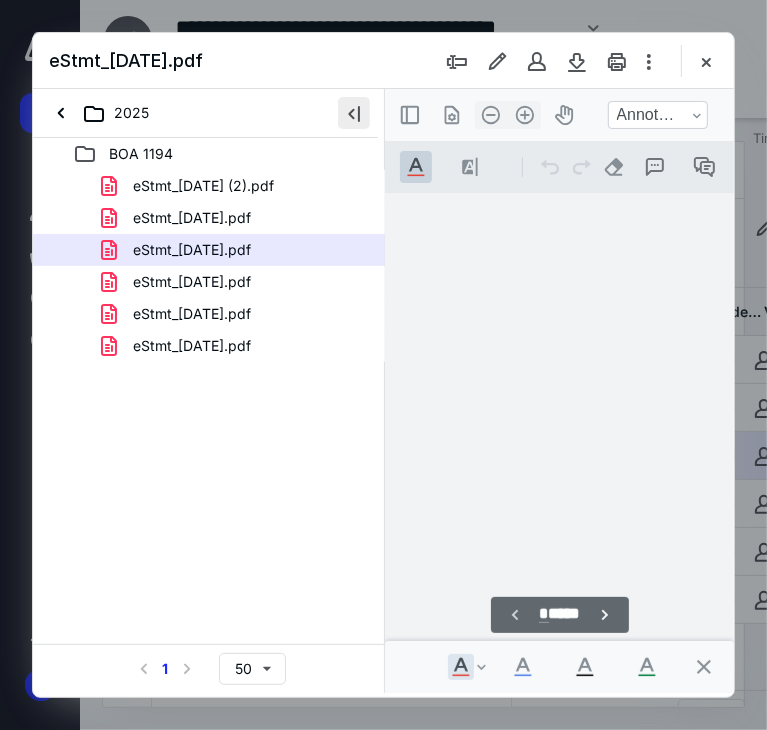 scroll, scrollTop: 106, scrollLeft: 0, axis: vertical 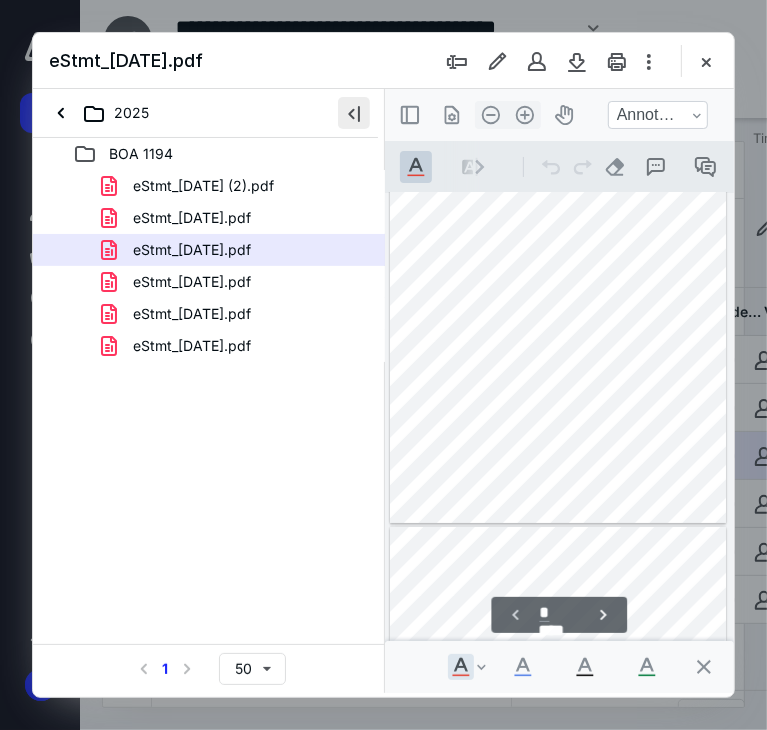 click at bounding box center (354, 113) 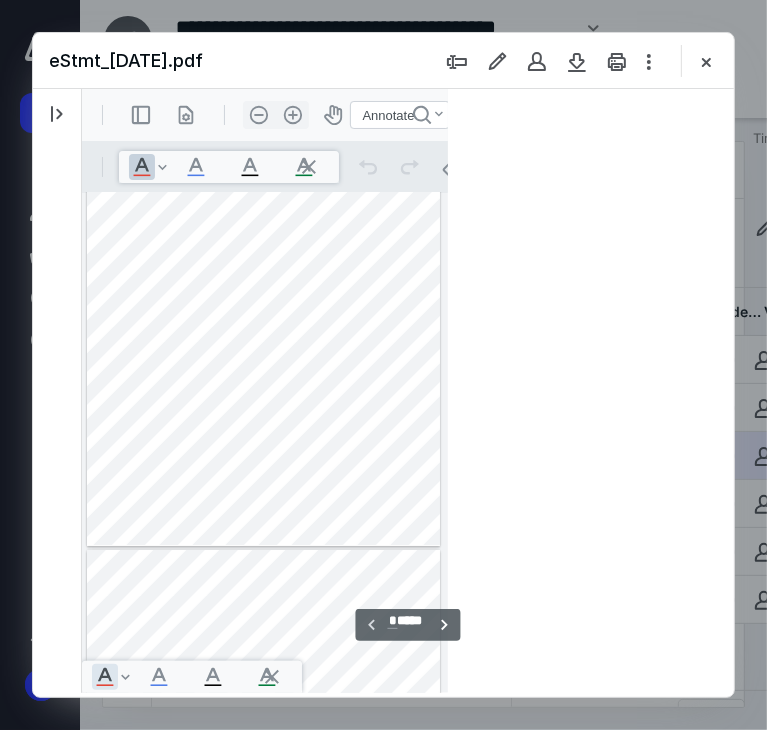 scroll, scrollTop: 107, scrollLeft: 0, axis: vertical 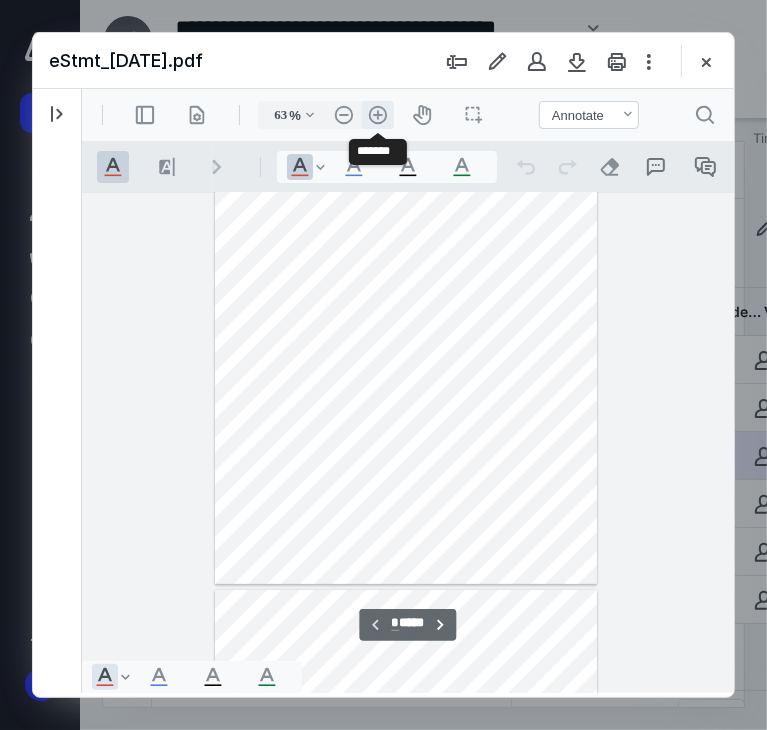 click on ".cls-1{fill:#abb0c4;} icon - header - zoom - in - line" at bounding box center (377, 114) 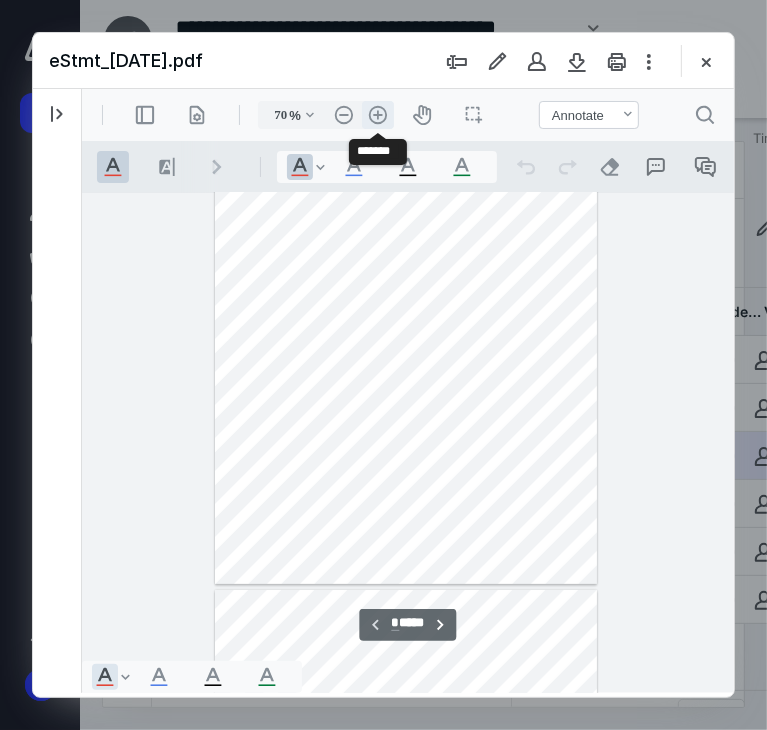 click on ".cls-1{fill:#abb0c4;} icon - header - zoom - in - line" at bounding box center [377, 114] 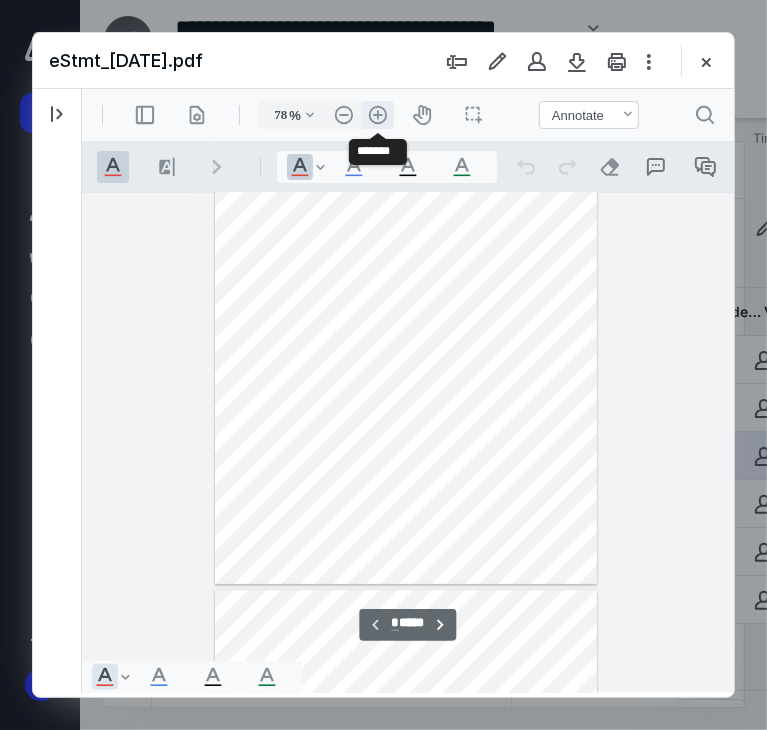 scroll, scrollTop: 180, scrollLeft: 0, axis: vertical 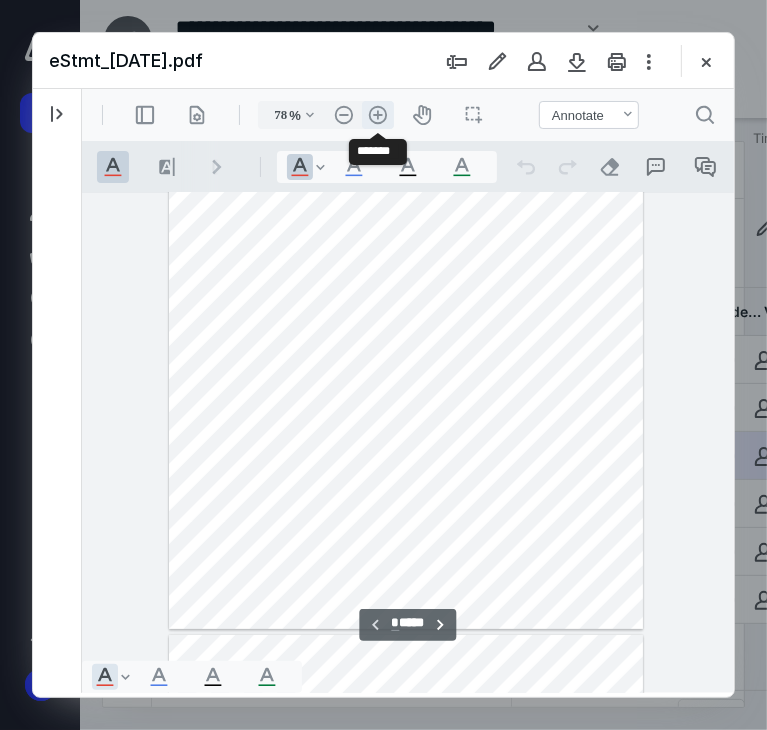 click on ".cls-1{fill:#abb0c4;} icon - header - zoom - in - line" at bounding box center (377, 114) 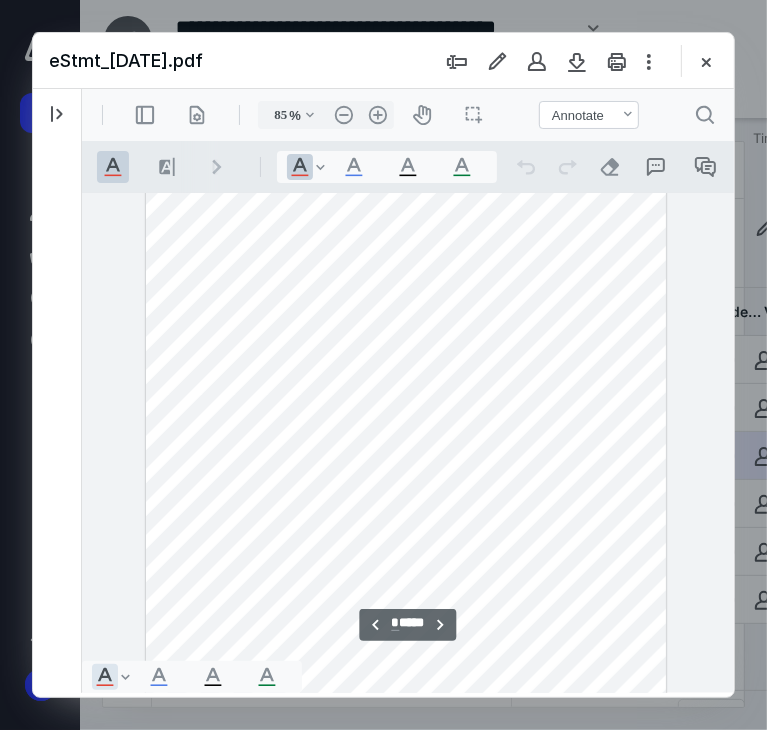 scroll, scrollTop: 3817, scrollLeft: 0, axis: vertical 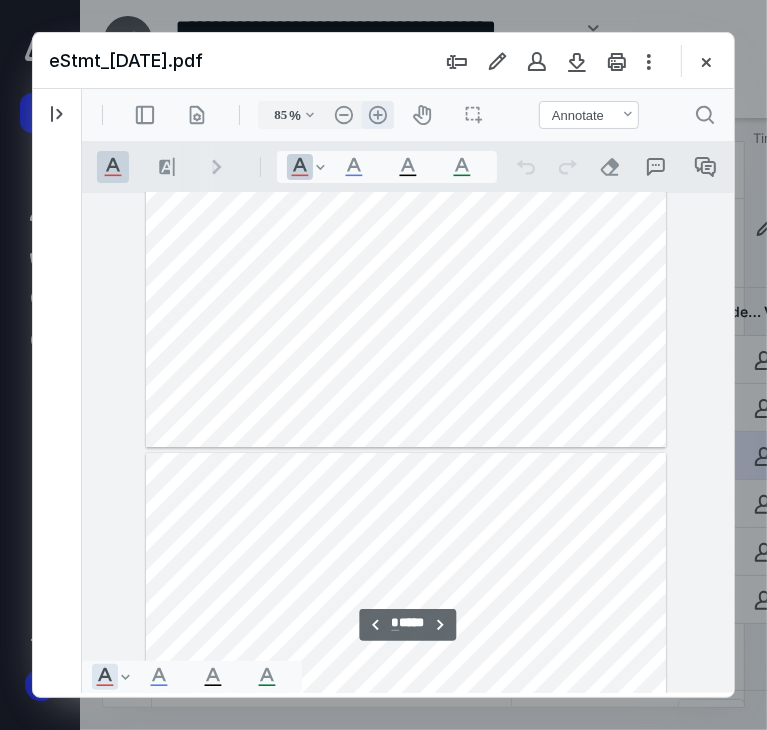 click on ".cls-1{fill:#abb0c4;} icon - header - zoom - in - line" at bounding box center (377, 114) 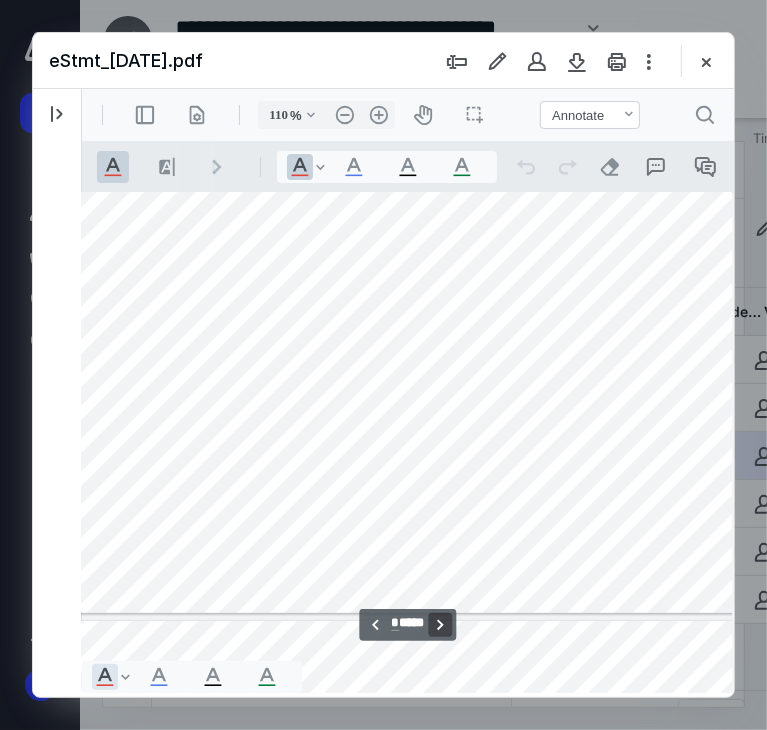 scroll, scrollTop: 3969, scrollLeft: 20, axis: both 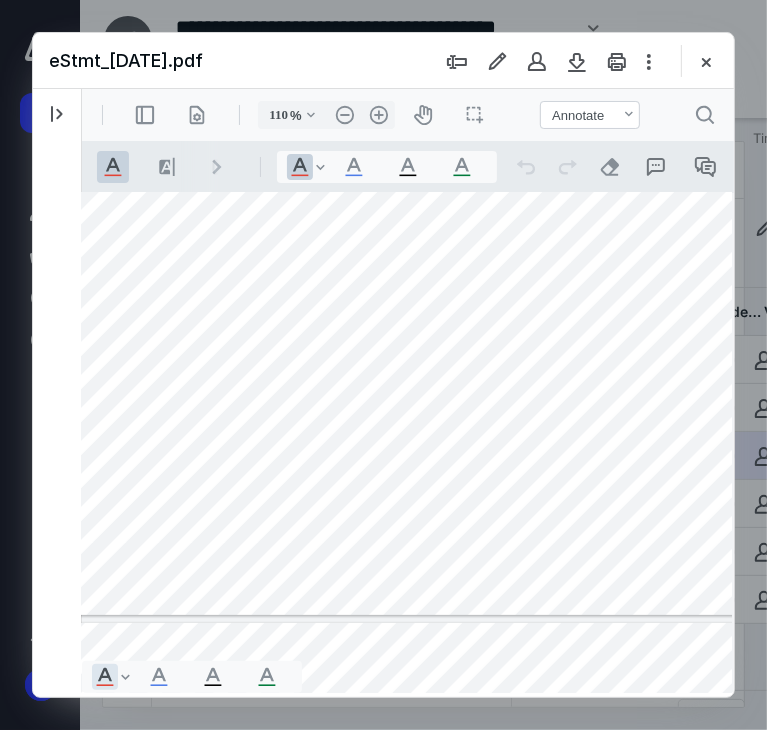 click on "eStmt_[DATE].pdf" at bounding box center (383, 61) 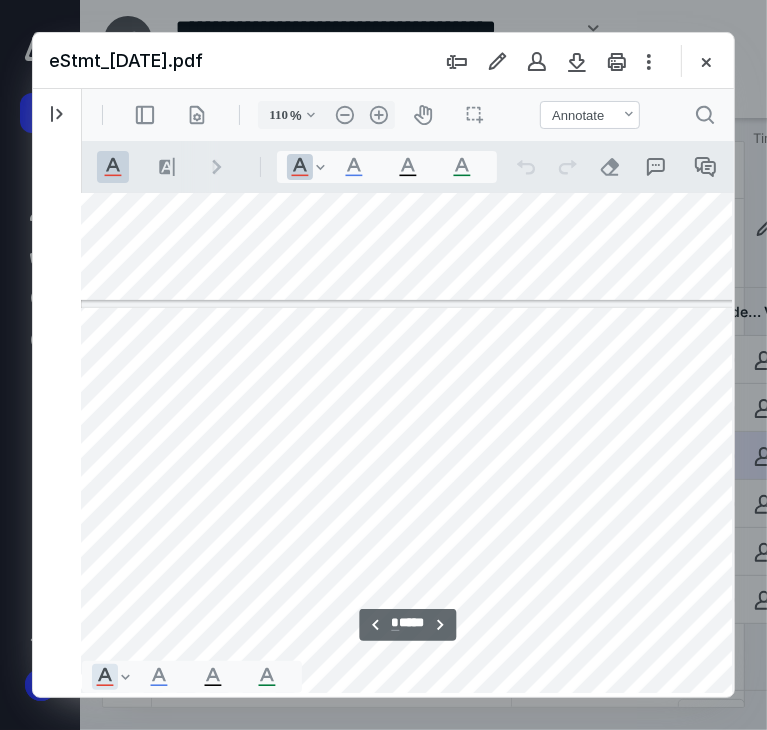 scroll, scrollTop: 4287, scrollLeft: 20, axis: both 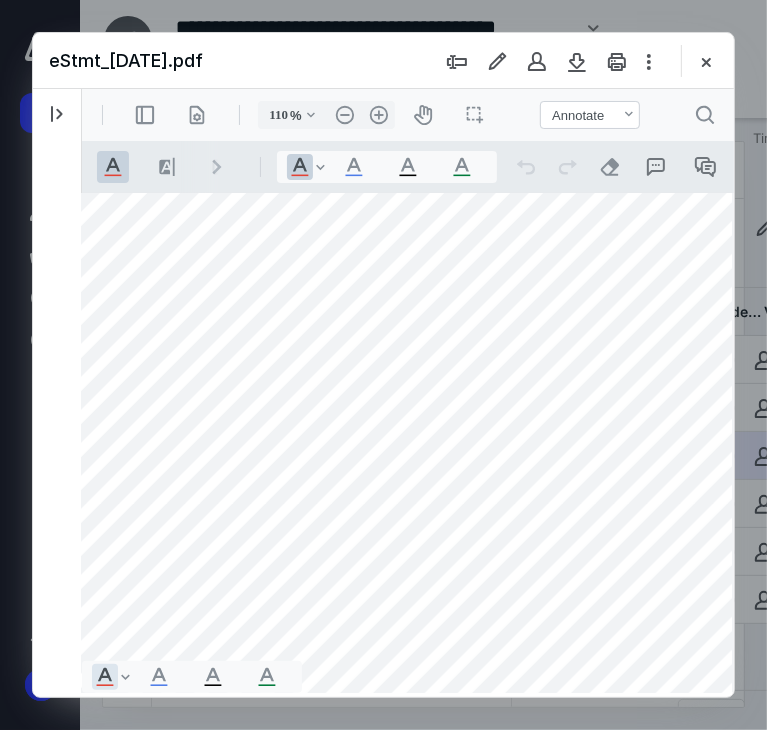 click at bounding box center (401, 510) 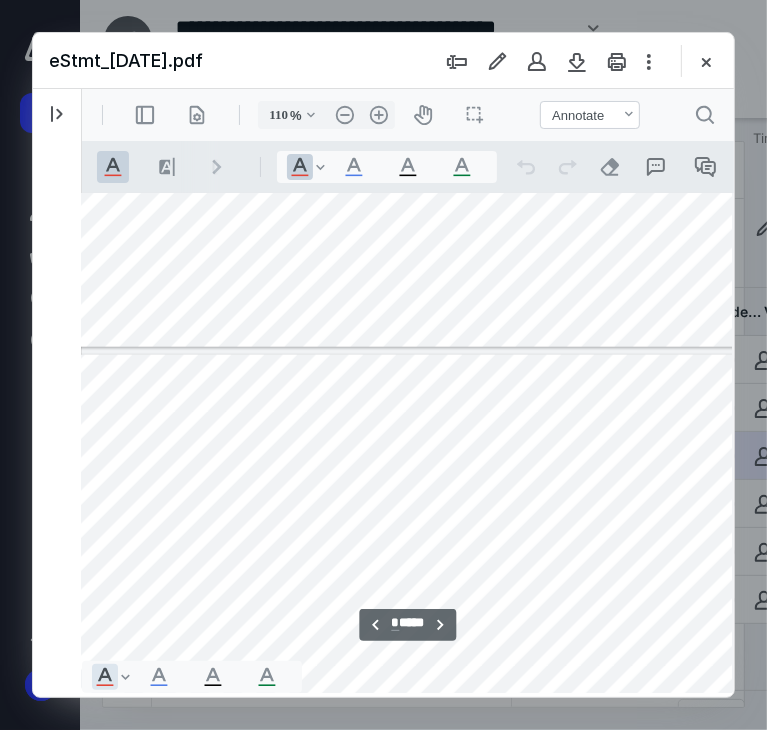 scroll, scrollTop: 5013, scrollLeft: 20, axis: both 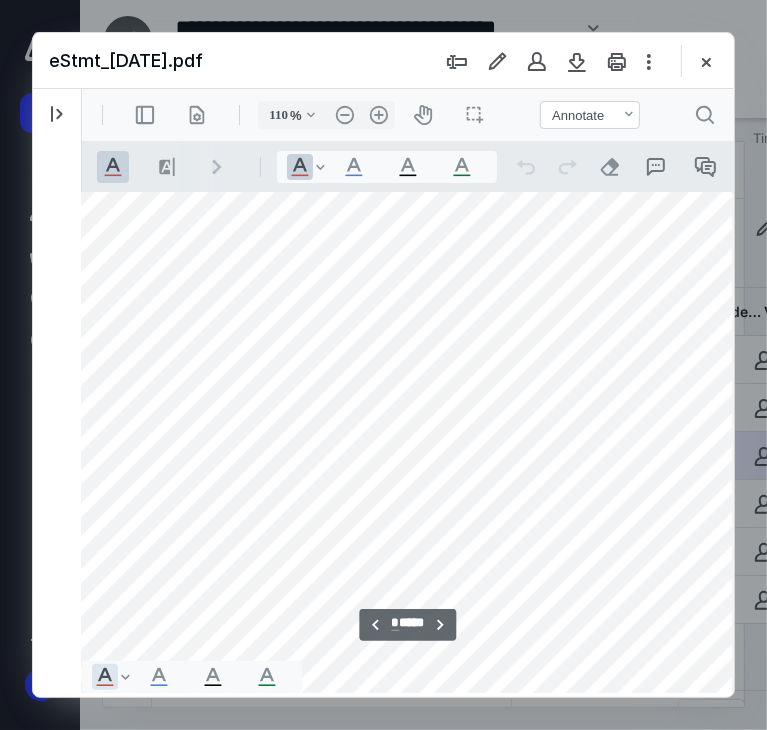 type on "*" 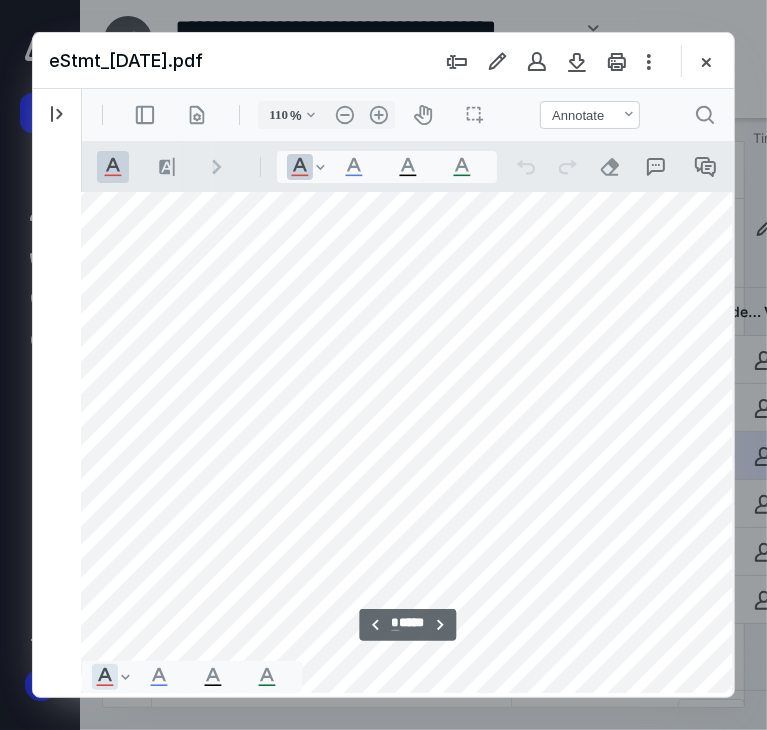 scroll, scrollTop: 7066, scrollLeft: 20, axis: both 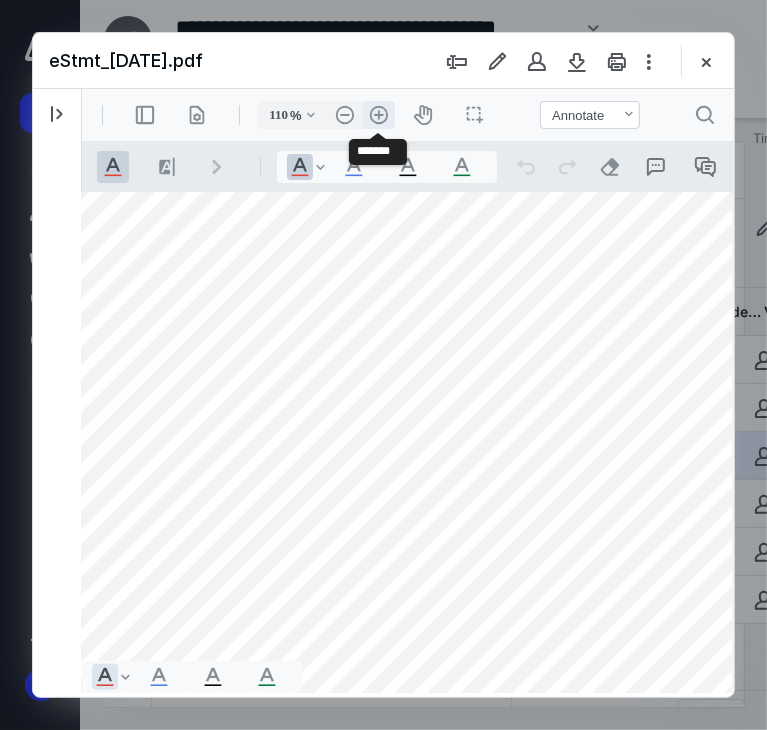 click on ".cls-1{fill:#abb0c4;} icon - header - zoom - in - line" at bounding box center [378, 114] 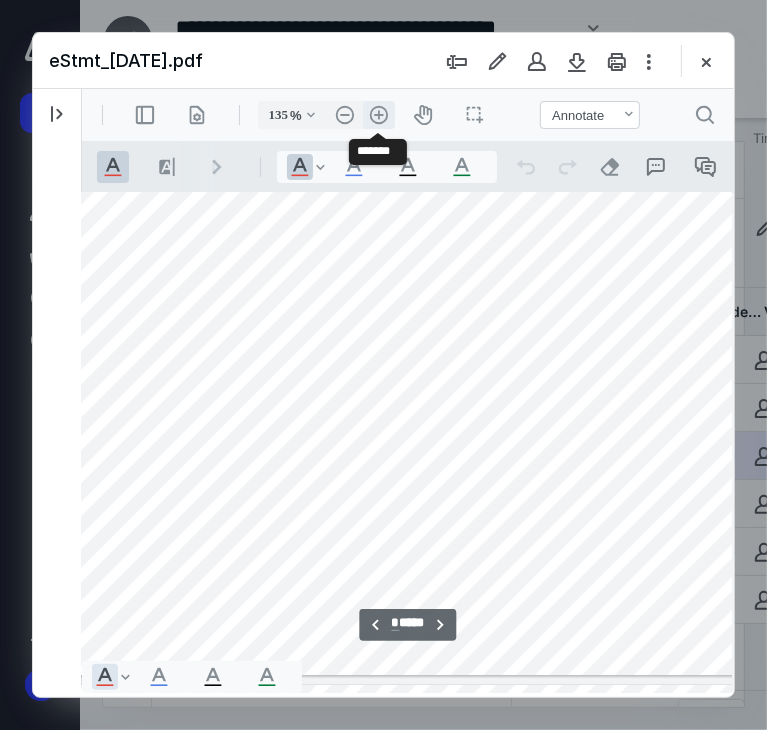 click on ".cls-1{fill:#abb0c4;} icon - header - zoom - in - line" at bounding box center (378, 114) 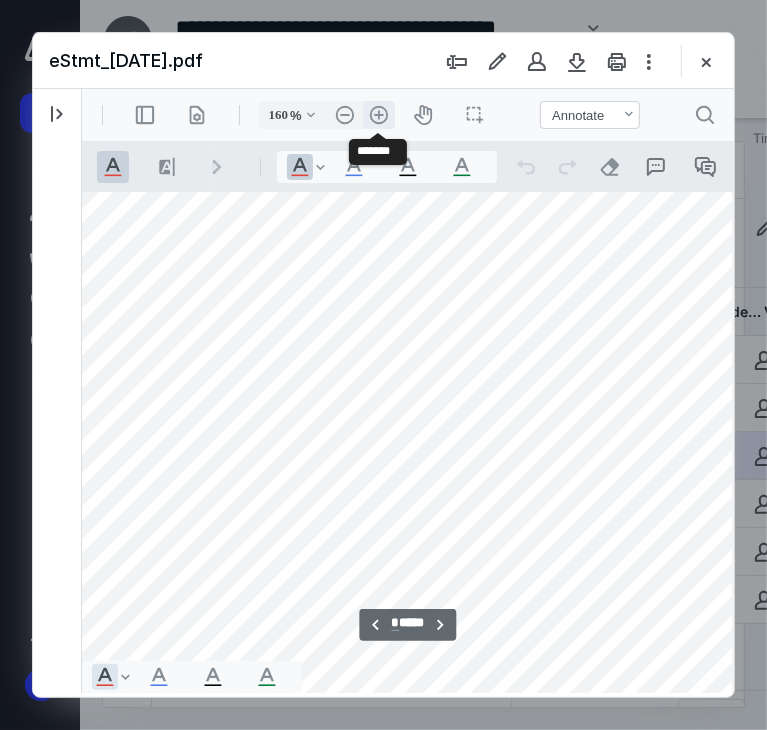 click on ".cls-1{fill:#abb0c4;} icon - header - zoom - in - line" at bounding box center [378, 114] 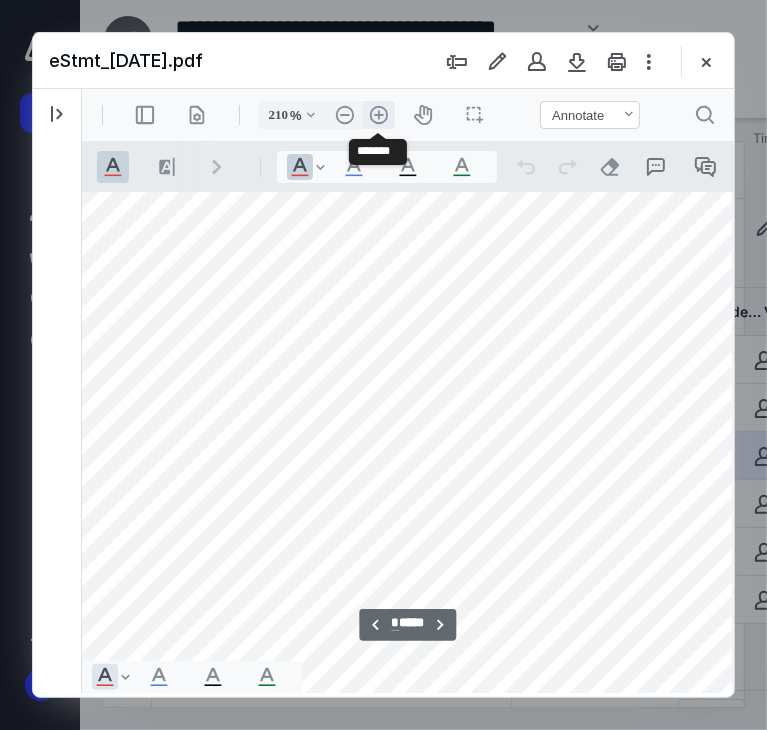 scroll, scrollTop: 13671, scrollLeft: 334, axis: both 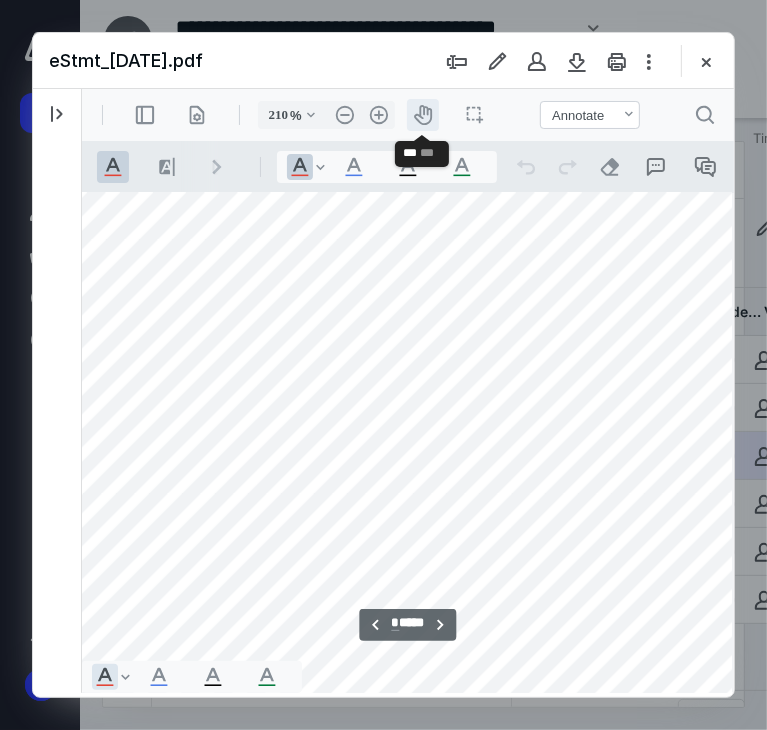 click on "icon-header-pan20" at bounding box center [422, 114] 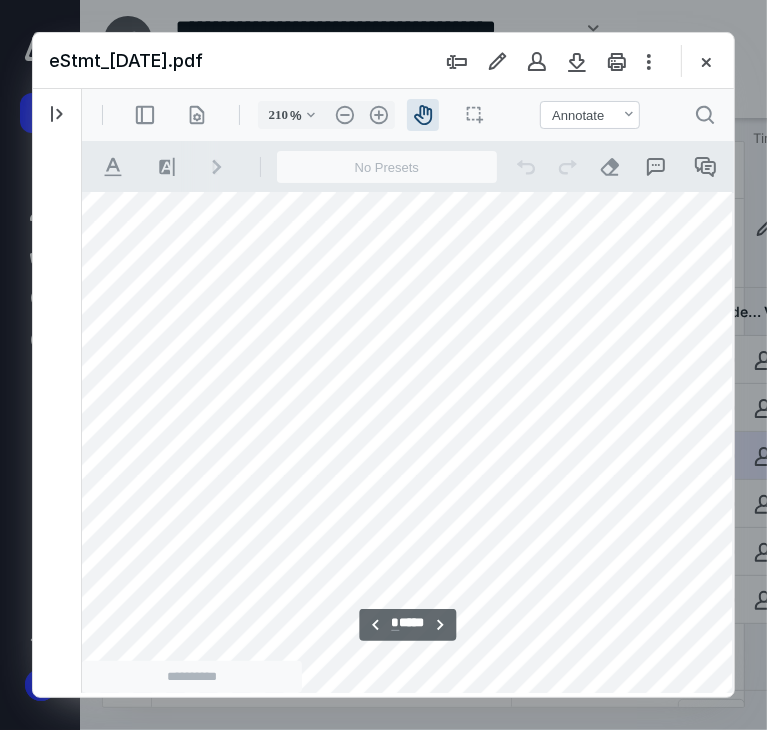 scroll, scrollTop: 13690, scrollLeft: 132, axis: both 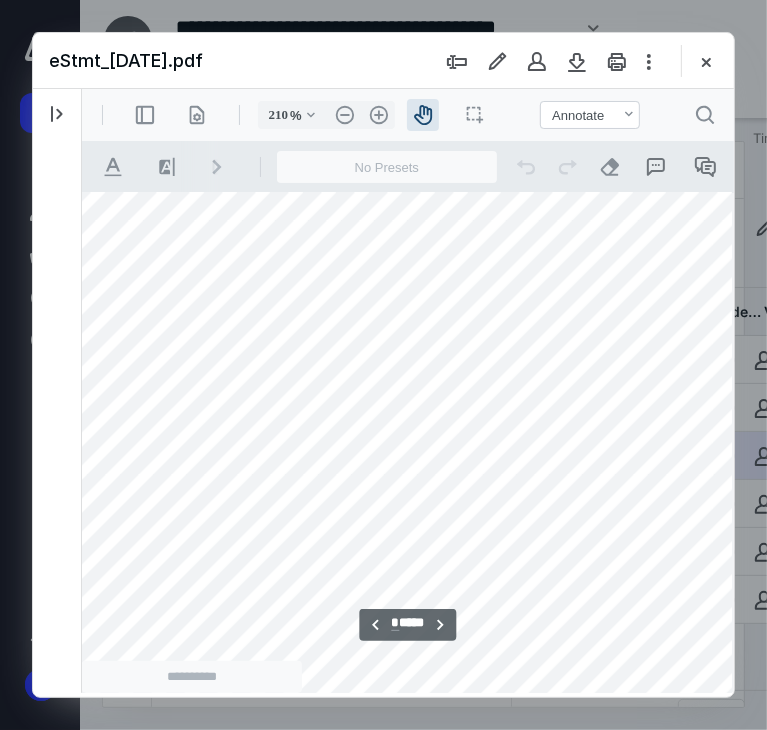 drag, startPoint x: 313, startPoint y: 312, endPoint x: 515, endPoint y: 293, distance: 202.8916 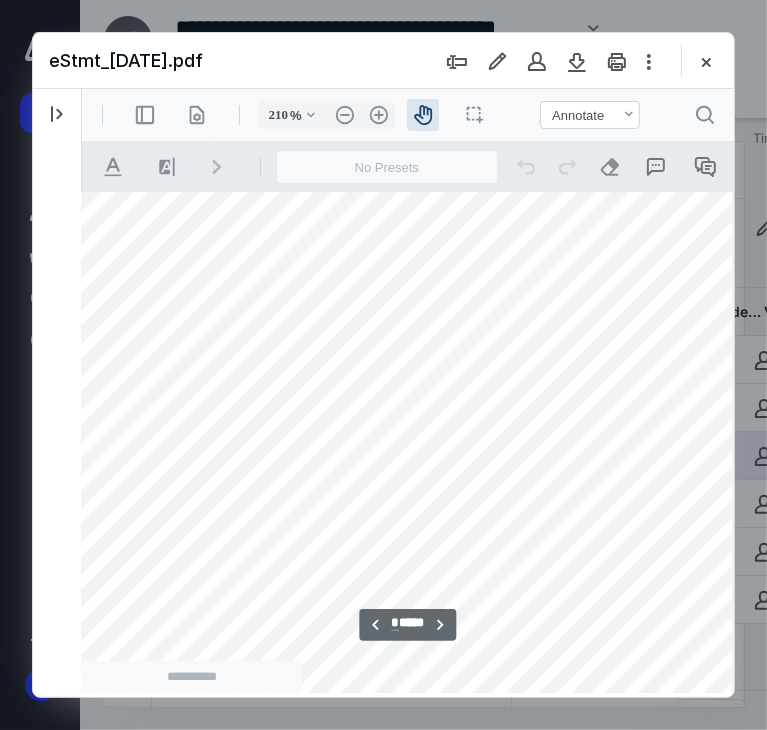 scroll, scrollTop: 13697, scrollLeft: 51, axis: both 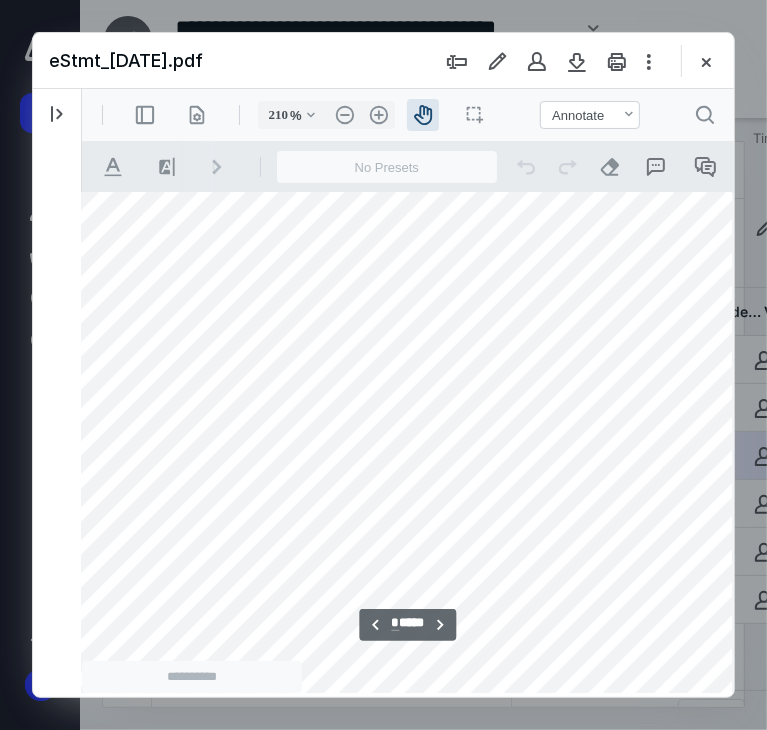 drag, startPoint x: 166, startPoint y: 348, endPoint x: 248, endPoint y: 341, distance: 82.29824 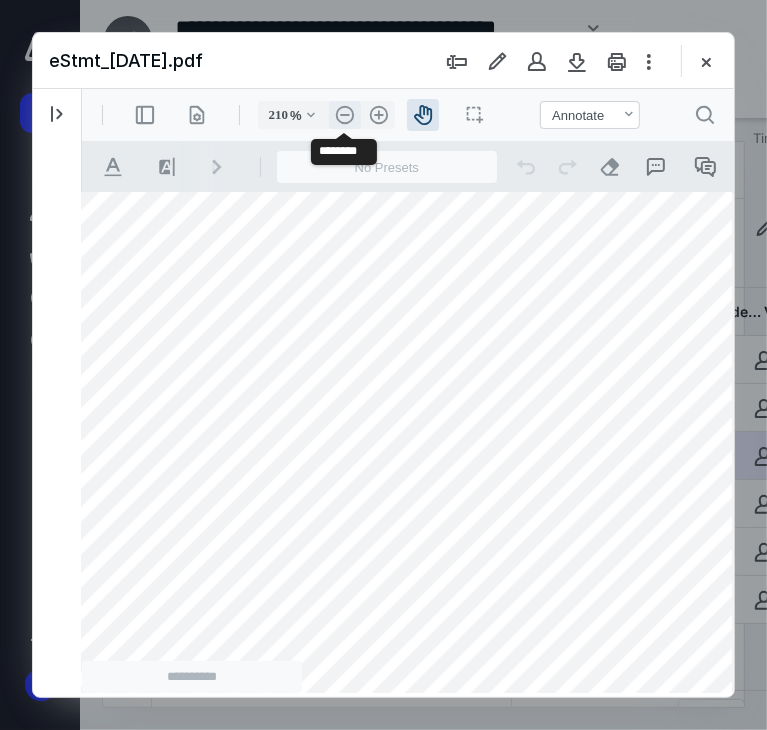 click on ".cls-1{fill:#abb0c4;} icon - header - zoom - out - line" at bounding box center [344, 114] 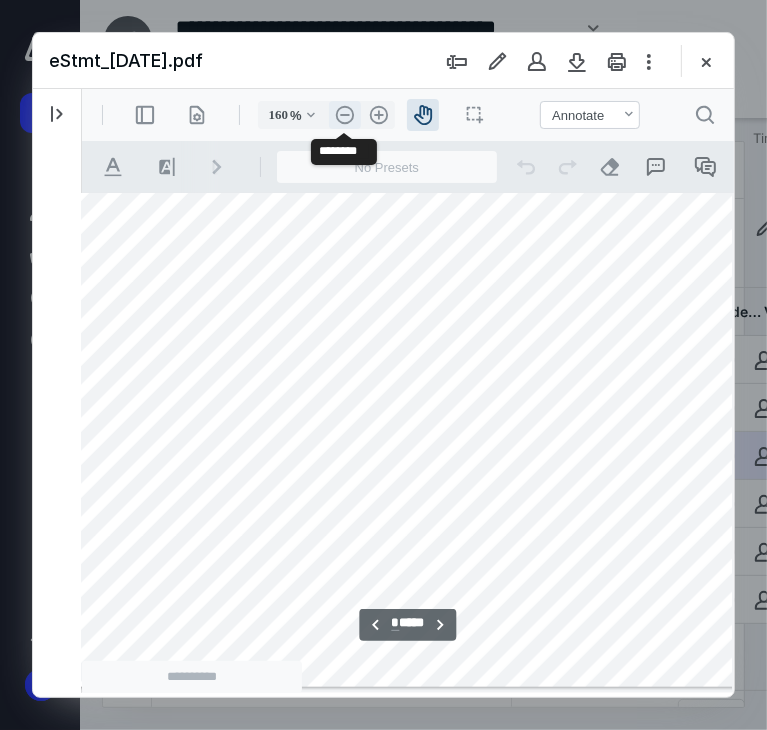 click on ".cls-1{fill:#abb0c4;} icon - header - zoom - out - line" at bounding box center [344, 114] 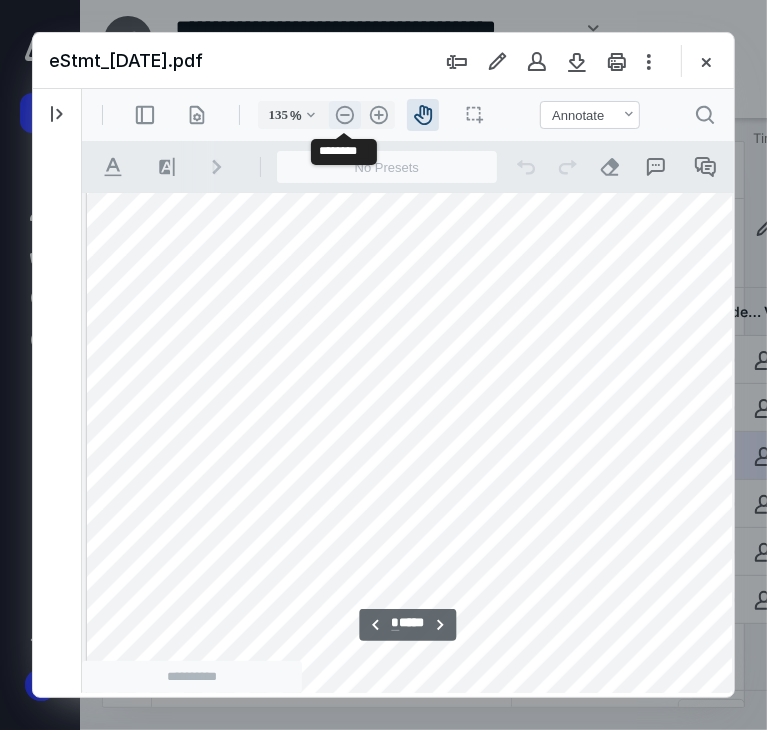 click on ".cls-1{fill:#abb0c4;} icon - header - zoom - out - line" at bounding box center [344, 114] 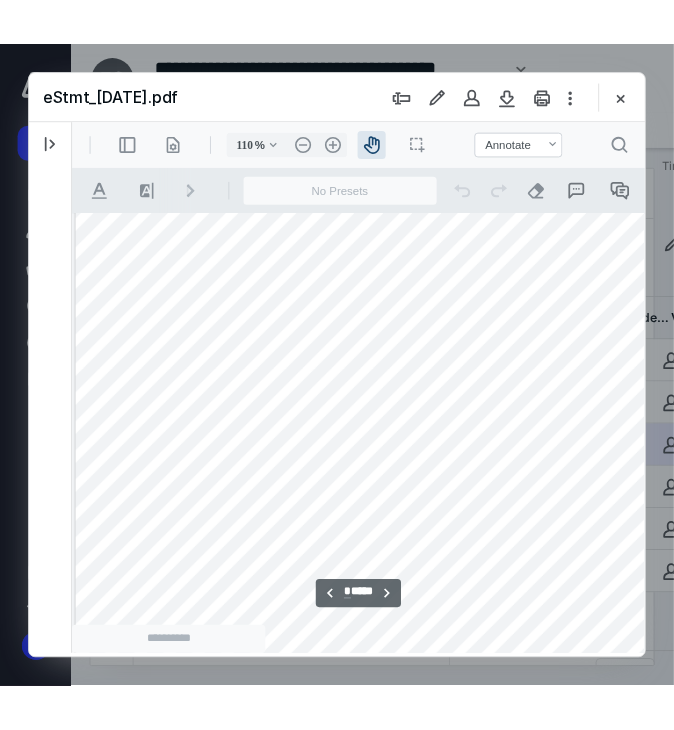 scroll, scrollTop: 1198, scrollLeft: 0, axis: vertical 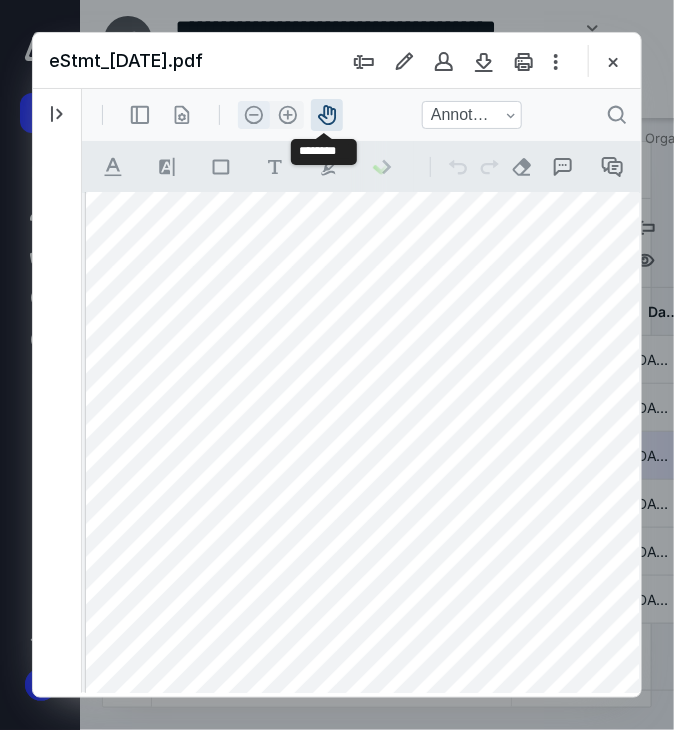 click on ".cls-1{fill:#abb0c4;} icon - header - zoom - out - line" at bounding box center (253, 114) 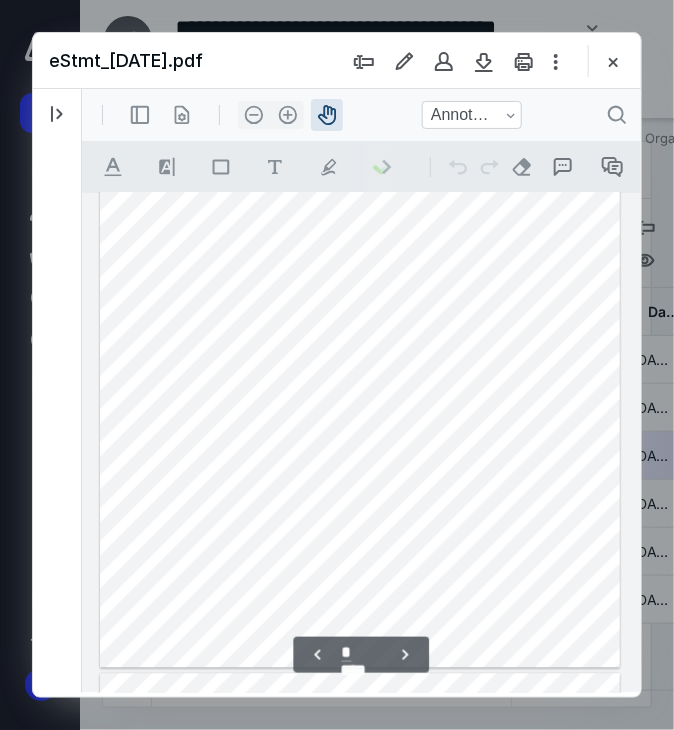scroll, scrollTop: 1180, scrollLeft: 0, axis: vertical 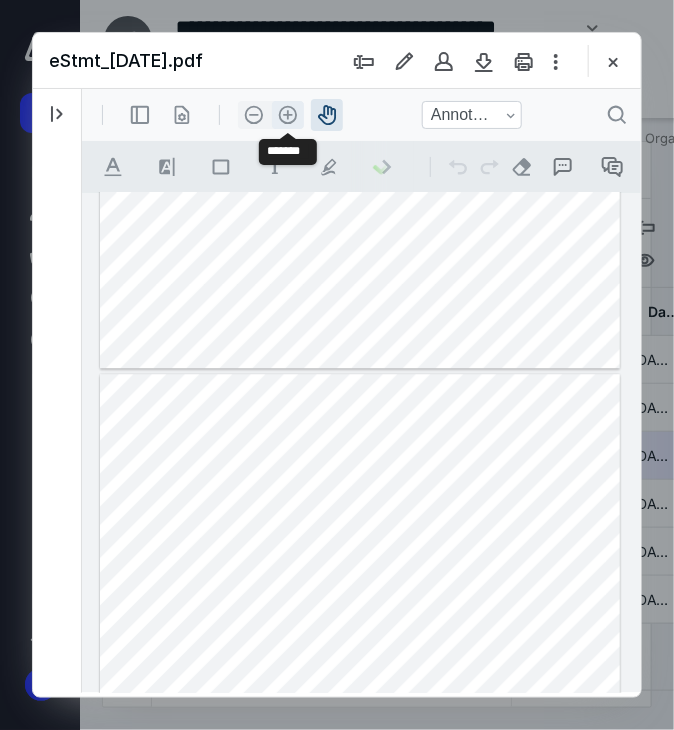 click on ".cls-1{fill:#abb0c4;} icon - header - zoom - in - line" at bounding box center [287, 114] 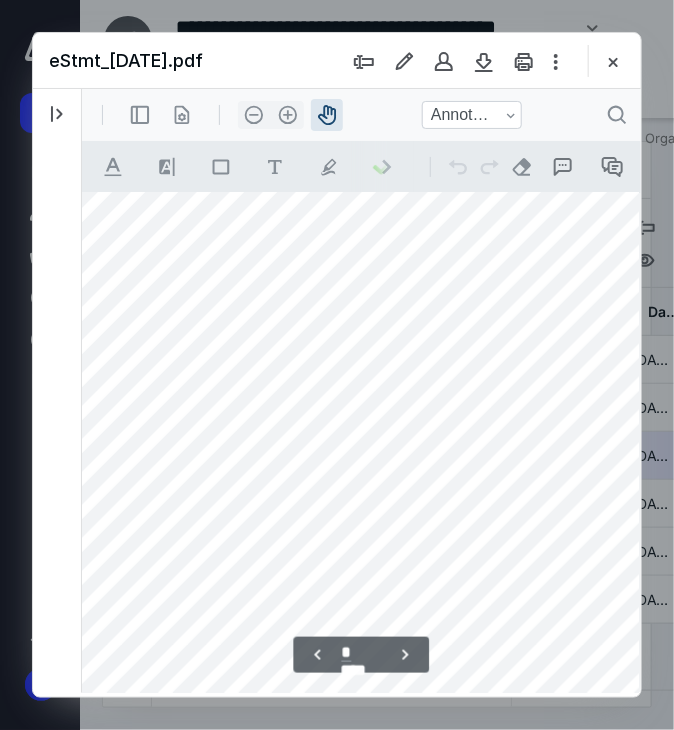 scroll, scrollTop: 1837, scrollLeft: 98, axis: both 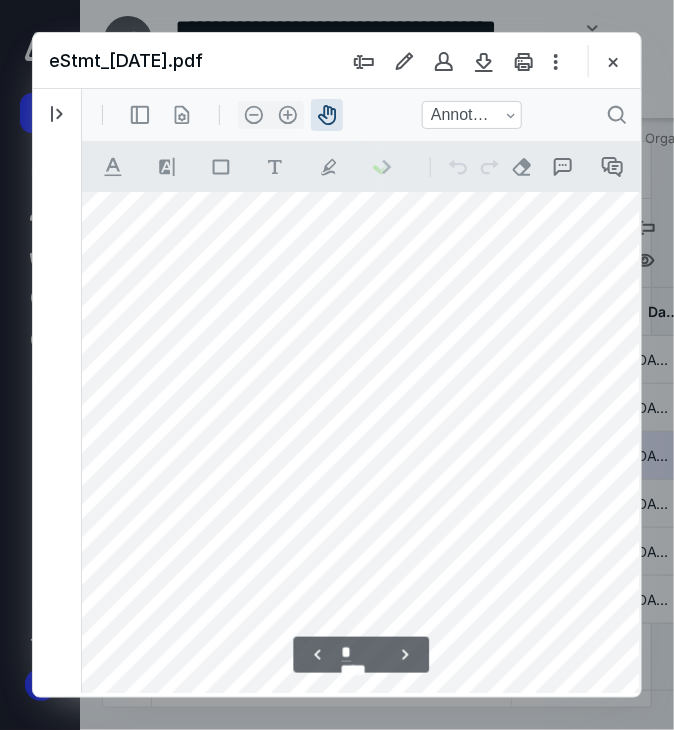 drag, startPoint x: 426, startPoint y: 537, endPoint x: 395, endPoint y: 285, distance: 253.89958 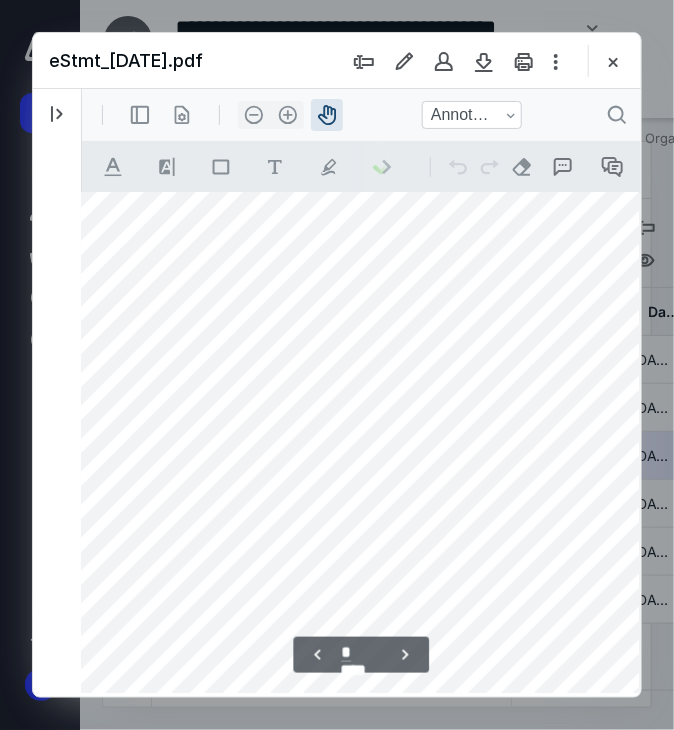 scroll, scrollTop: 1845, scrollLeft: 42, axis: both 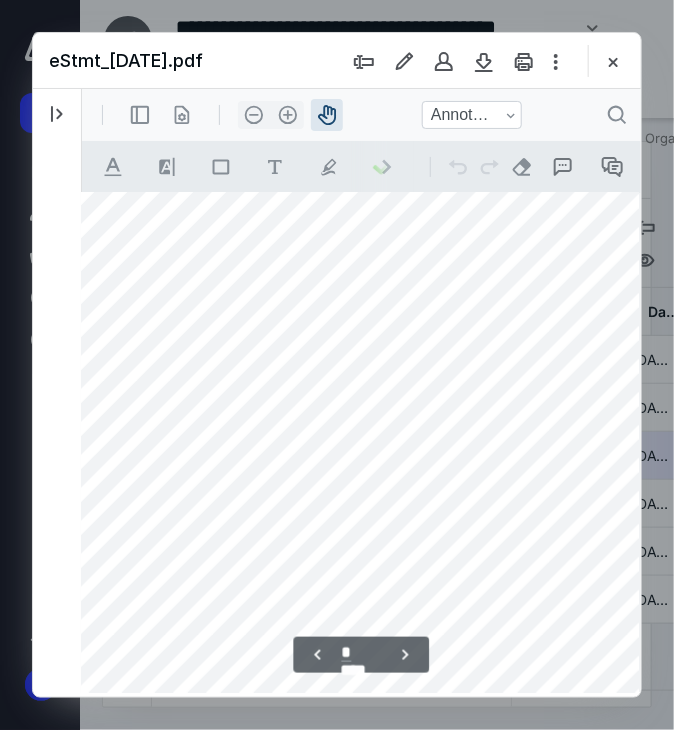 drag, startPoint x: 325, startPoint y: 390, endPoint x: 381, endPoint y: 382, distance: 56.568542 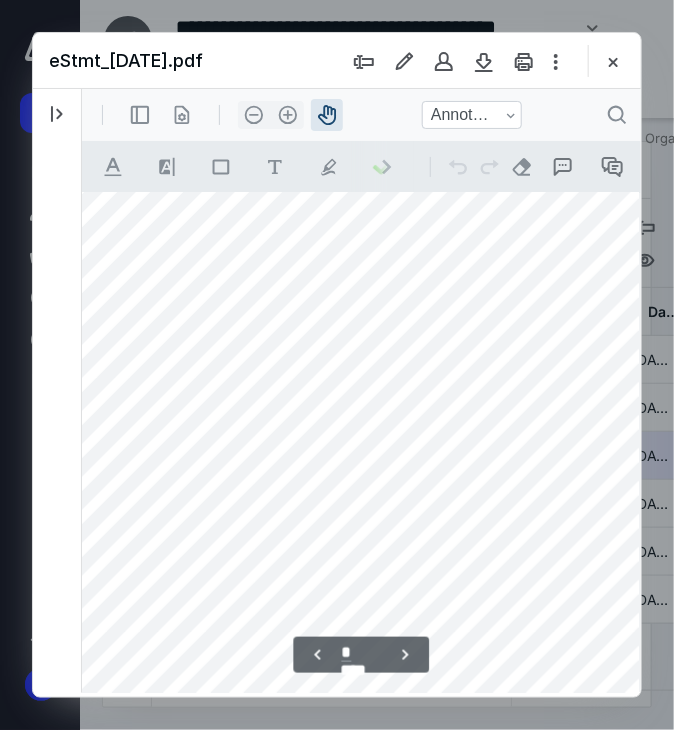 drag, startPoint x: 381, startPoint y: 382, endPoint x: 336, endPoint y: 378, distance: 45.17743 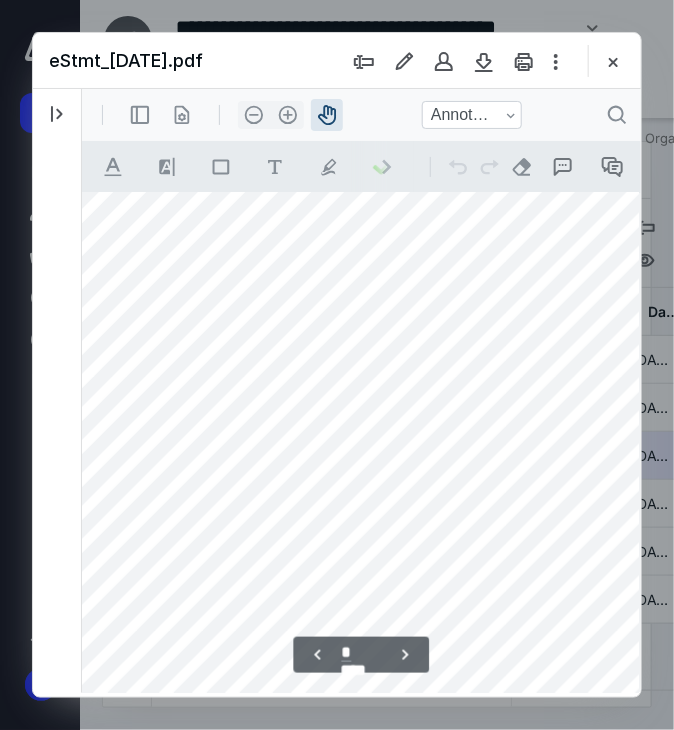 click at bounding box center [336, 540] 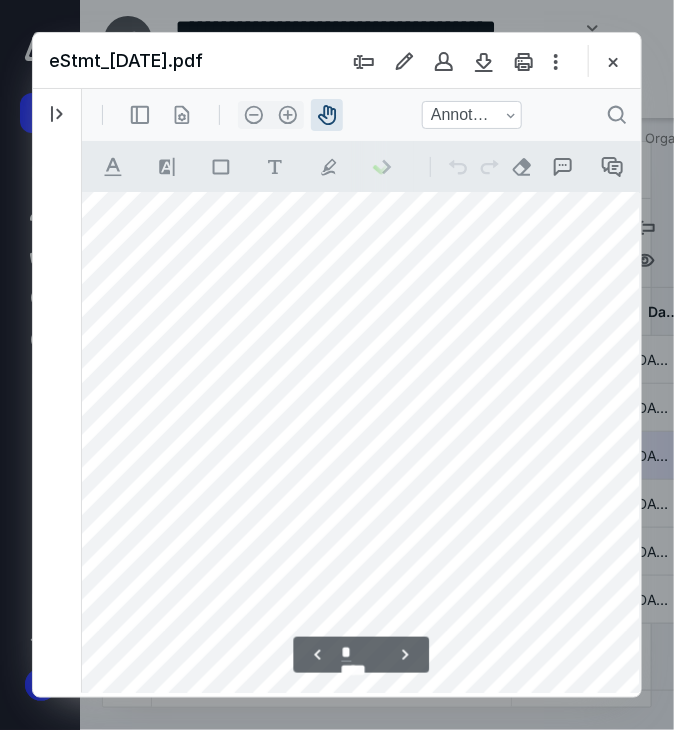 click at bounding box center [331, 540] 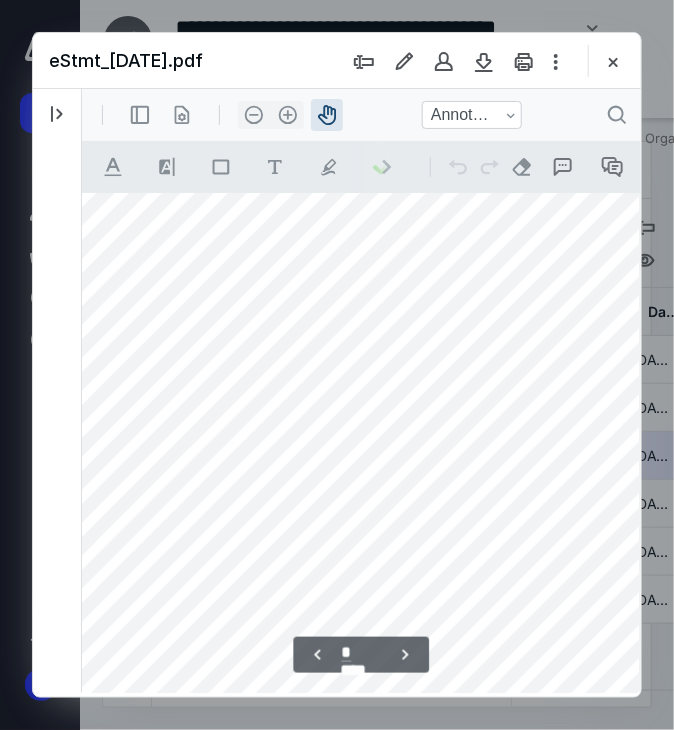 scroll, scrollTop: 4049, scrollLeft: 91, axis: both 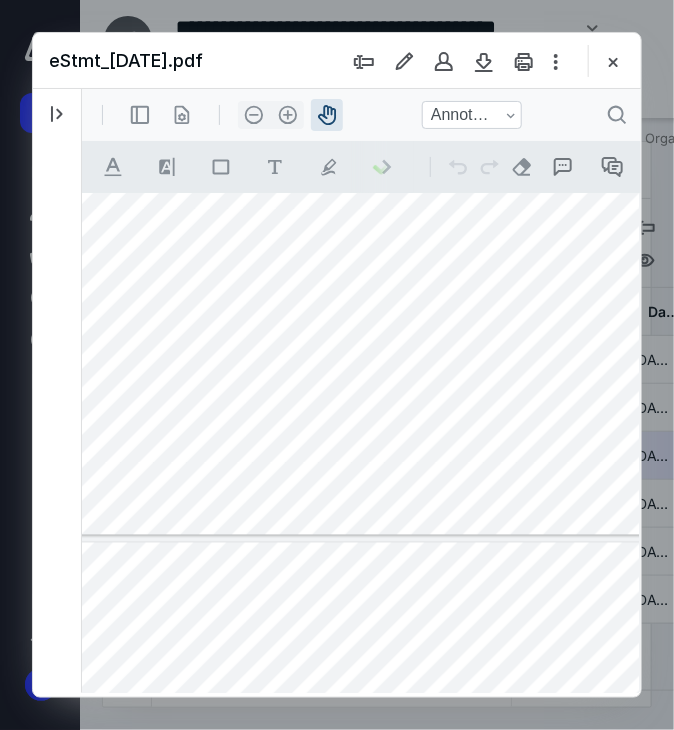 type on "*" 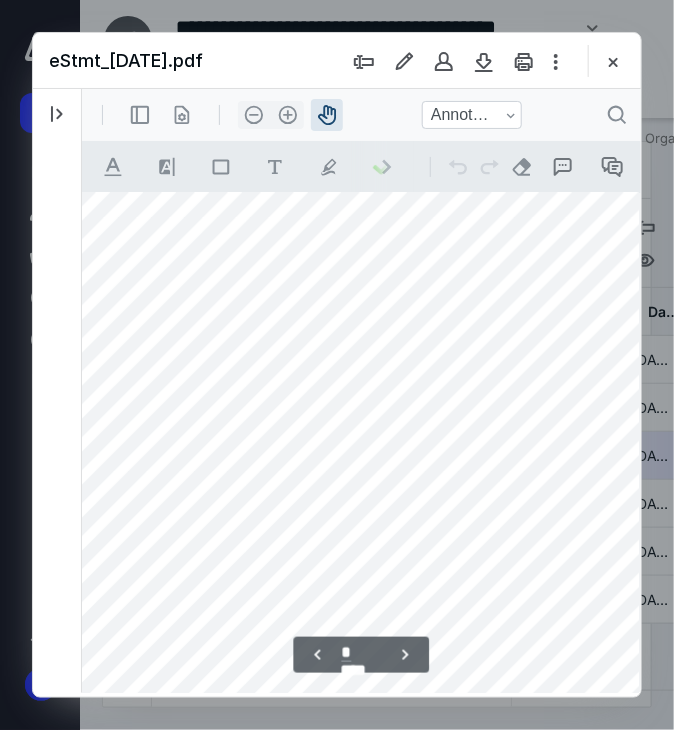 scroll, scrollTop: 4849, scrollLeft: 91, axis: both 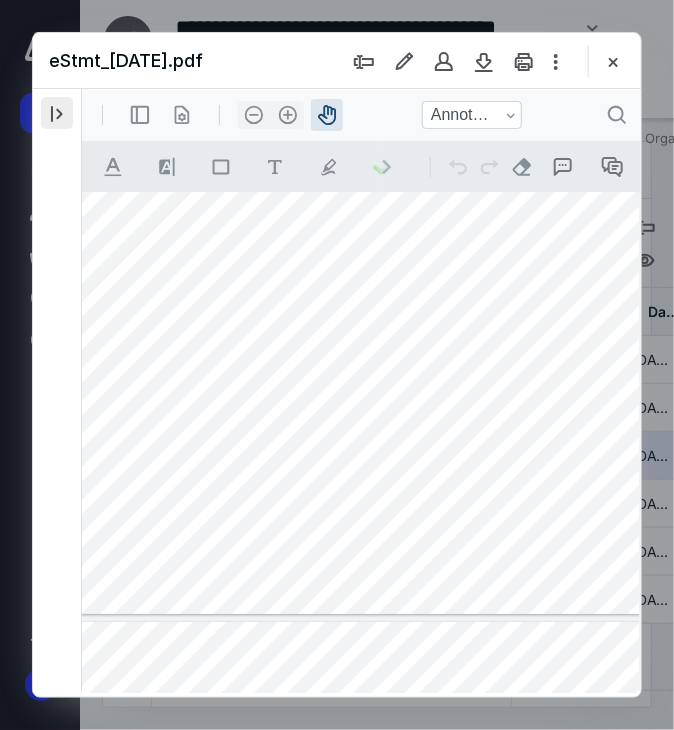 click at bounding box center (57, 113) 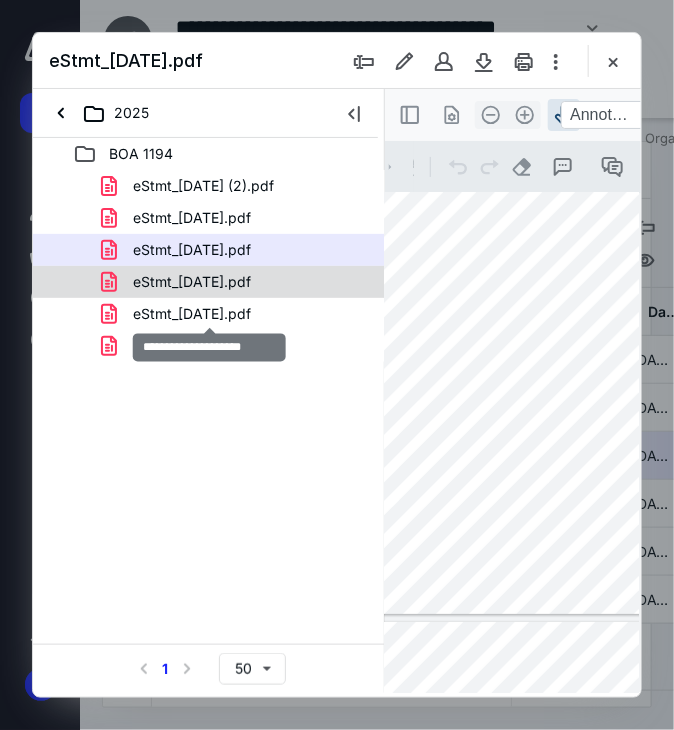 click on "eStmt_[DATE].pdf" at bounding box center [192, 282] 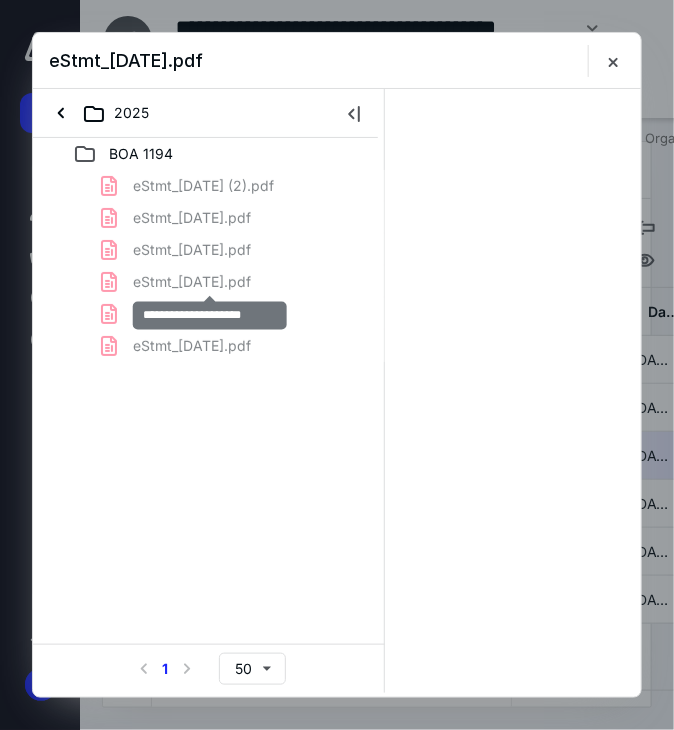 click on "eStmt_[DATE] (2).pdf eStmt_[DATE].pdf eStmt_[DATE].pdf eStmt_[DATE].pdf eStmt_[DATE].pdf eStmt_[DATE].pdf" at bounding box center (209, 266) 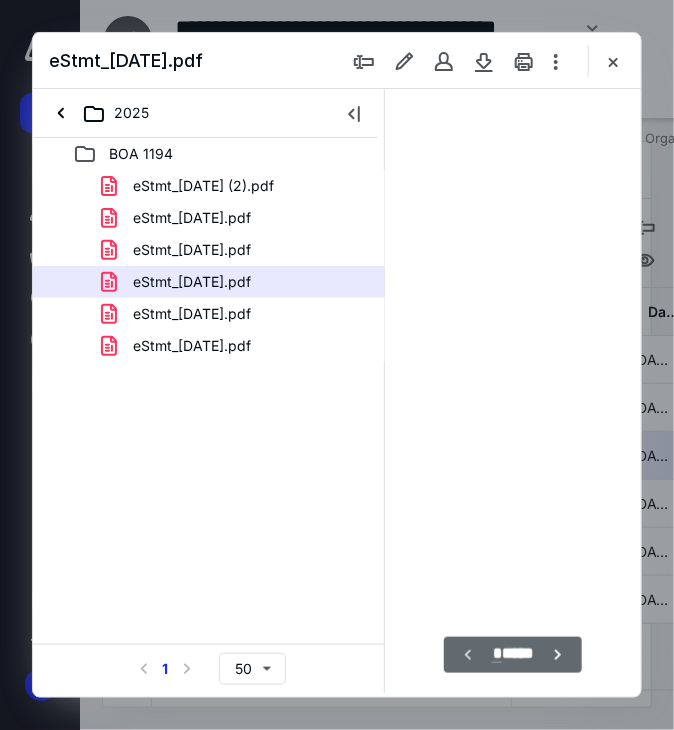 scroll, scrollTop: 106, scrollLeft: 0, axis: vertical 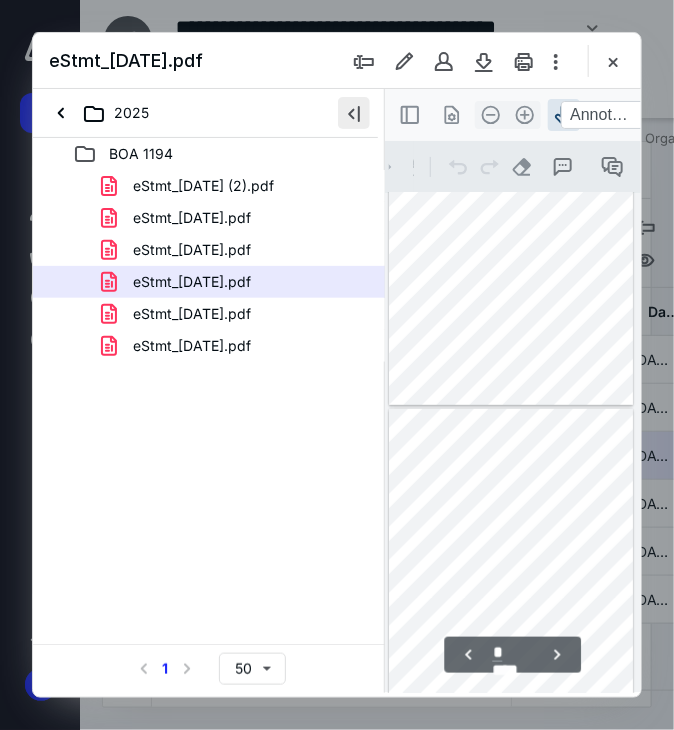 click at bounding box center [354, 113] 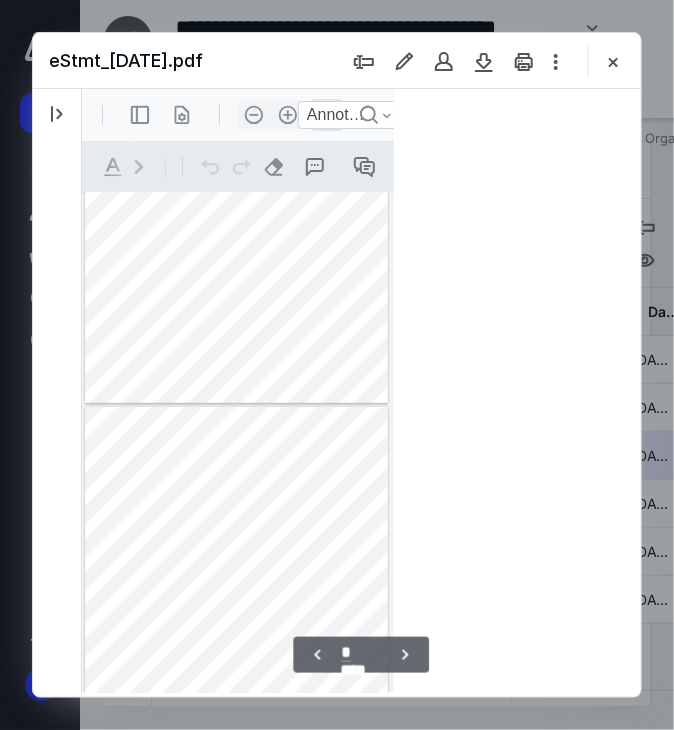 scroll, scrollTop: 291, scrollLeft: 0, axis: vertical 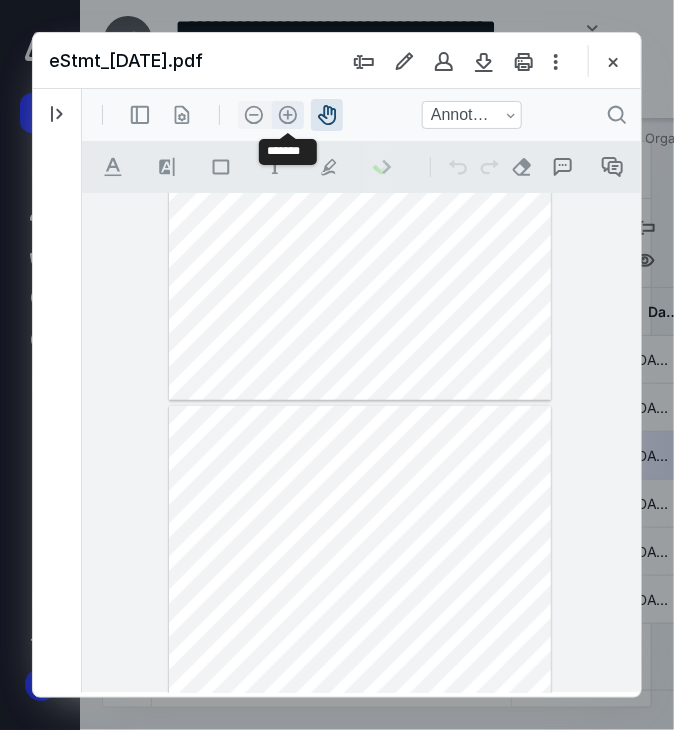 click on ".cls-1{fill:#abb0c4;} icon - header - zoom - in - line" at bounding box center [287, 114] 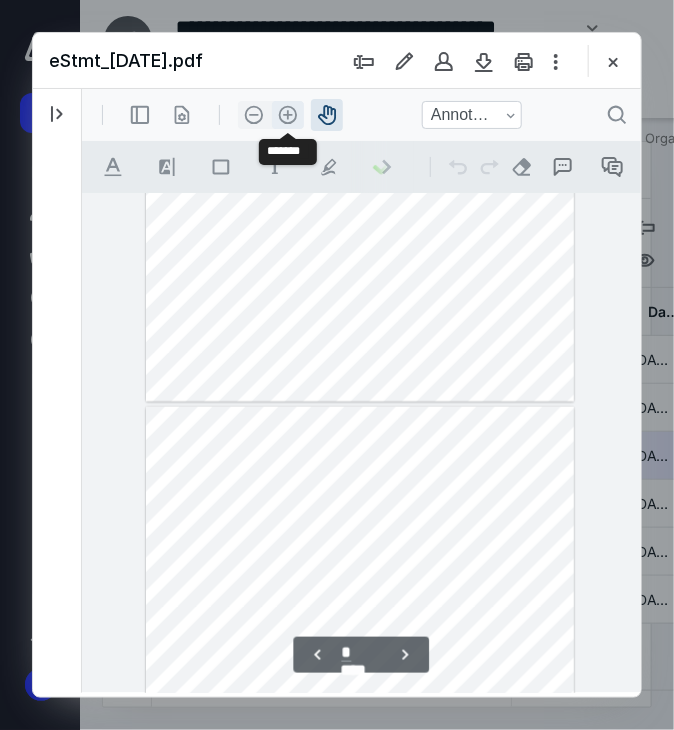 click on ".cls-1{fill:#abb0c4;} icon - header - zoom - in - line" at bounding box center (287, 114) 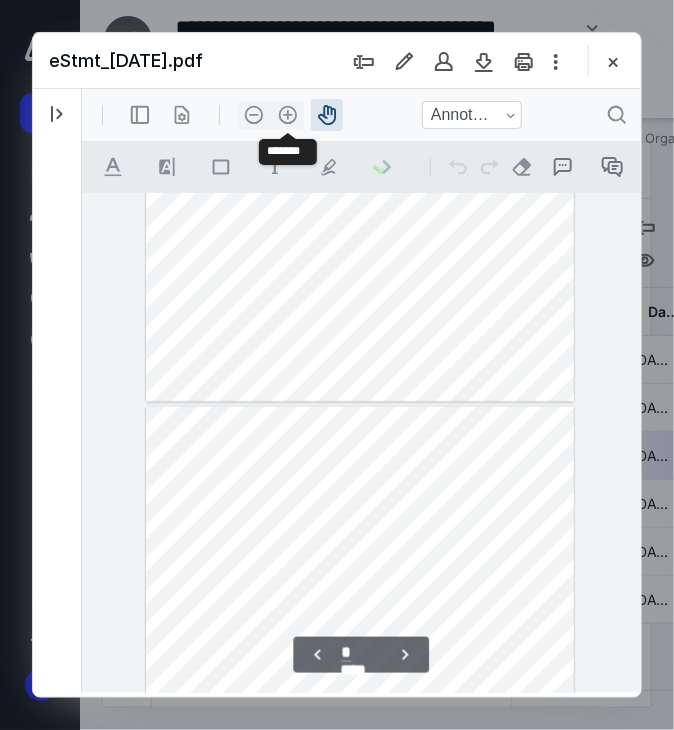 scroll, scrollTop: 408, scrollLeft: 0, axis: vertical 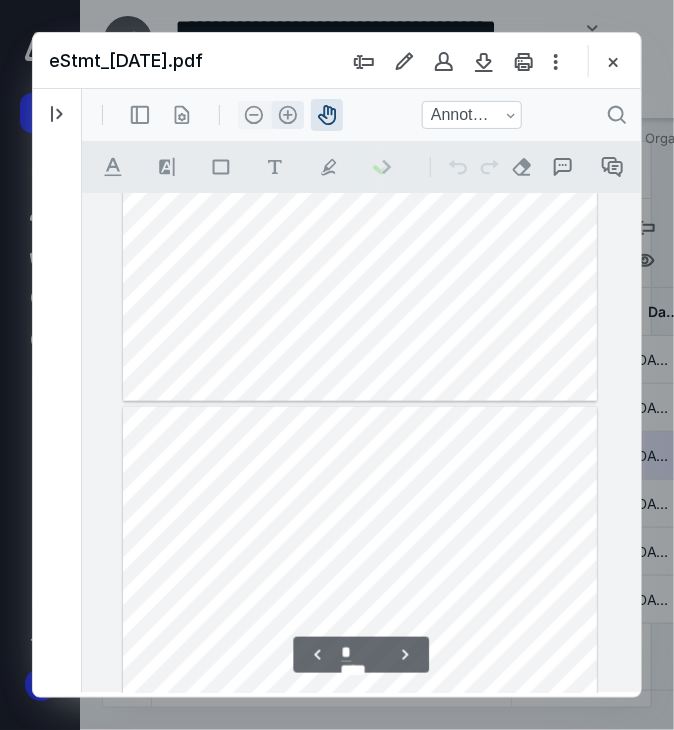click on ".cls-1{fill:#abb0c4;} icon - header - zoom - in - line" at bounding box center (287, 114) 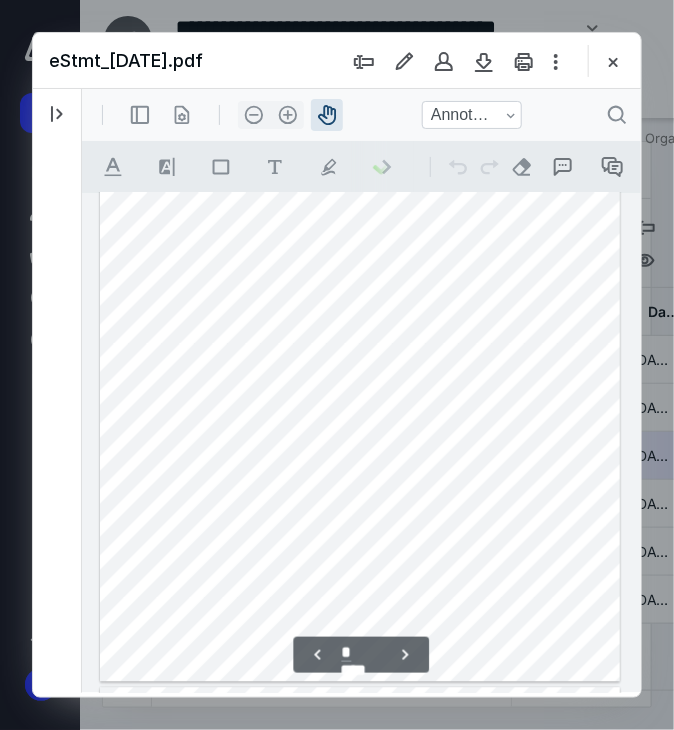 type on "*" 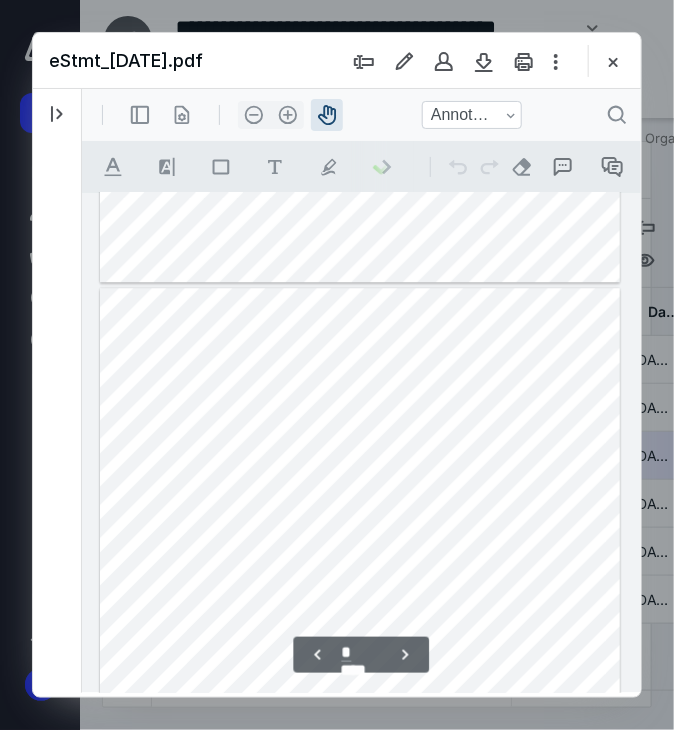 scroll, scrollTop: 1666, scrollLeft: 0, axis: vertical 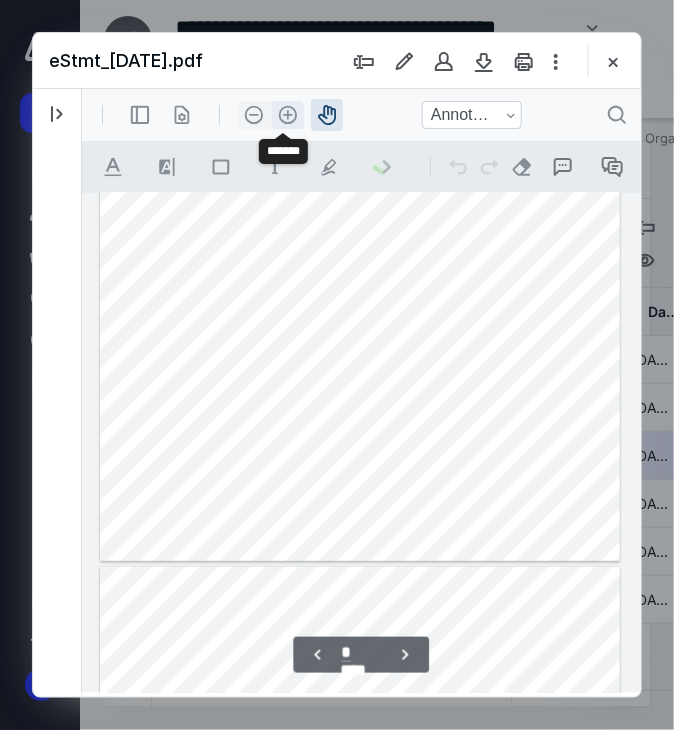 click on ".cls-1{fill:#abb0c4;} icon - header - zoom - in - line" at bounding box center (287, 114) 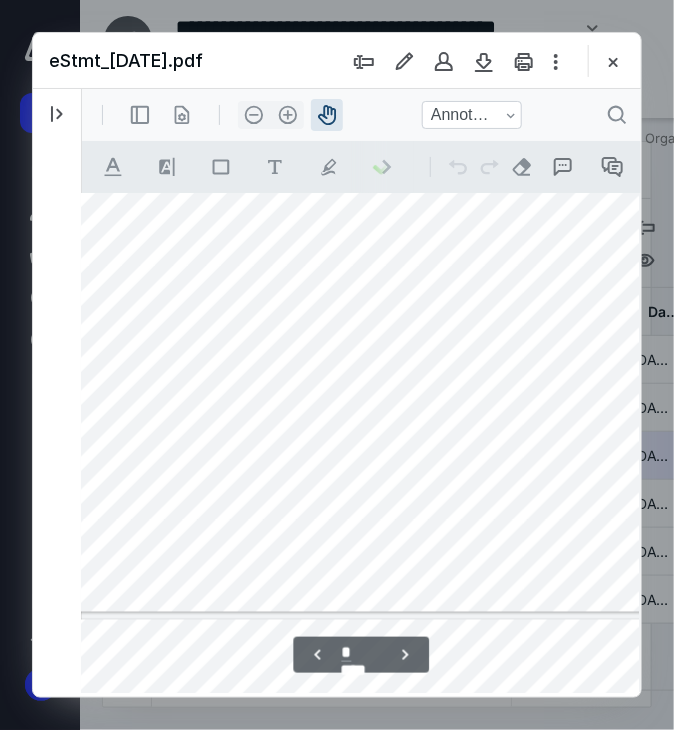scroll, scrollTop: 2014, scrollLeft: 67, axis: both 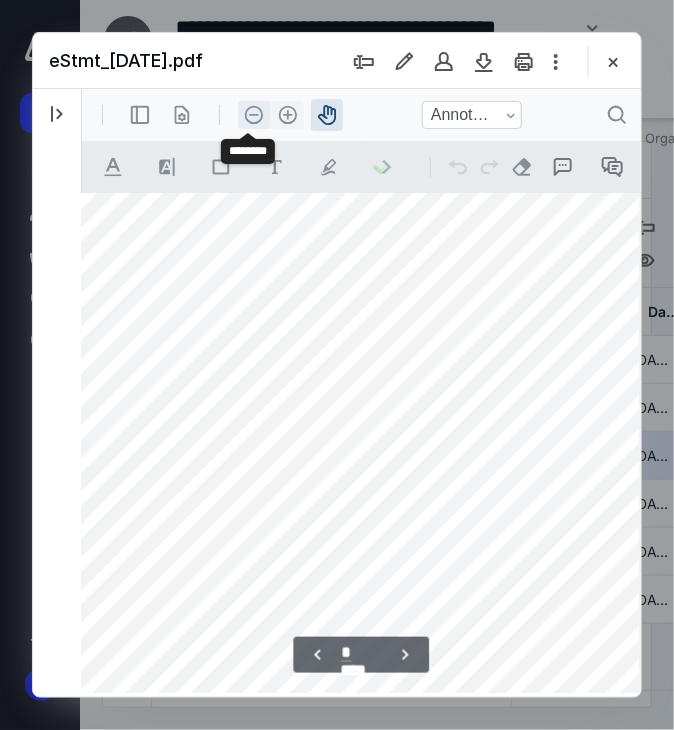 click on ".cls-1{fill:#abb0c4;} icon - header - zoom - out - line" at bounding box center [253, 114] 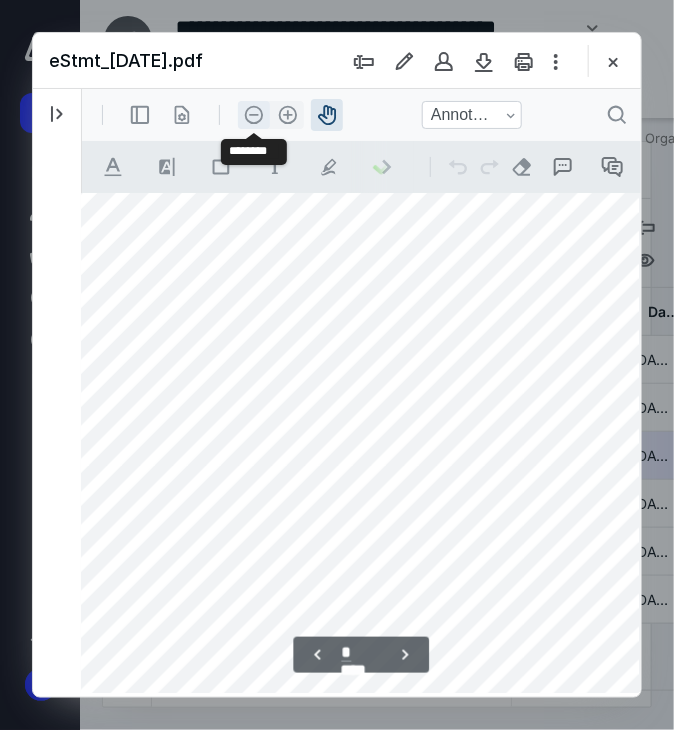 scroll, scrollTop: 1511, scrollLeft: 0, axis: vertical 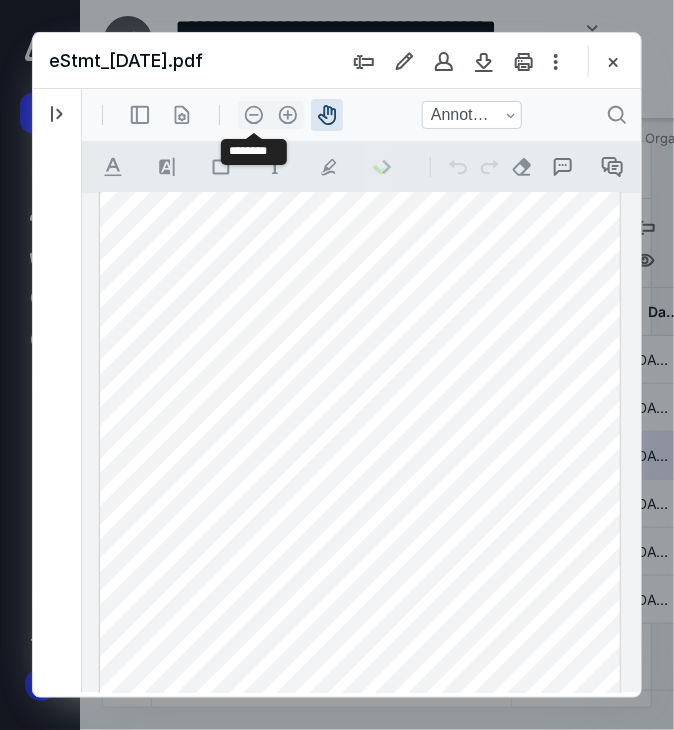 type 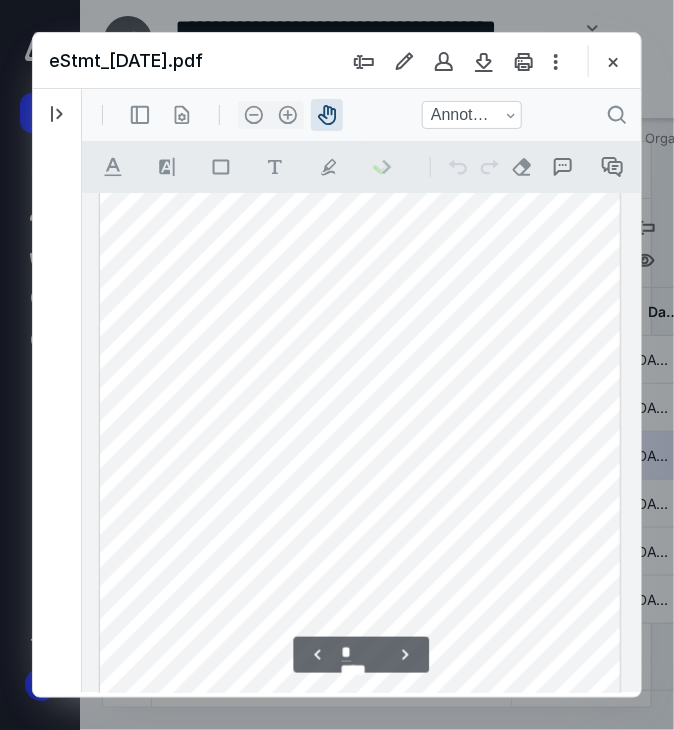 scroll, scrollTop: 2198, scrollLeft: 0, axis: vertical 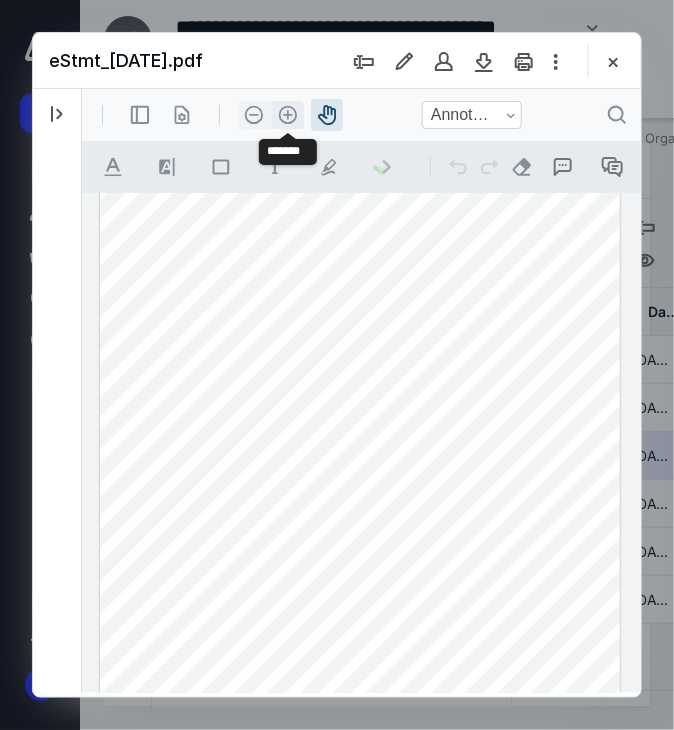 click on ".cls-1{fill:#abb0c4;} icon - header - zoom - in - line" at bounding box center [287, 114] 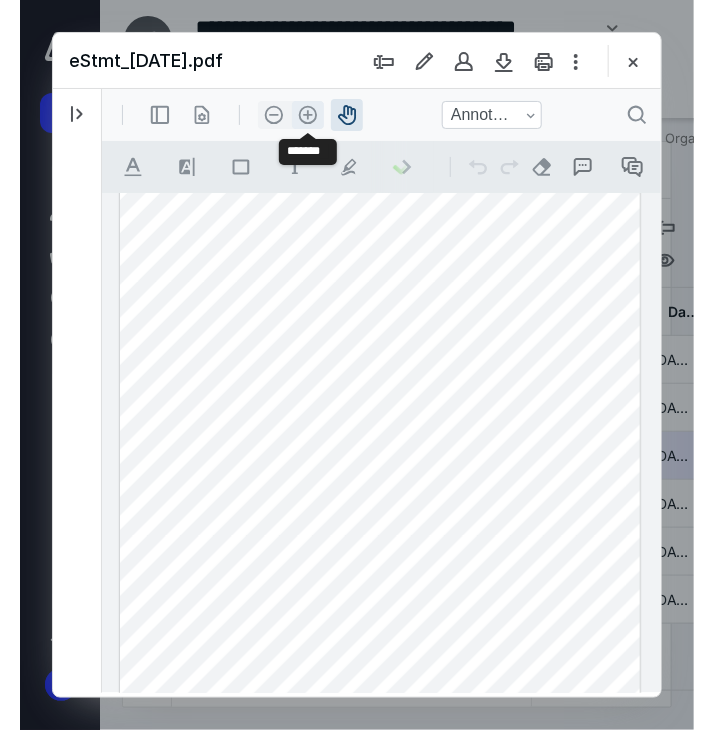 scroll, scrollTop: 2903, scrollLeft: 67, axis: both 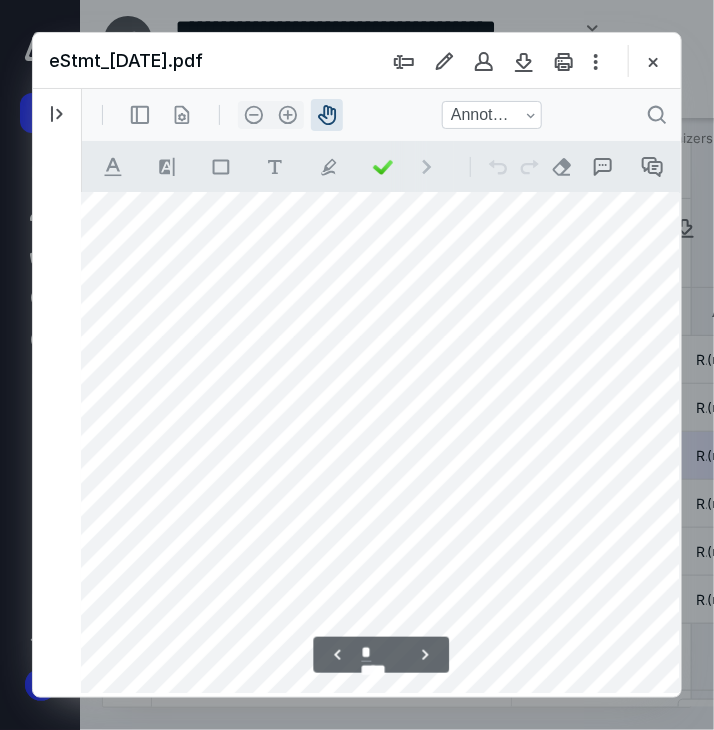 drag, startPoint x: 229, startPoint y: 377, endPoint x: 251, endPoint y: 374, distance: 22.203604 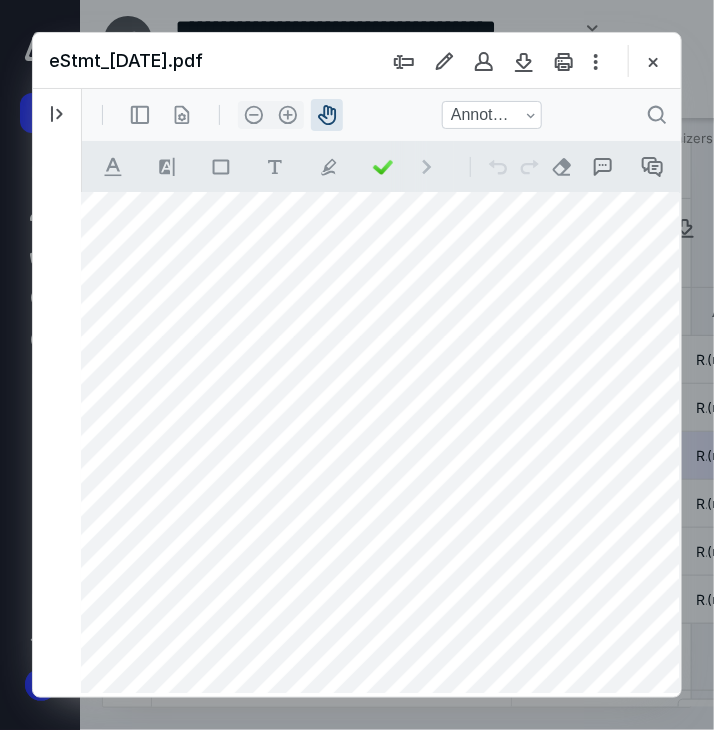 click on "2025 BOA 1194 eStmt_[DATE] (2).pdf eStmt_[DATE].pdf eStmt_[DATE].pdf eStmt_[DATE].pdf eStmt_[DATE].pdf eStmt_[DATE].pdf Select a page number for more results 1 50" at bounding box center [57, 391] 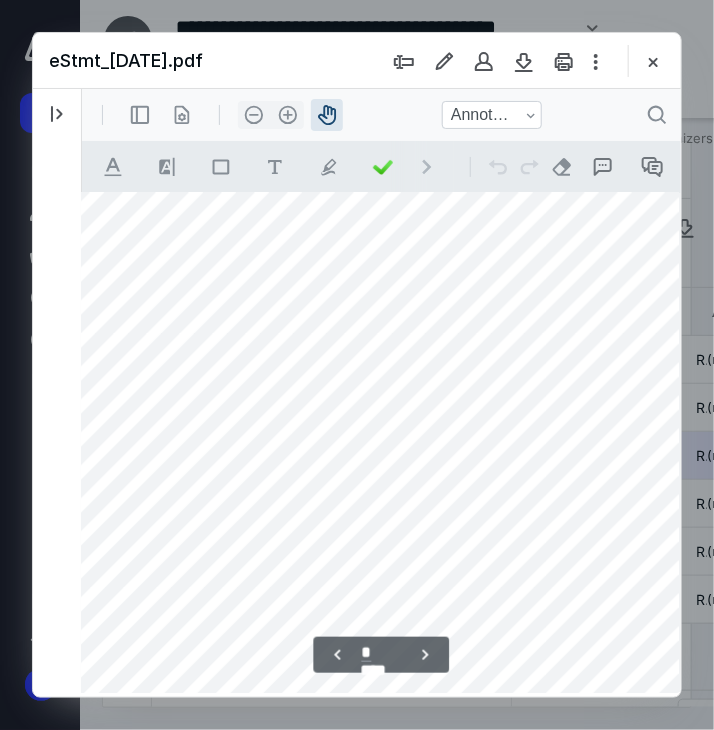 scroll, scrollTop: 2909, scrollLeft: 47, axis: both 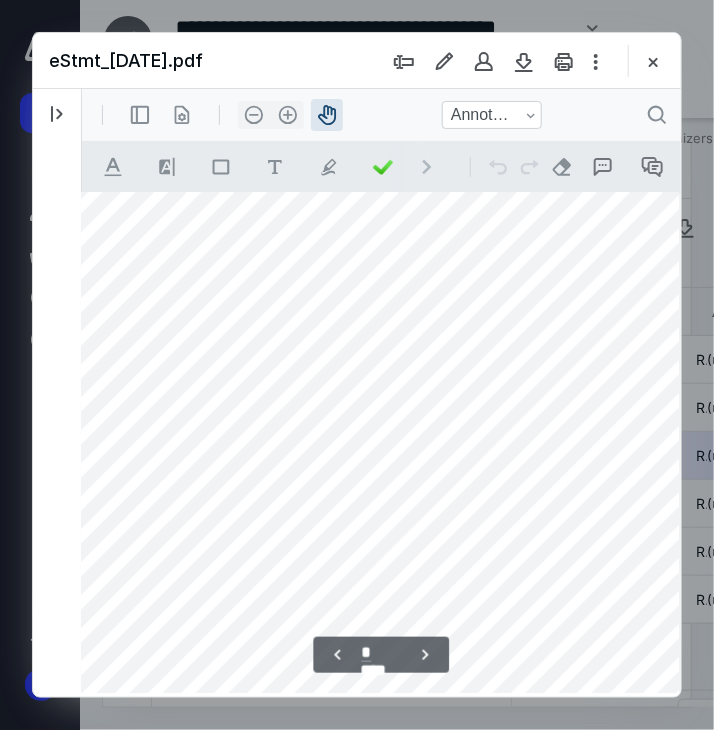 click at bounding box center (374, 359) 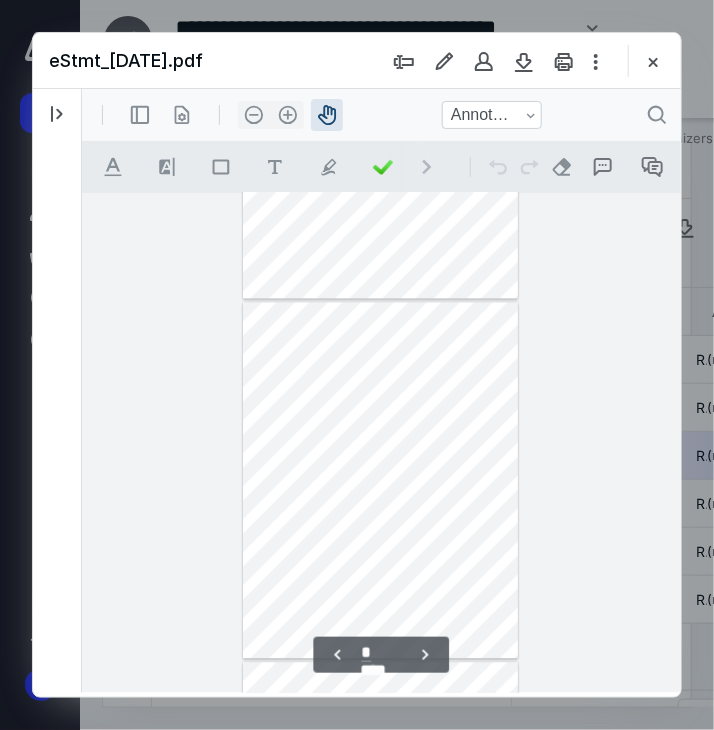 scroll, scrollTop: 503, scrollLeft: 0, axis: vertical 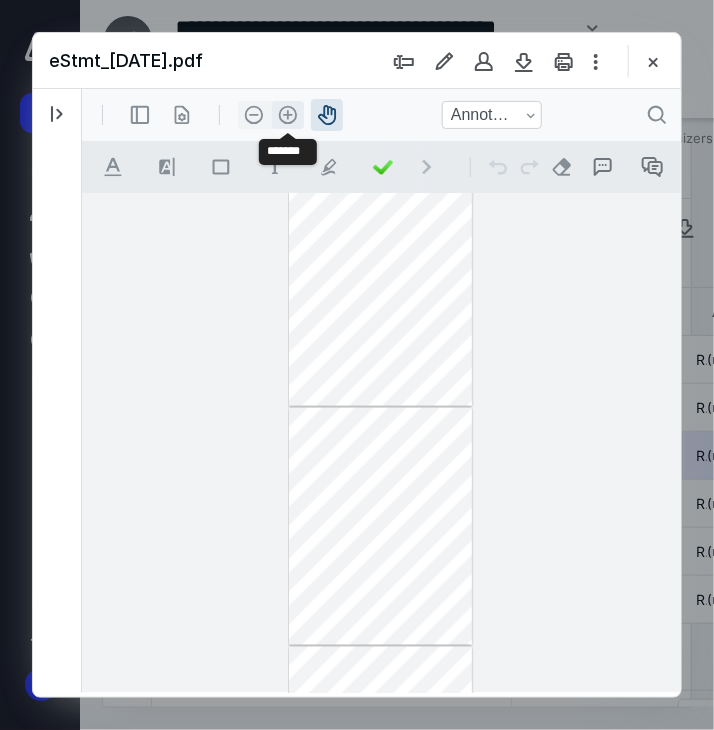 click on ".cls-1{fill:#abb0c4;} icon - header - zoom - in - line" at bounding box center [287, 114] 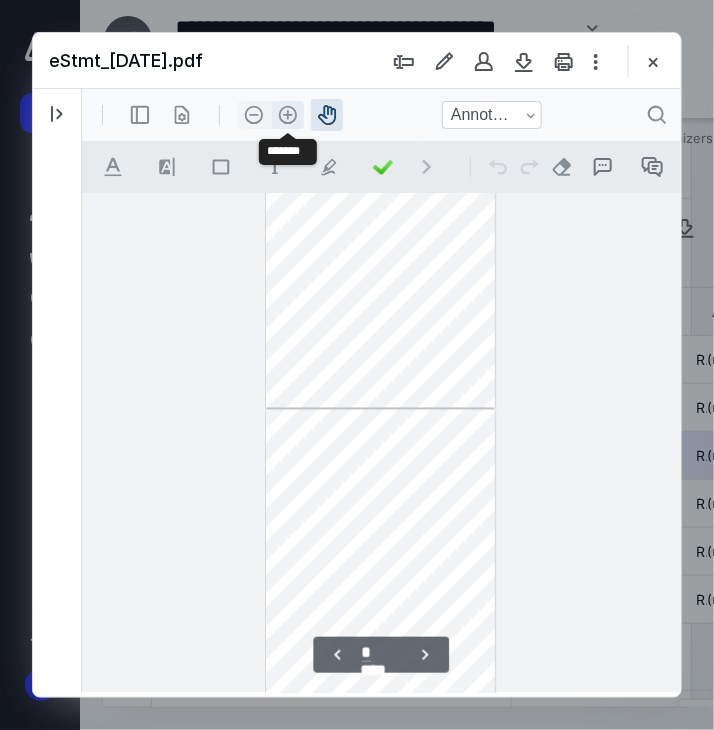 click on ".cls-1{fill:#abb0c4;} icon - header - zoom - in - line" at bounding box center [287, 114] 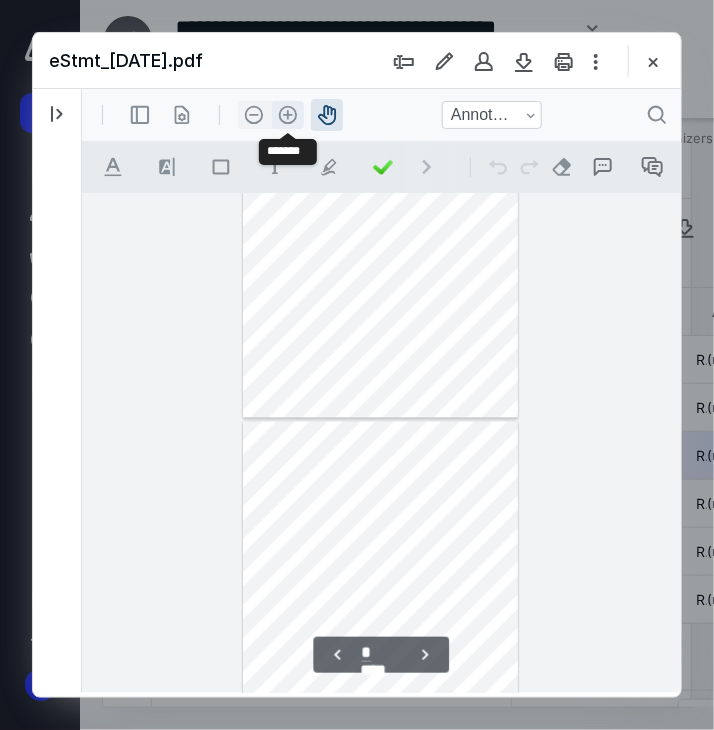 click on ".cls-1{fill:#abb0c4;} icon - header - zoom - in - line" at bounding box center [287, 114] 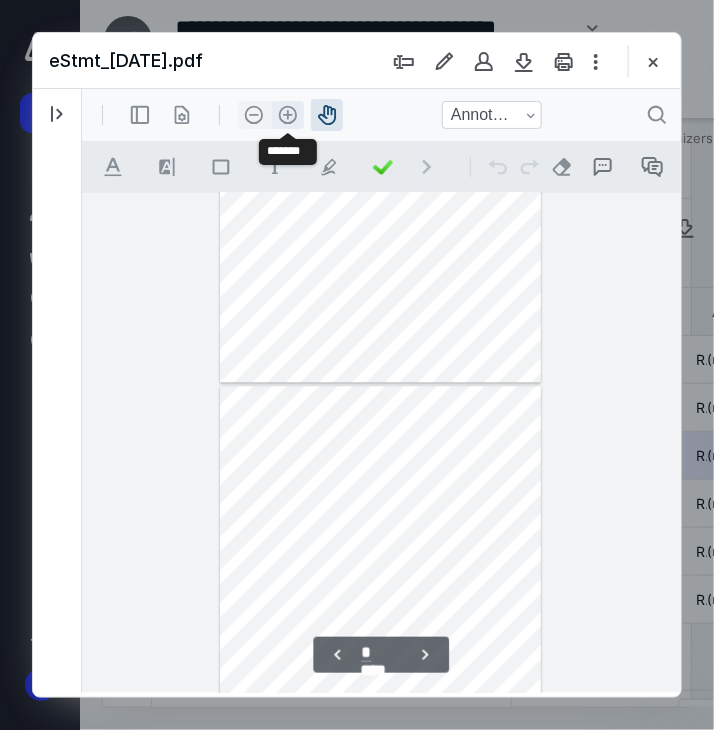 click on ".cls-1{fill:#abb0c4;} icon - header - zoom - in - line" at bounding box center (287, 114) 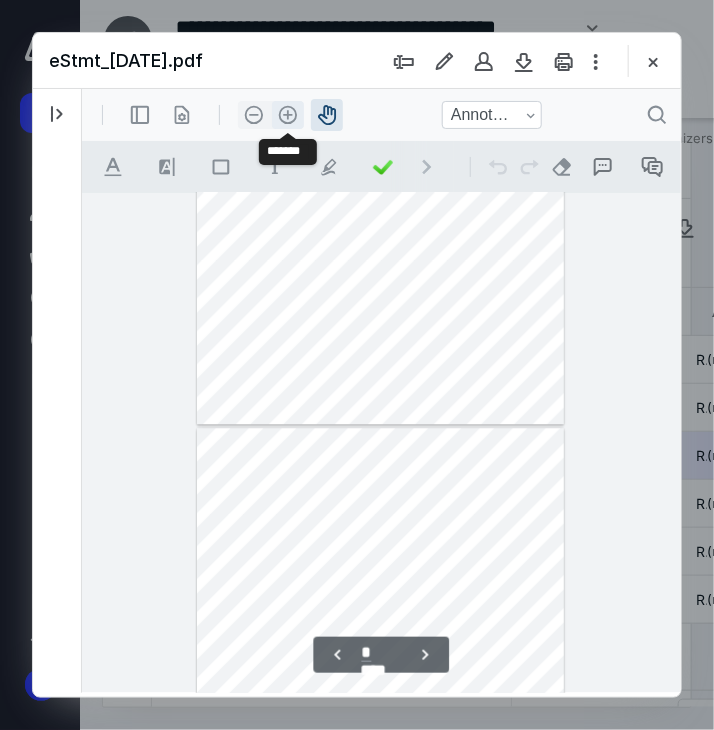 click on ".cls-1{fill:#abb0c4;} icon - header - zoom - in - line" at bounding box center [287, 114] 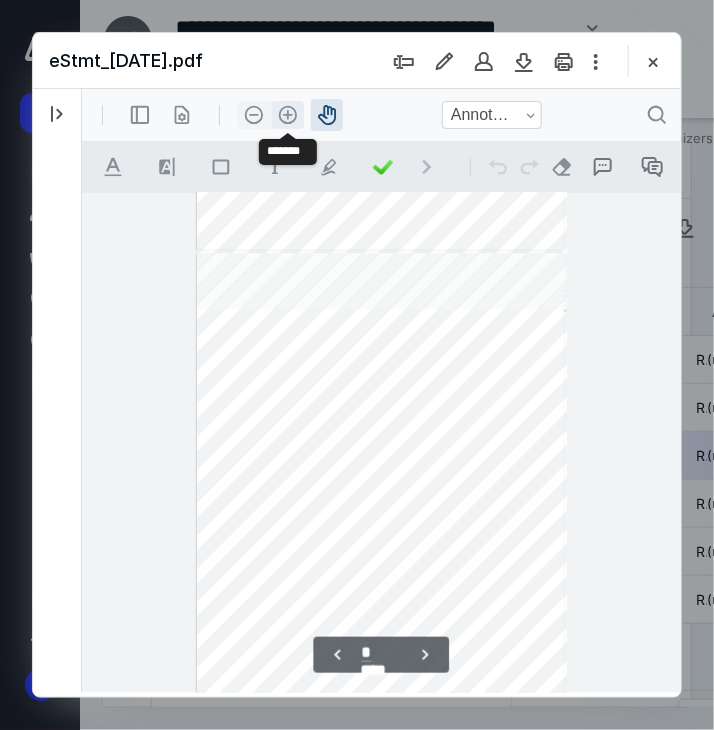 click on ".cls-1{fill:#abb0c4;} icon - header - zoom - in - line" at bounding box center [287, 114] 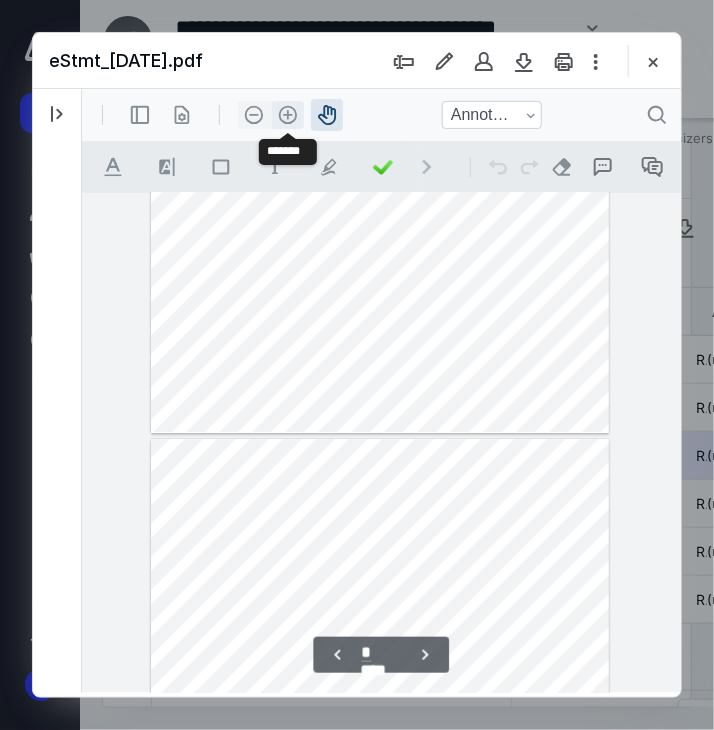 click on ".cls-1{fill:#abb0c4;} icon - header - zoom - in - line" at bounding box center (287, 114) 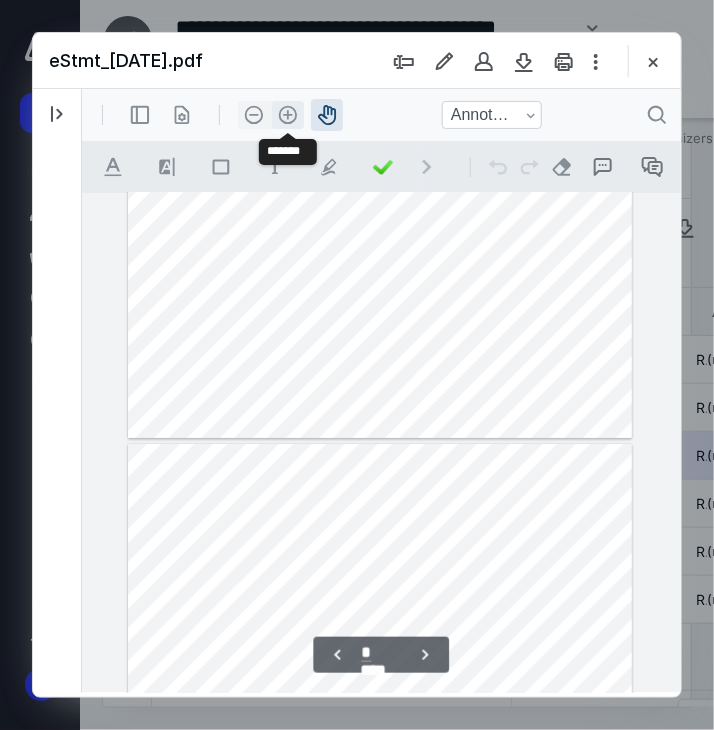 click on ".cls-1{fill:#abb0c4;} icon - header - zoom - in - line" at bounding box center (287, 114) 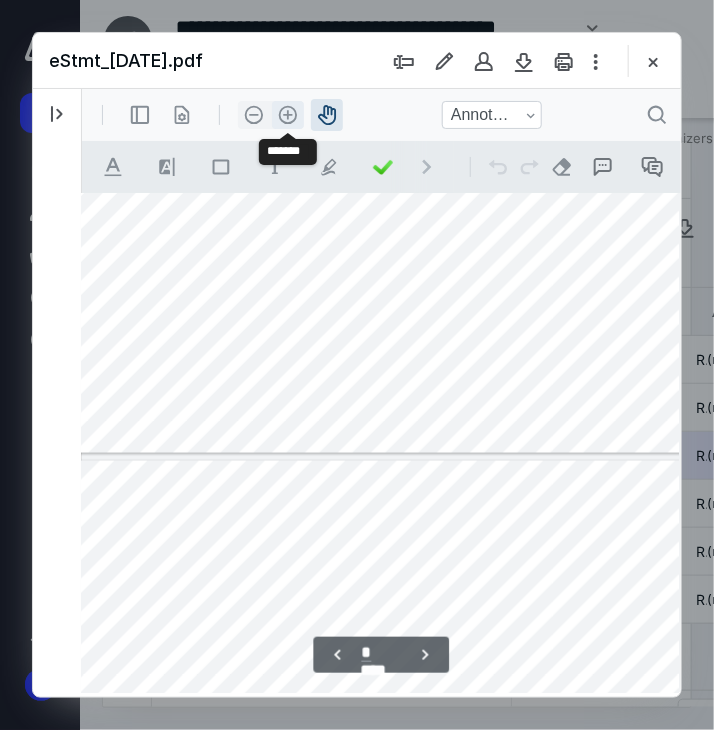 click on ".cls-1{fill:#abb0c4;} icon - header - zoom - in - line" at bounding box center [287, 114] 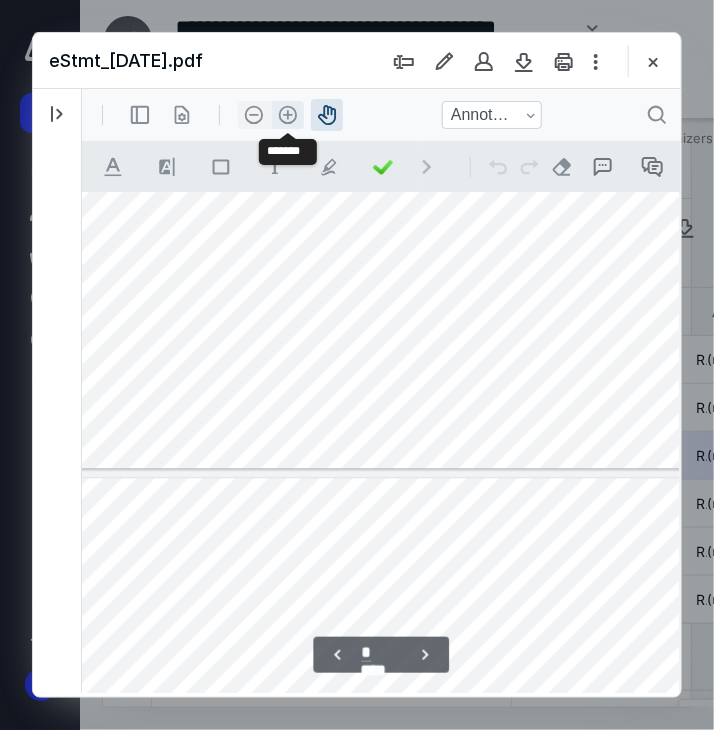 click on ".cls-1{fill:#abb0c4;} icon - header - zoom - in - line" at bounding box center [287, 114] 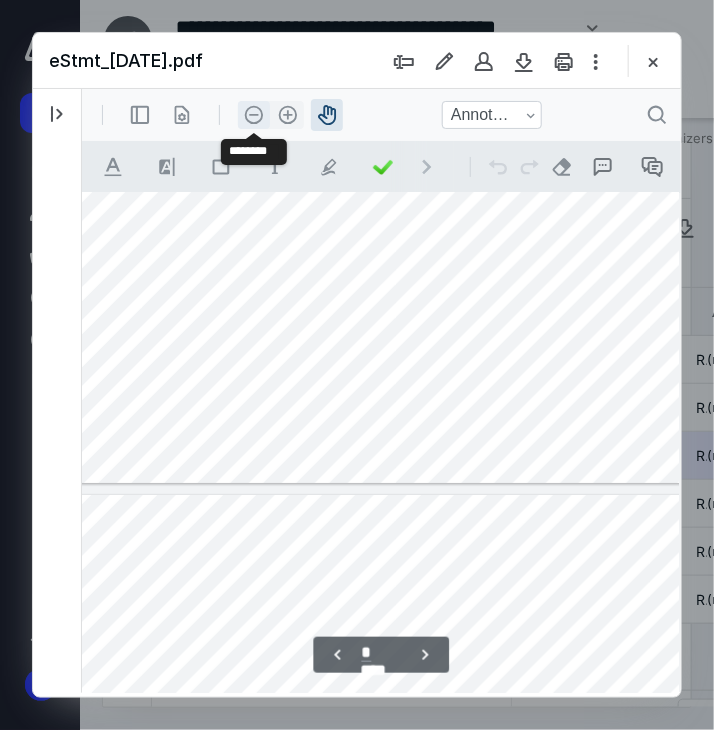 click on ".cls-1{fill:#abb0c4;} icon - header - zoom - out - line" at bounding box center [253, 114] 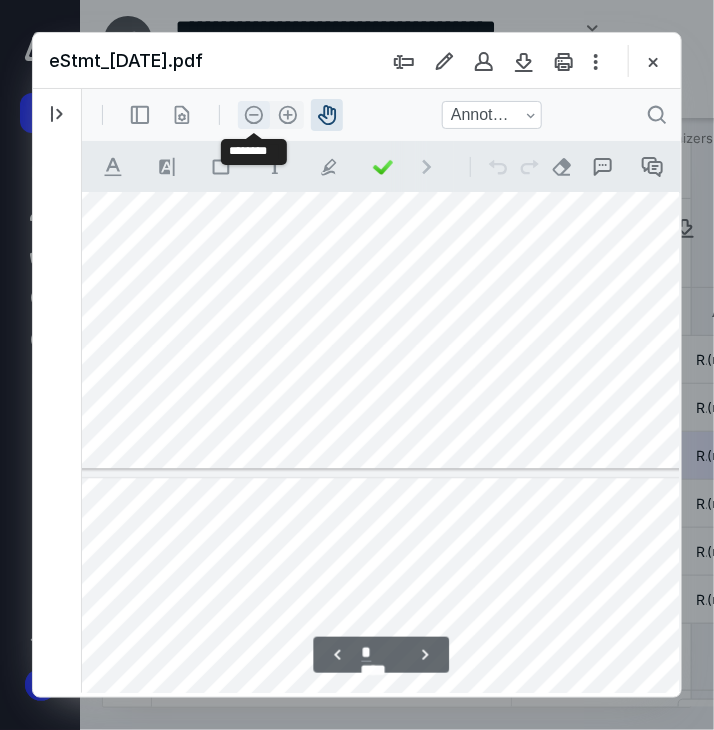click on ".cls-1{fill:#abb0c4;} icon - header - zoom - out - line" at bounding box center [253, 114] 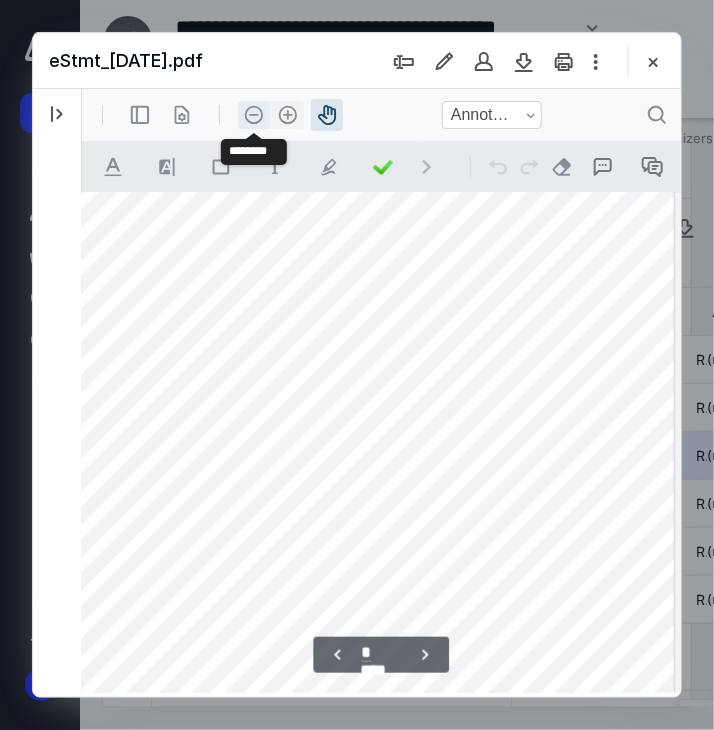 scroll, scrollTop: 2313, scrollLeft: 38, axis: both 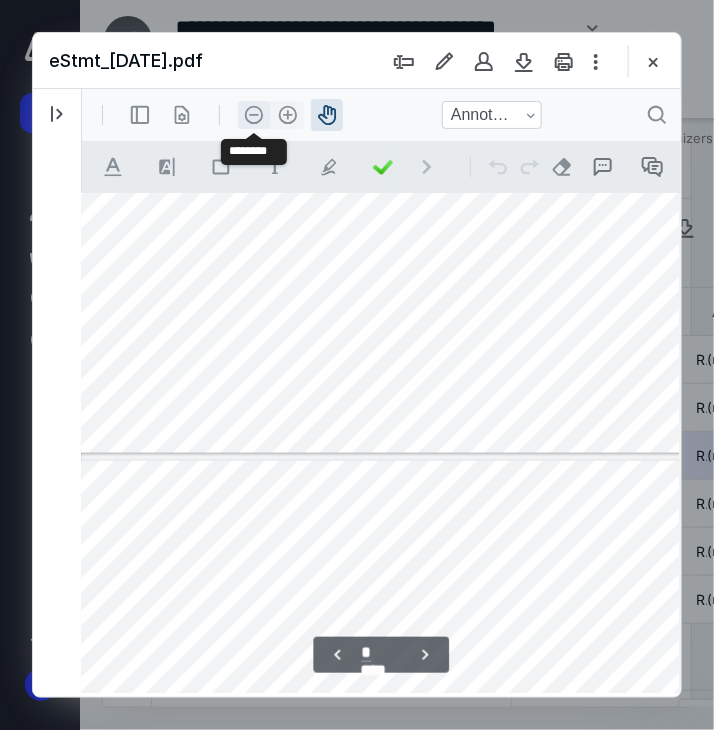 click on ".cls-1{fill:#abb0c4;} icon - header - zoom - out - line" at bounding box center [253, 114] 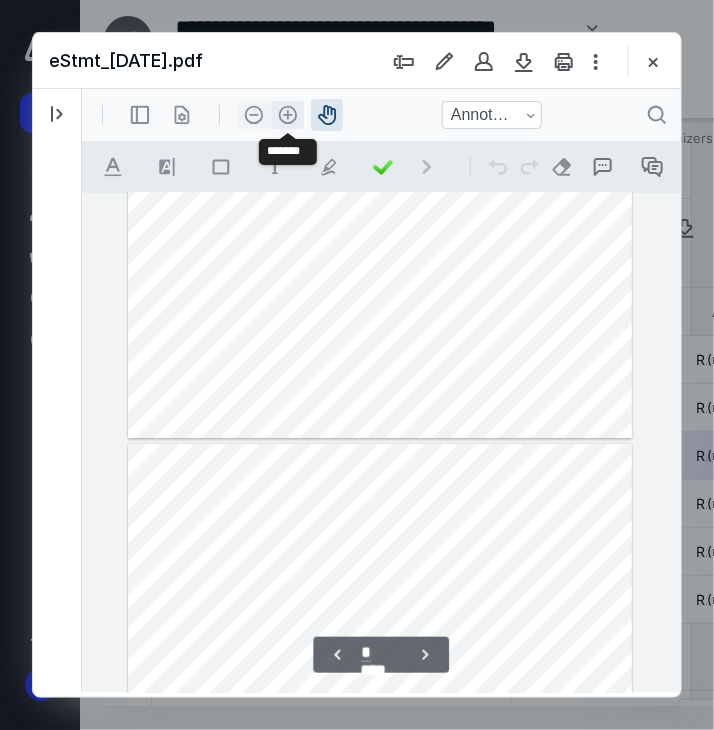 click on ".cls-1{fill:#abb0c4;} icon - header - zoom - in - line" at bounding box center (287, 114) 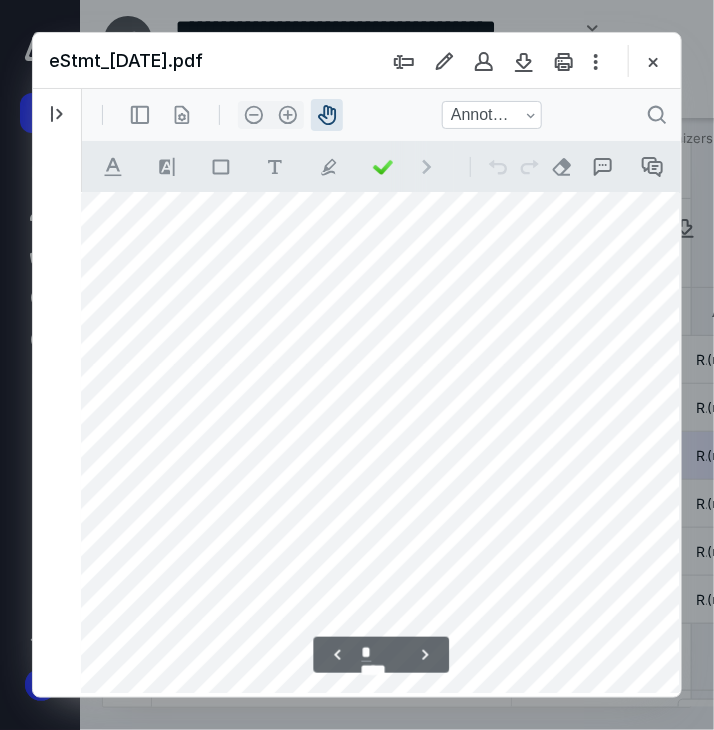 scroll, scrollTop: 2882, scrollLeft: 38, axis: both 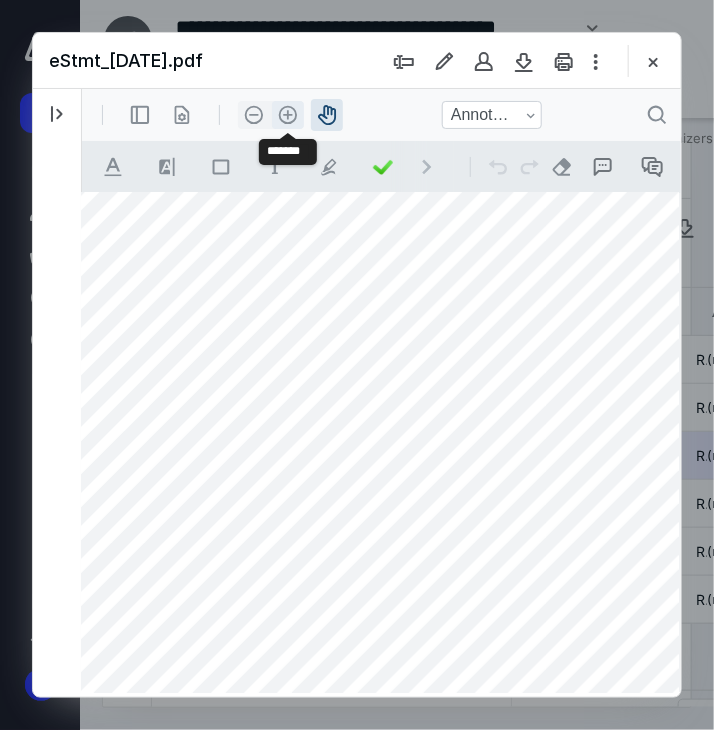 click on ".cls-1{fill:#abb0c4;} icon - header - zoom - in - line" at bounding box center [287, 114] 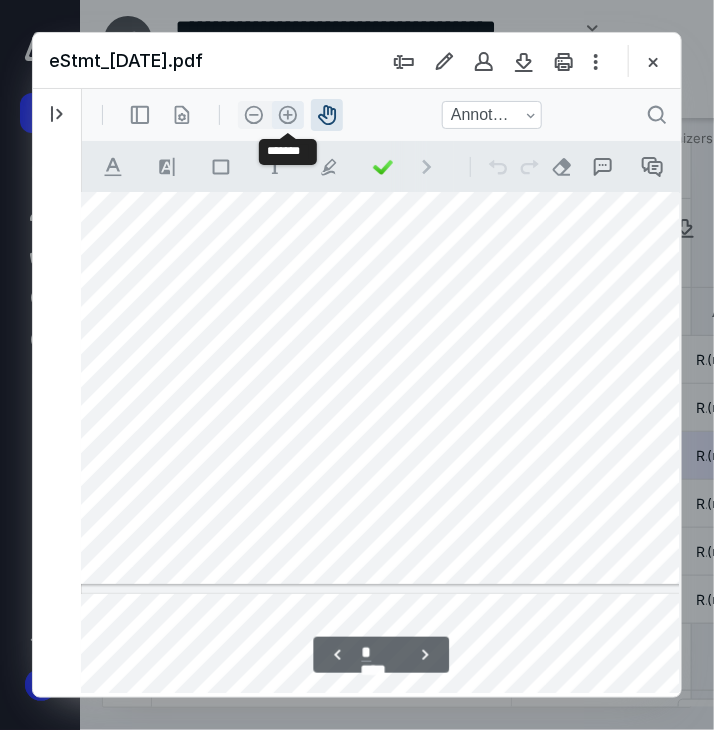 click on ".cls-1{fill:#abb0c4;} icon - header - zoom - in - line" at bounding box center (287, 114) 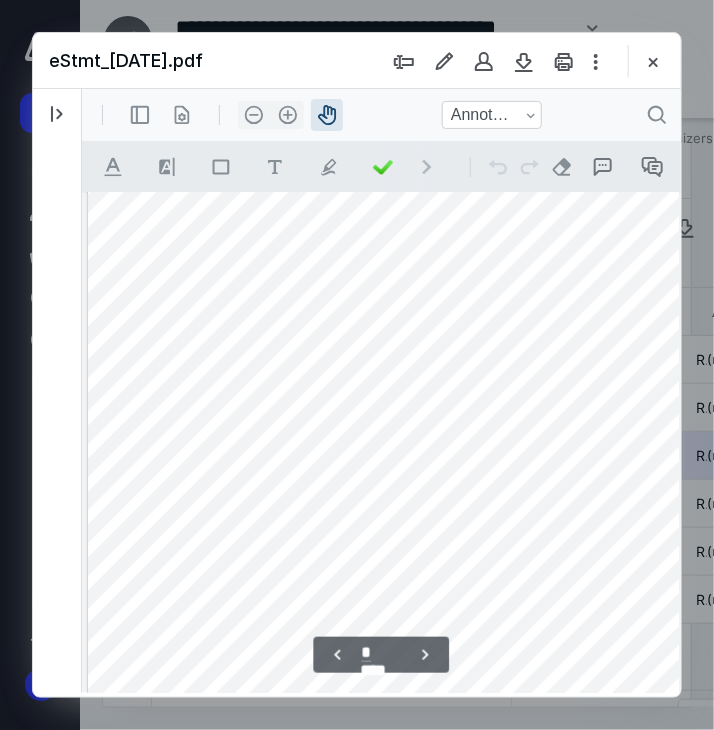 scroll, scrollTop: 10240, scrollLeft: 0, axis: vertical 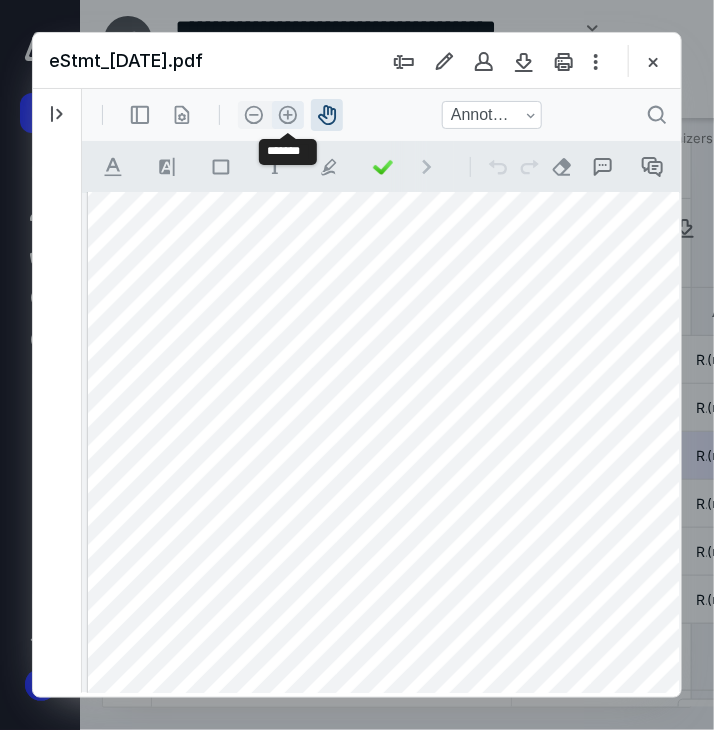 click on ".cls-1{fill:#abb0c4;} icon - header - zoom - in - line" at bounding box center (287, 114) 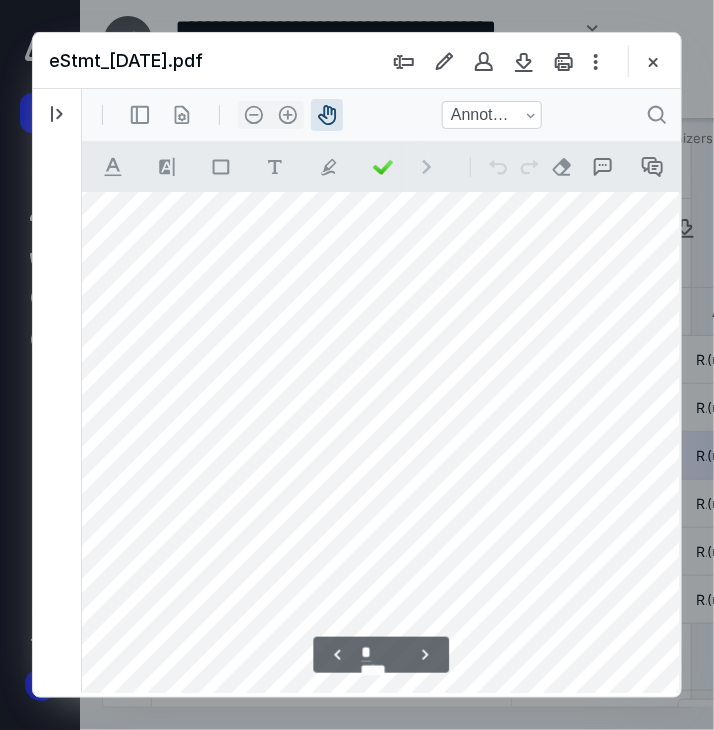 scroll, scrollTop: 12684, scrollLeft: 95, axis: both 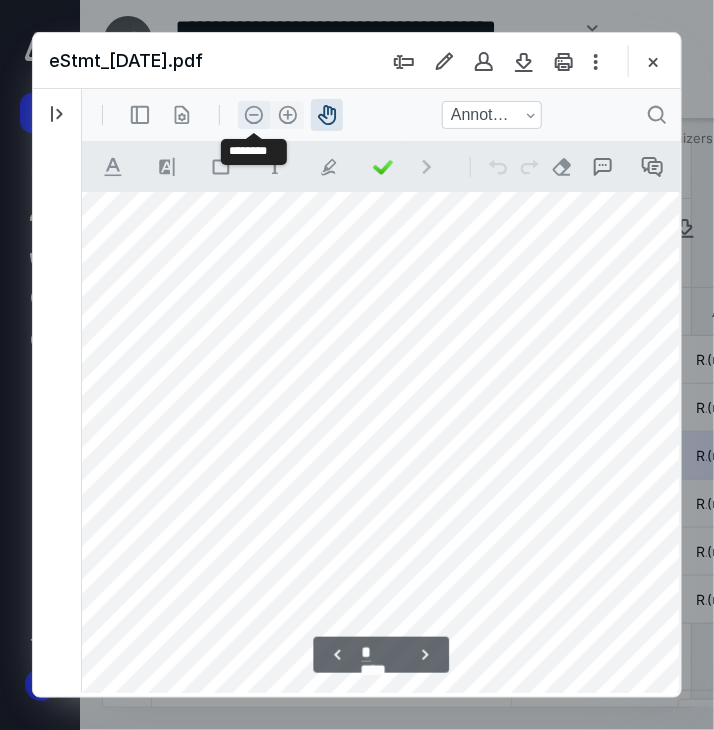 click on ".cls-1{fill:#abb0c4;} icon - header - zoom - out - line" at bounding box center (253, 114) 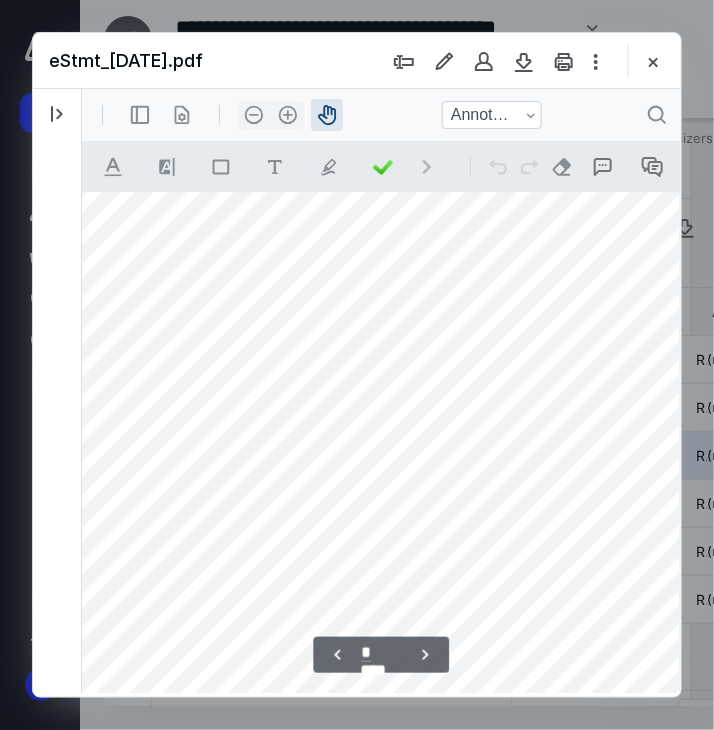 scroll, scrollTop: 6769, scrollLeft: 341, axis: both 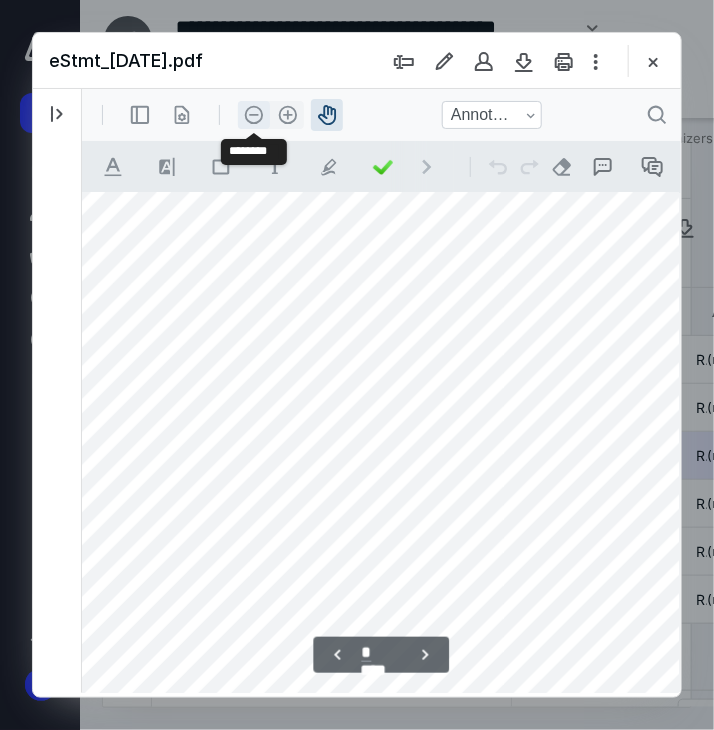 click on ".cls-1{fill:#abb0c4;} icon - header - zoom - out - line" at bounding box center [253, 114] 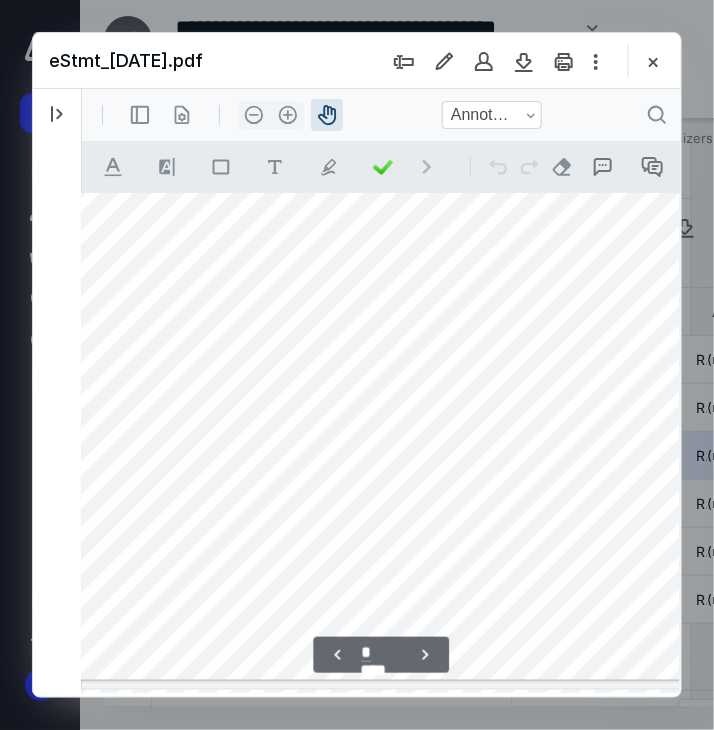 scroll, scrollTop: 5862, scrollLeft: 17, axis: both 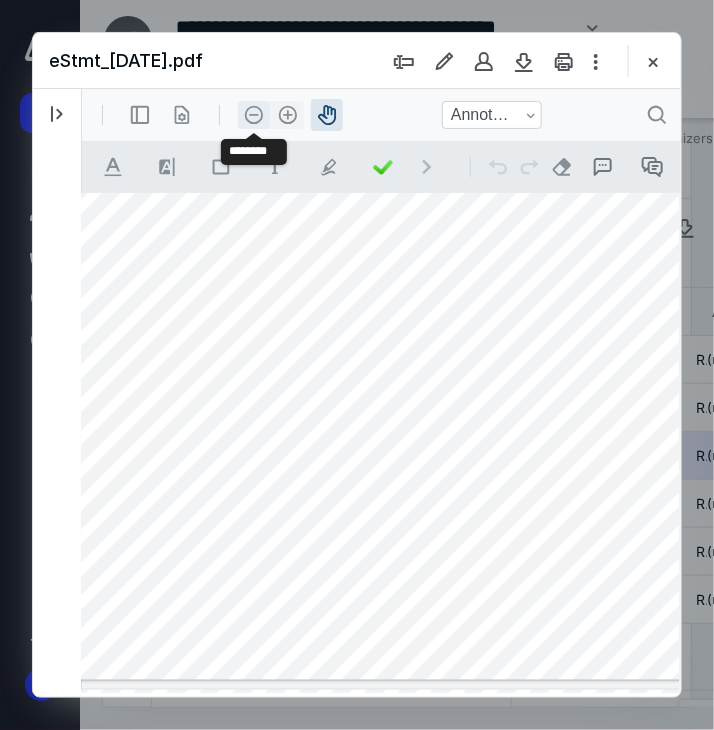 click on ".cls-1{fill:#abb0c4;} icon - header - zoom - out - line" at bounding box center [253, 114] 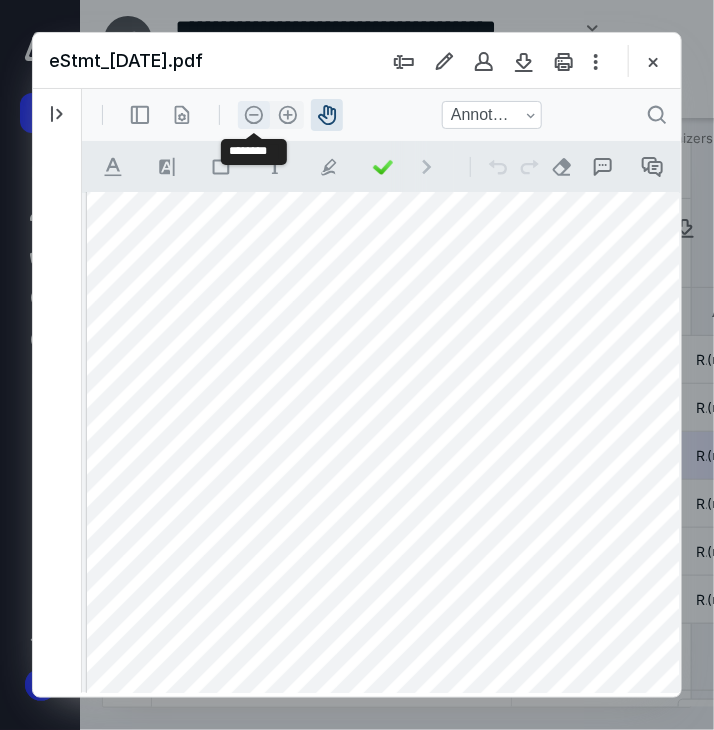 click on ".cls-1{fill:#abb0c4;} icon - header - zoom - out - line" at bounding box center [253, 114] 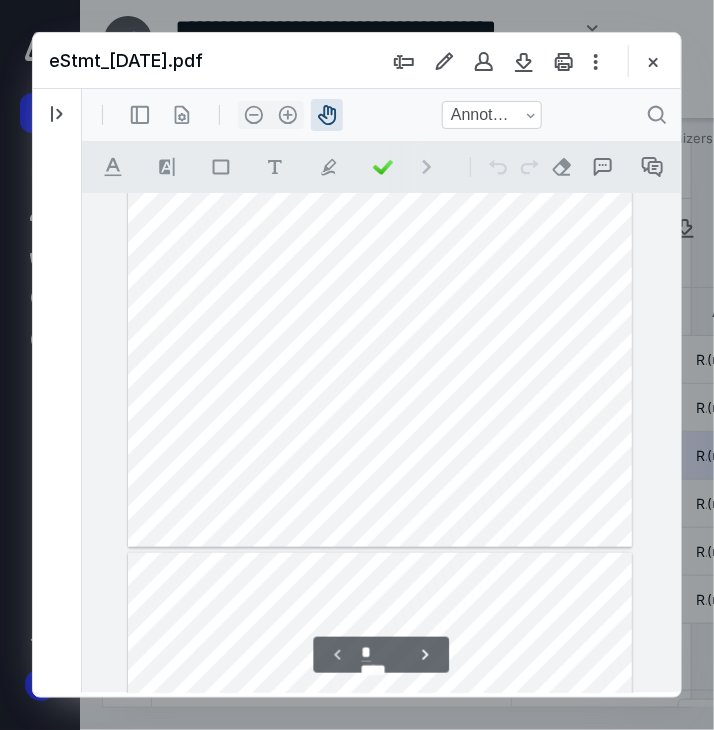 scroll, scrollTop: 240, scrollLeft: 0, axis: vertical 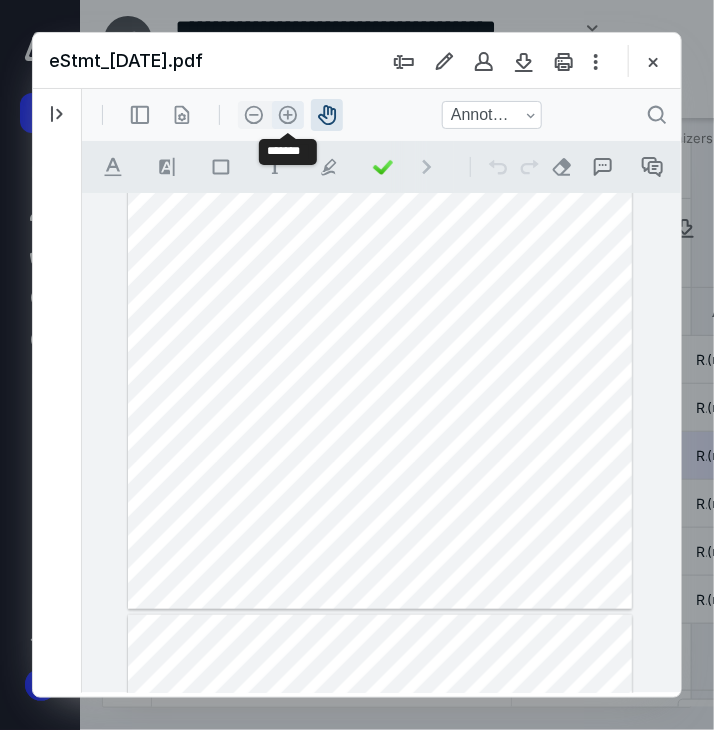 click on ".cls-1{fill:#abb0c4;} icon - header - zoom - in - line" at bounding box center (287, 114) 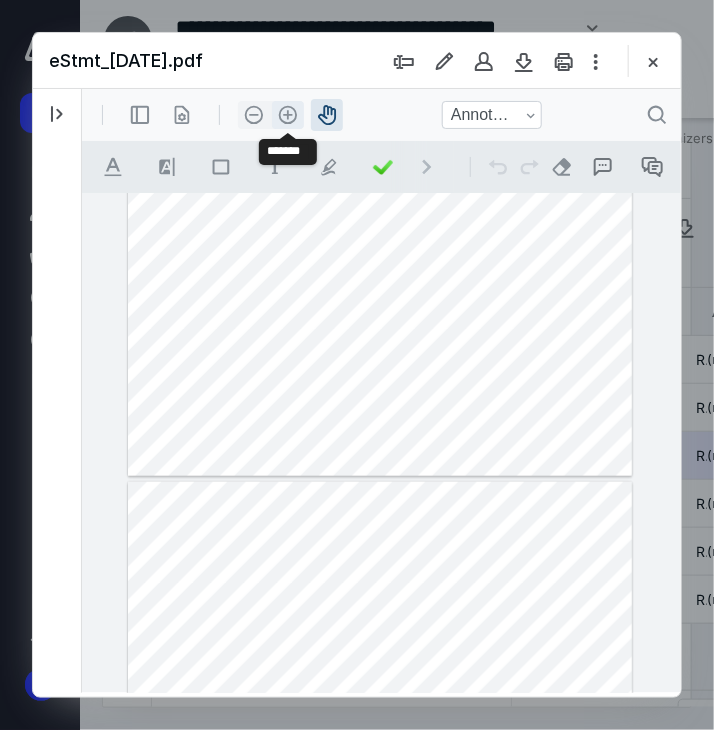 click on ".cls-1{fill:#abb0c4;} icon - header - zoom - in - line" at bounding box center [287, 114] 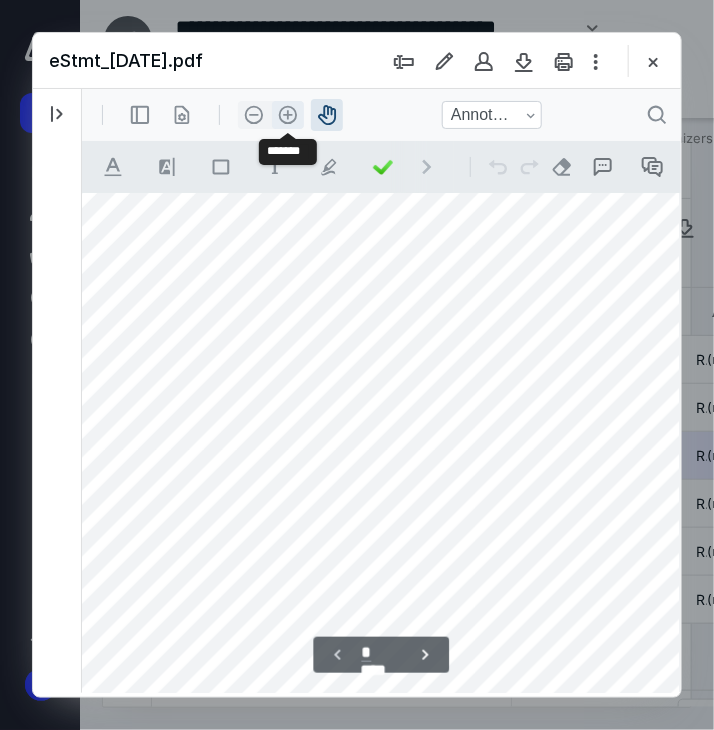 click on ".cls-1{fill:#abb0c4;} icon - header - zoom - in - line" at bounding box center [287, 114] 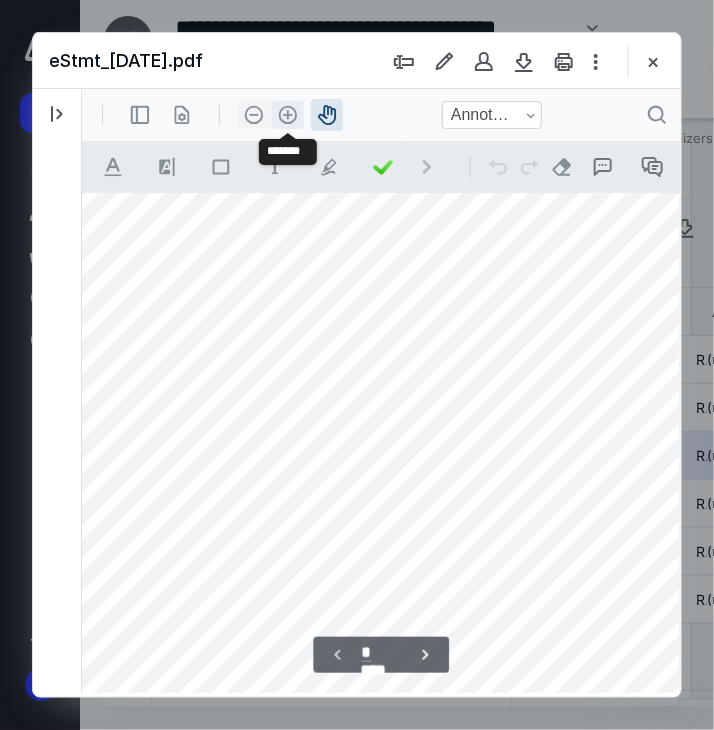 scroll, scrollTop: 639, scrollLeft: 195, axis: both 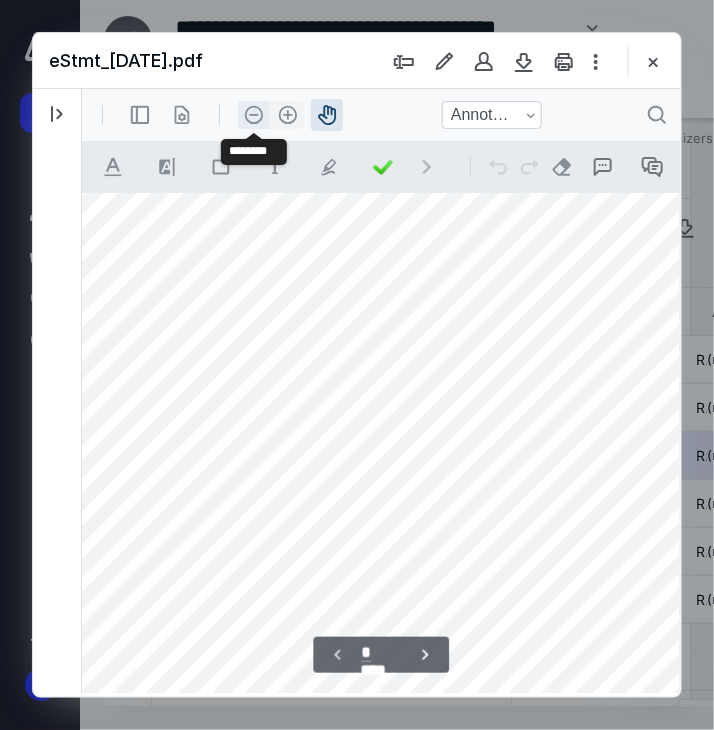 click on ".cls-1{fill:#abb0c4;} icon - header - zoom - out - line" at bounding box center (253, 114) 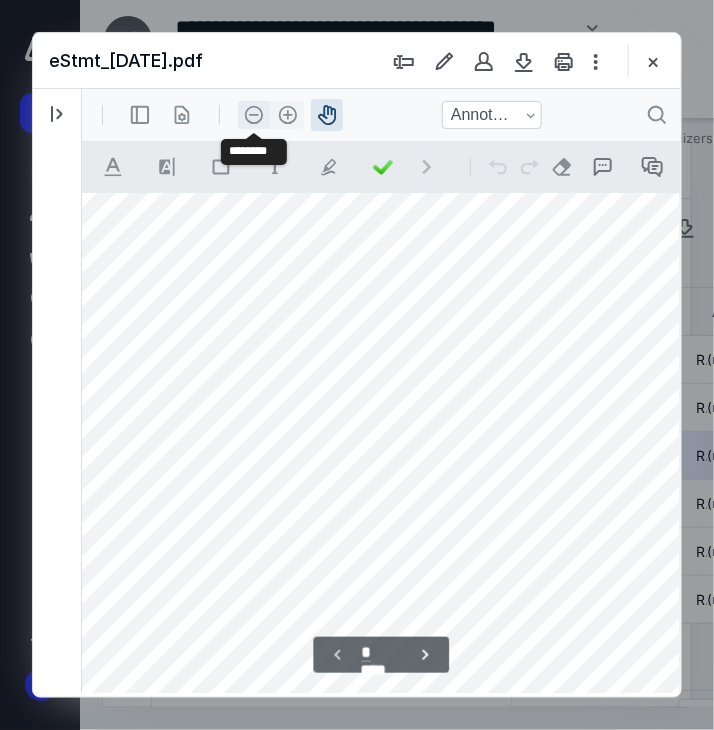 click on ".cls-1{fill:#abb0c4;} icon - header - zoom - out - line" at bounding box center (253, 114) 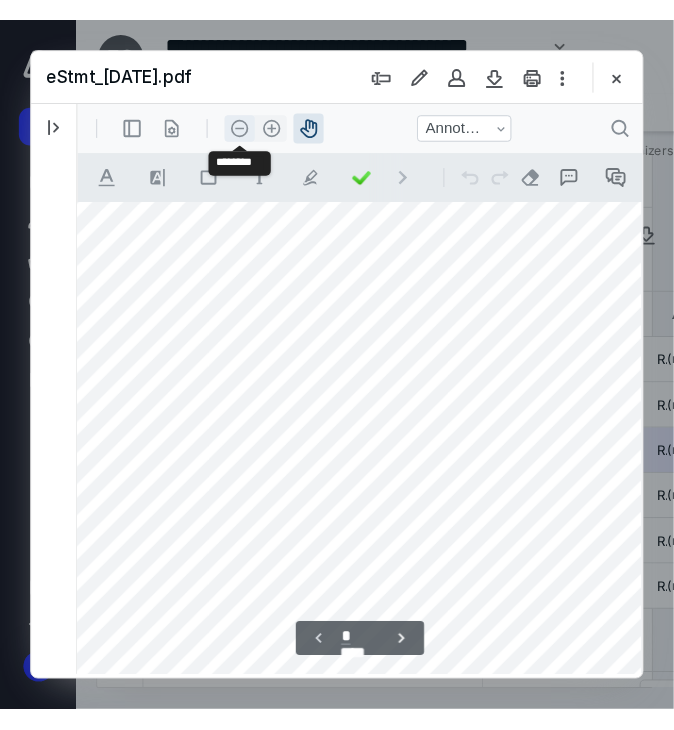 scroll, scrollTop: 373, scrollLeft: 38, axis: both 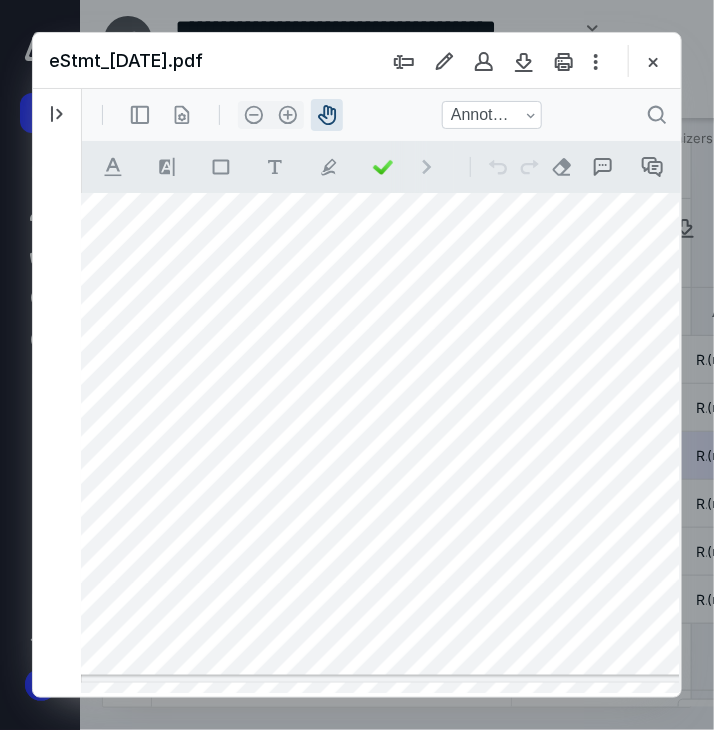 click at bounding box center (357, 365) 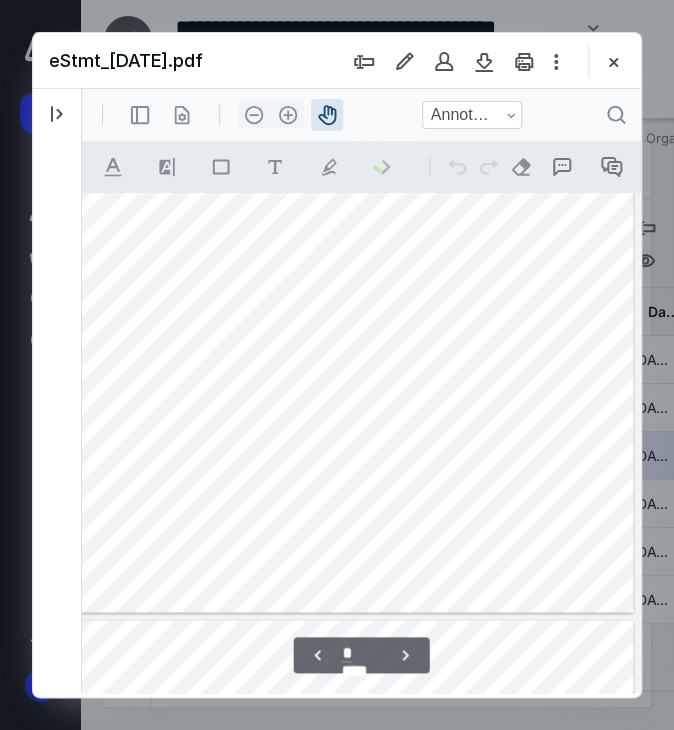 scroll, scrollTop: 2136, scrollLeft: 116, axis: both 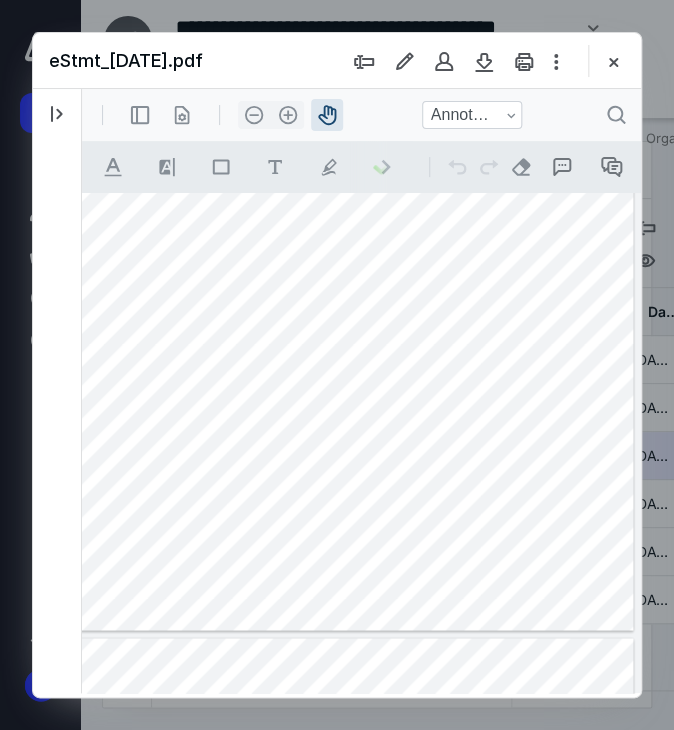 type on "*" 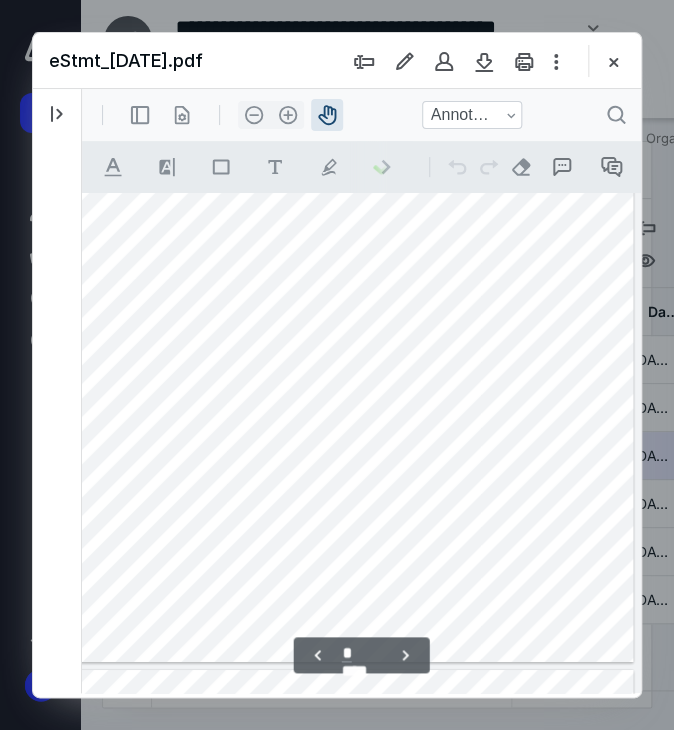 scroll, scrollTop: 2960, scrollLeft: 116, axis: both 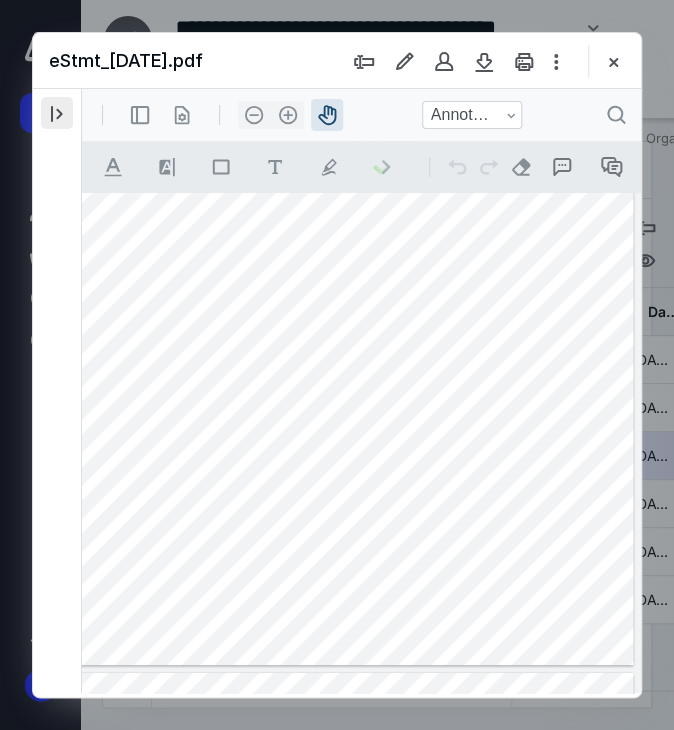click at bounding box center (57, 113) 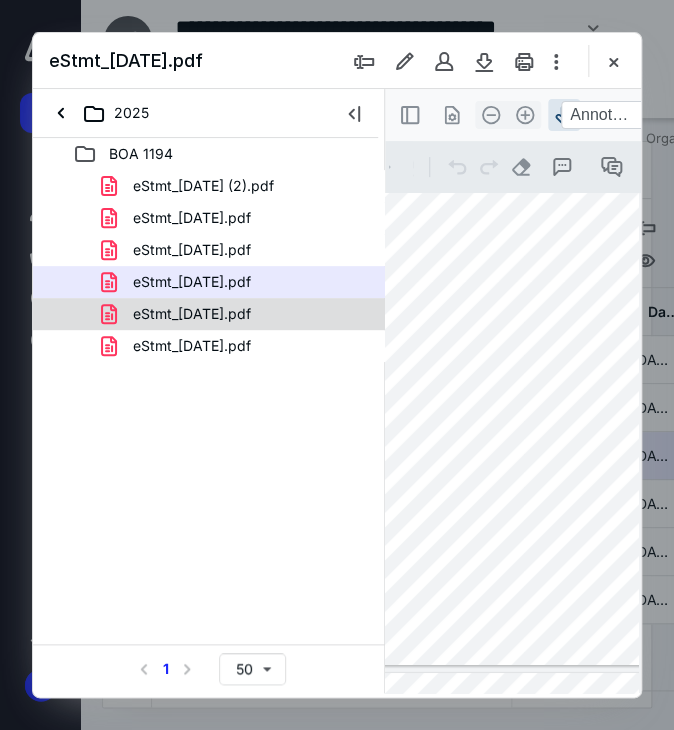 click on "eStmt_[DATE].pdf" at bounding box center (192, 314) 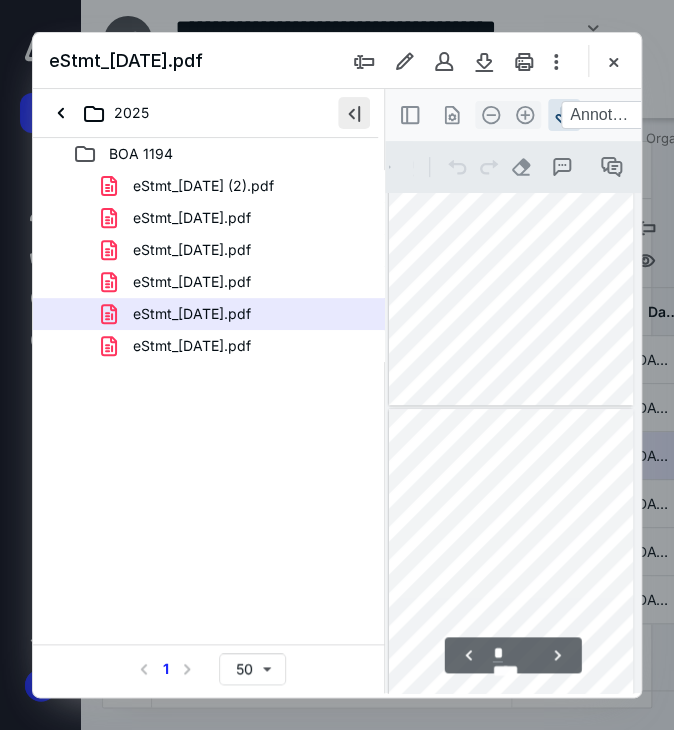 click at bounding box center (354, 113) 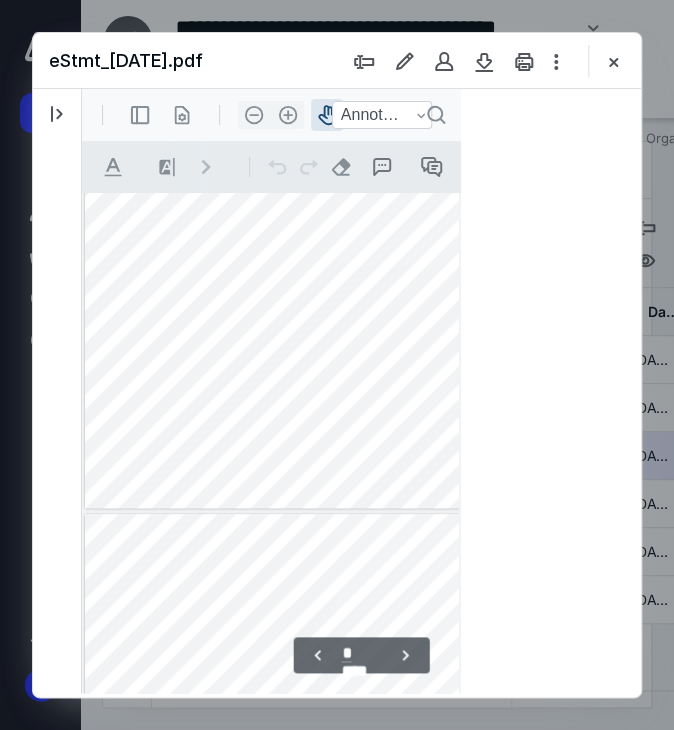 scroll, scrollTop: 289, scrollLeft: 0, axis: vertical 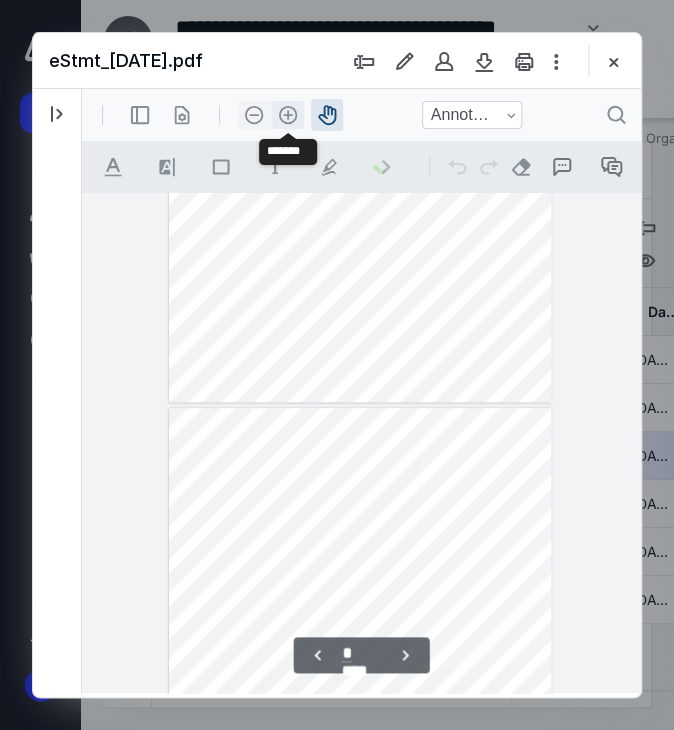 click on ".cls-1{fill:#abb0c4;} icon - header - zoom - in - line" at bounding box center (288, 115) 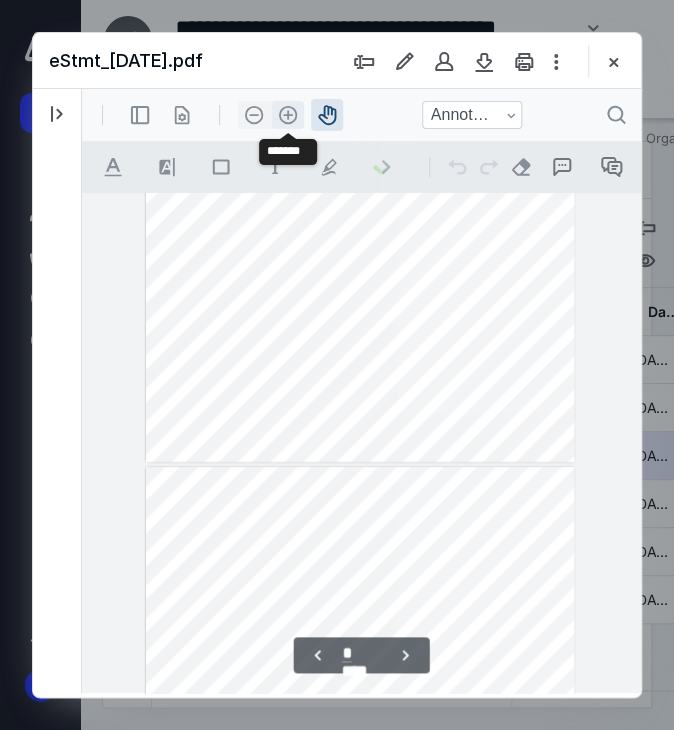scroll, scrollTop: 348, scrollLeft: 0, axis: vertical 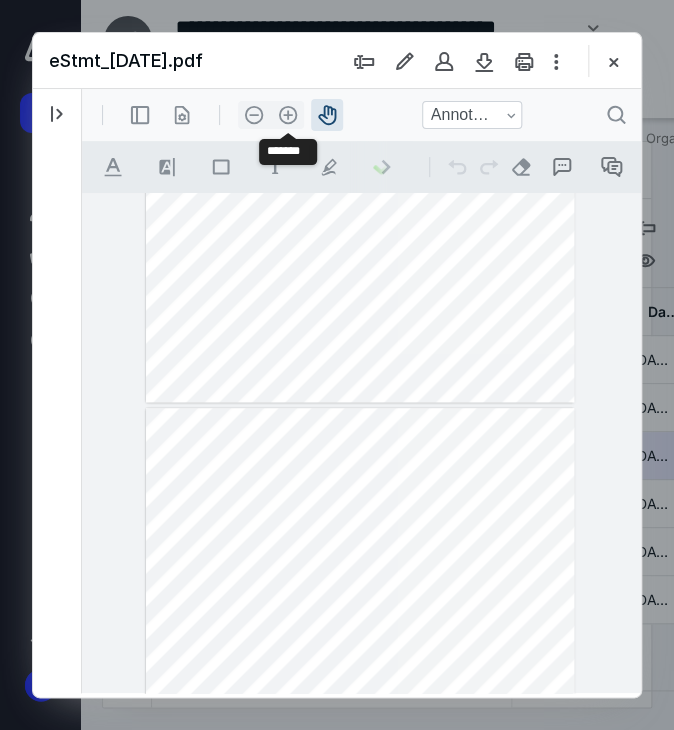 click on ".cls-1{fill:#abb0c4;} icon - header - zoom - in - line" at bounding box center [288, 115] 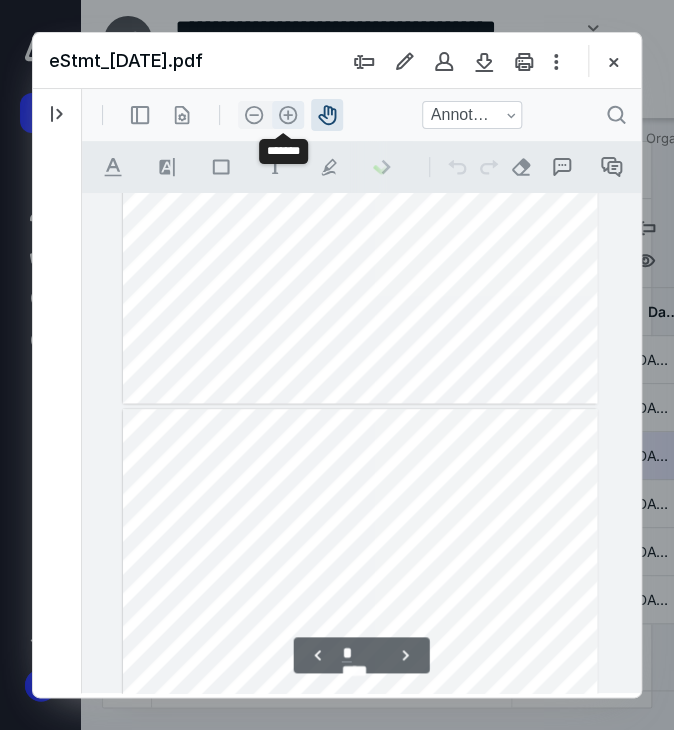 click on ".cls-1{fill:#abb0c4;} icon - header - zoom - in - line" at bounding box center (288, 115) 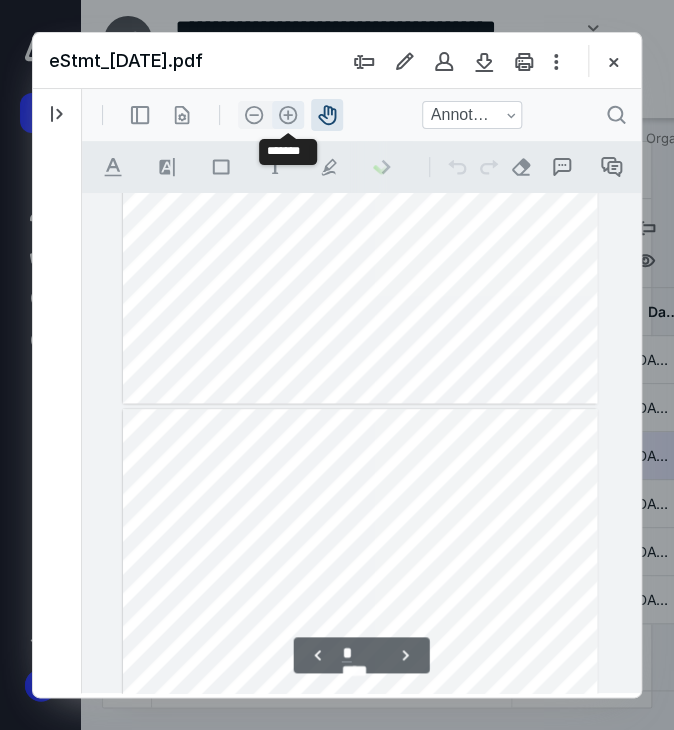 scroll, scrollTop: 464, scrollLeft: 0, axis: vertical 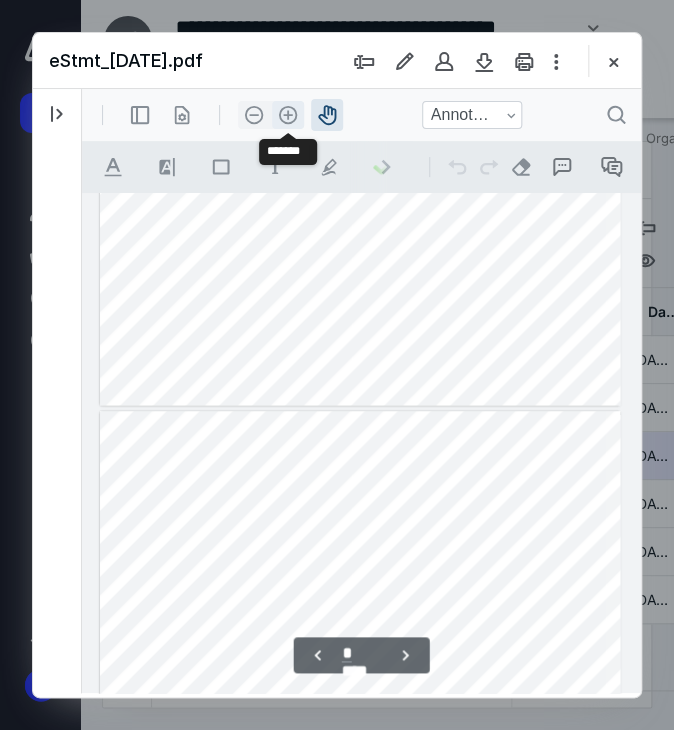 click on ".cls-1{fill:#abb0c4;} icon - header - zoom - in - line" at bounding box center [288, 115] 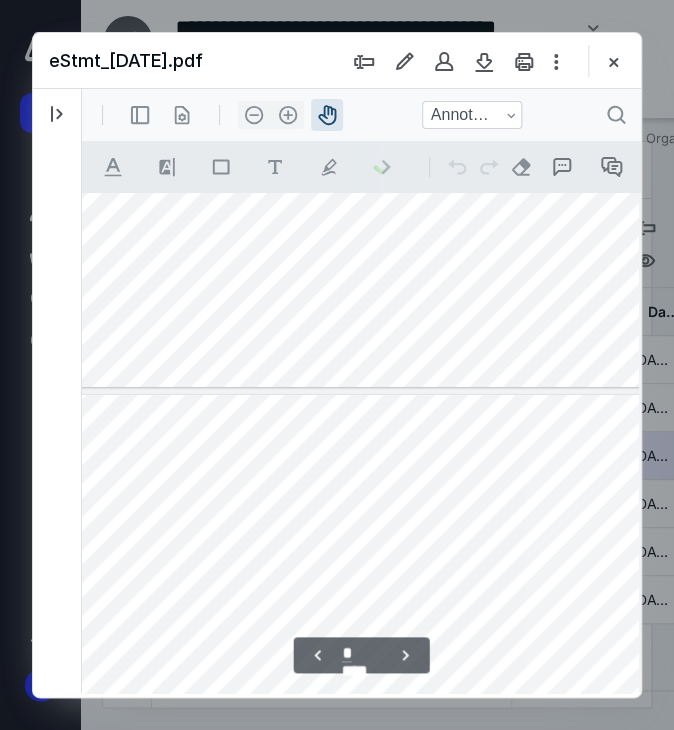 scroll, scrollTop: 1660, scrollLeft: 66, axis: both 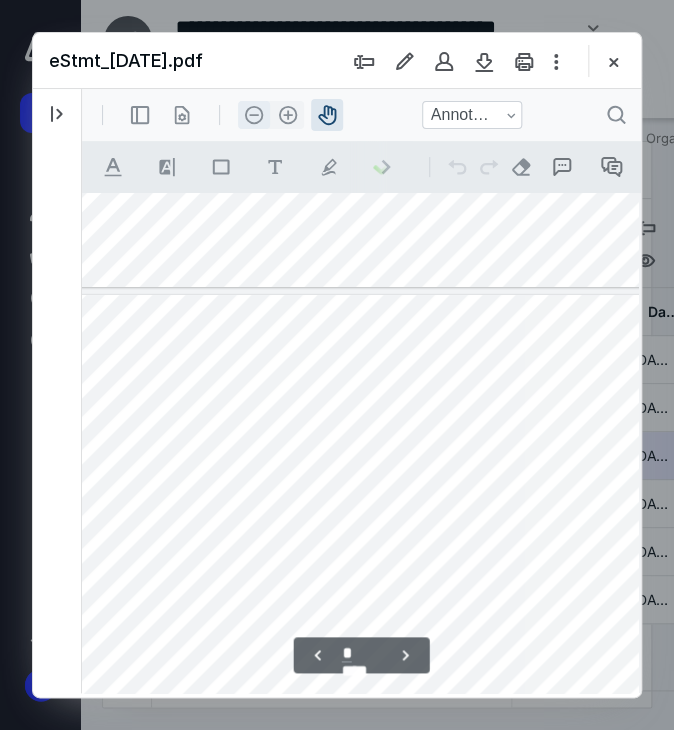 click on ".cls-1{fill:#abb0c4;} icon - header - zoom - out - line" at bounding box center (254, 115) 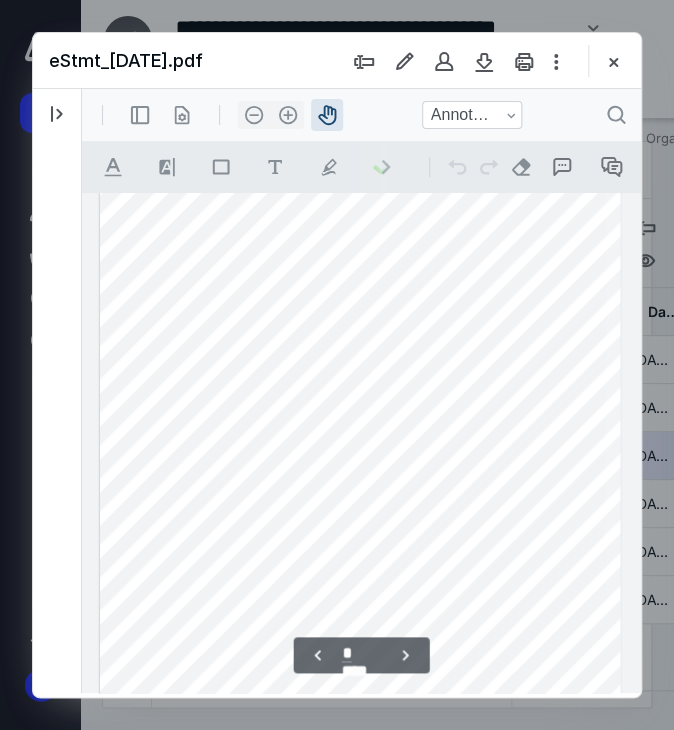 scroll, scrollTop: 2037, scrollLeft: 0, axis: vertical 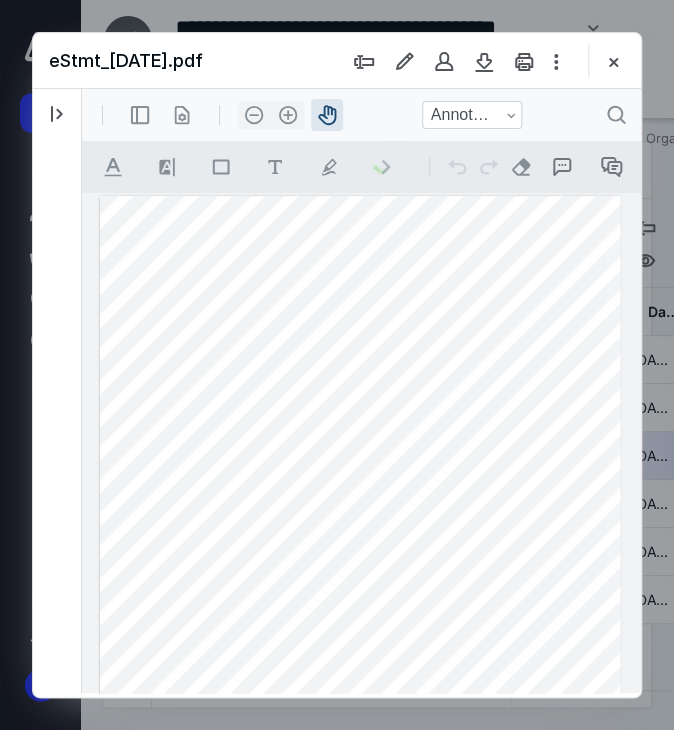 click at bounding box center [360, 532] 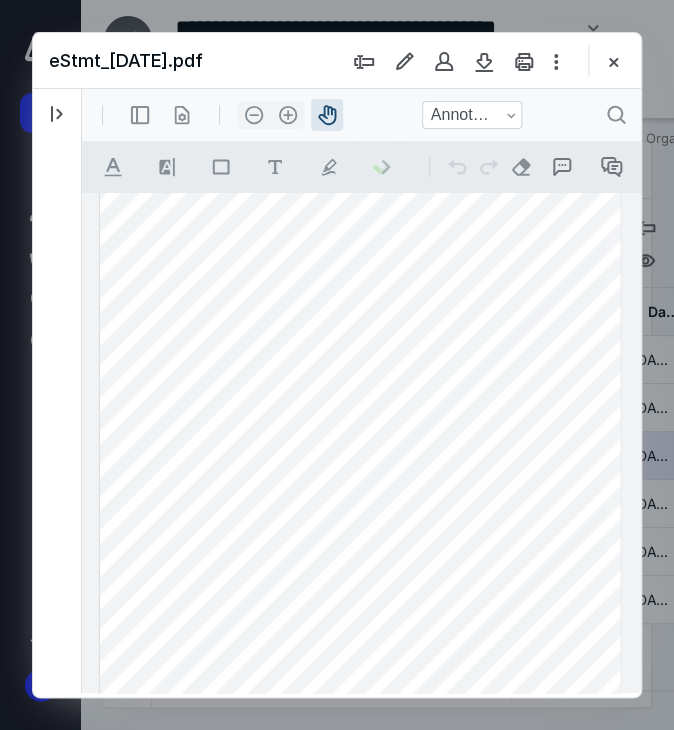 scroll, scrollTop: 2931, scrollLeft: 0, axis: vertical 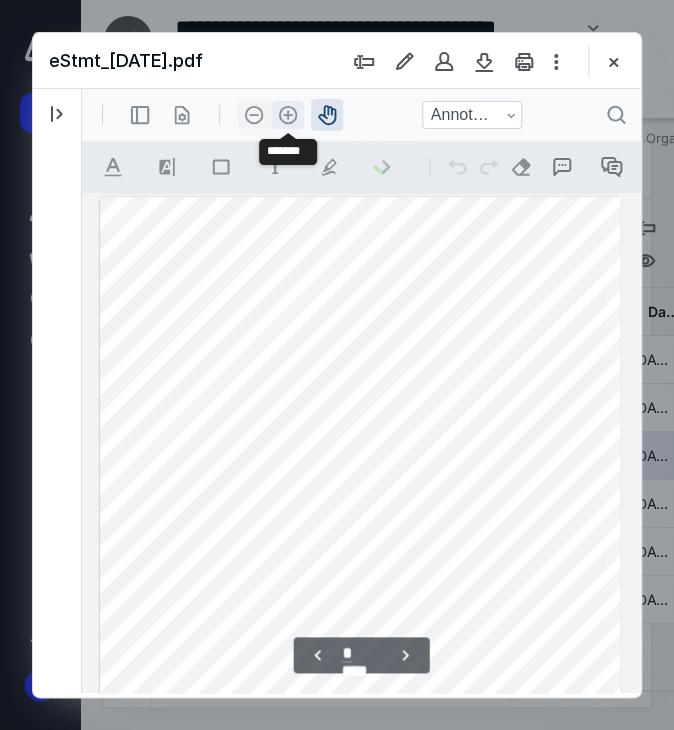 click on ".cls-1{fill:#abb0c4;} icon - header - zoom - in - line" at bounding box center (288, 115) 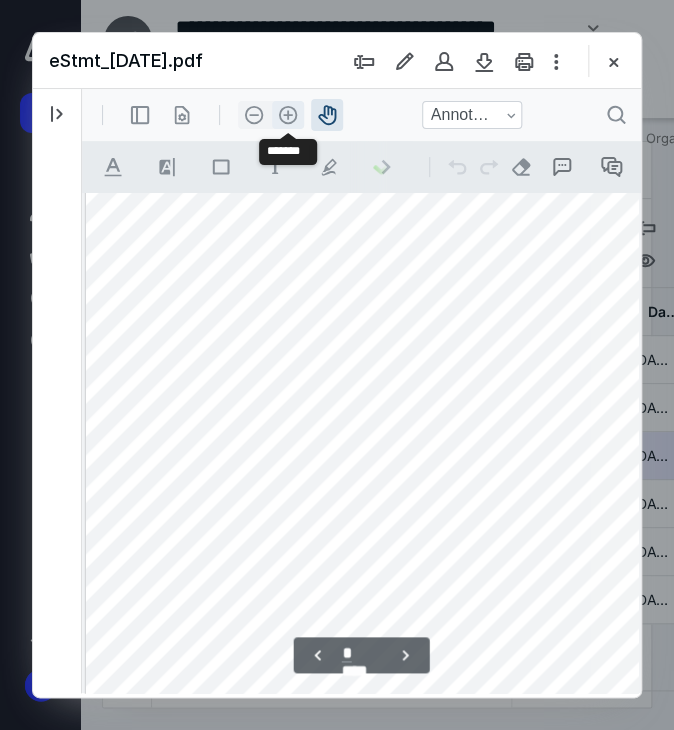 scroll, scrollTop: 7087, scrollLeft: 66, axis: both 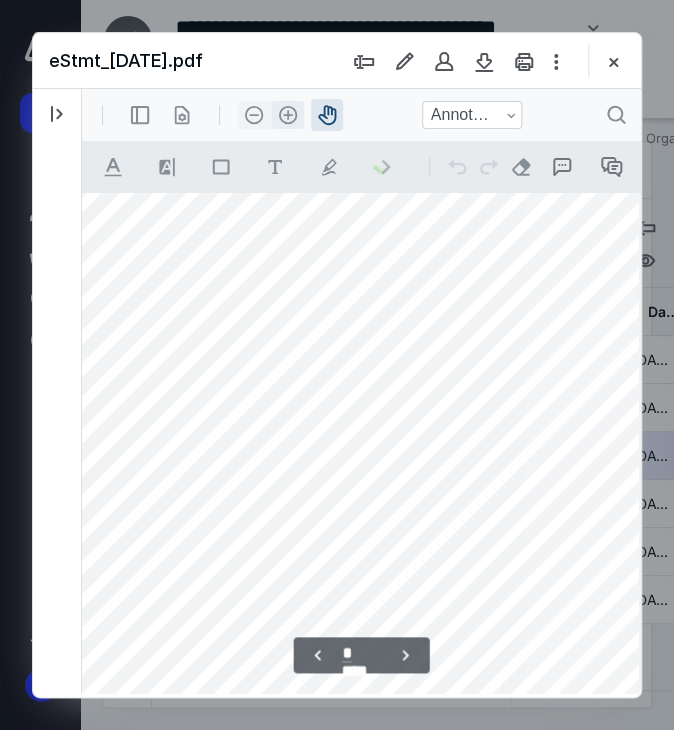 click on ".cls-1{fill:#abb0c4;} icon - header - zoom - in - line" at bounding box center (288, 115) 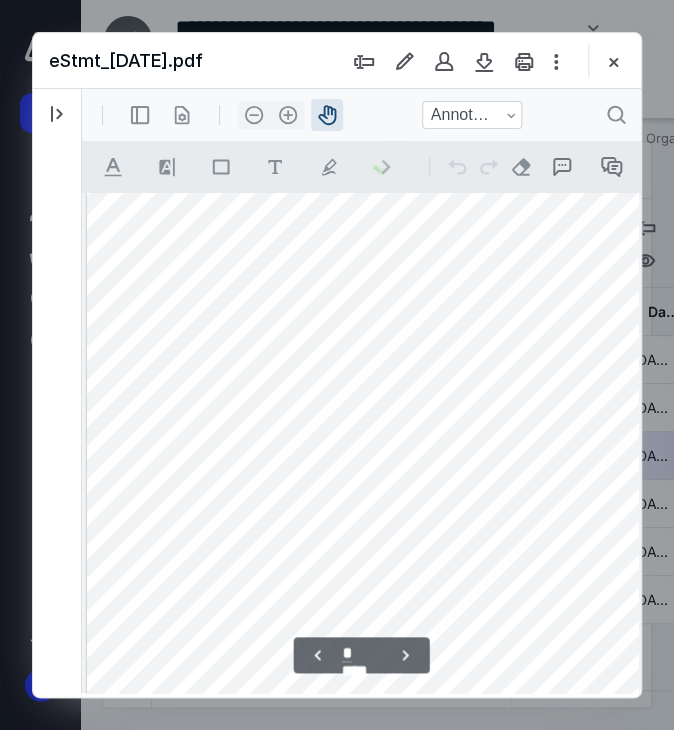 scroll, scrollTop: 8698, scrollLeft: 0, axis: vertical 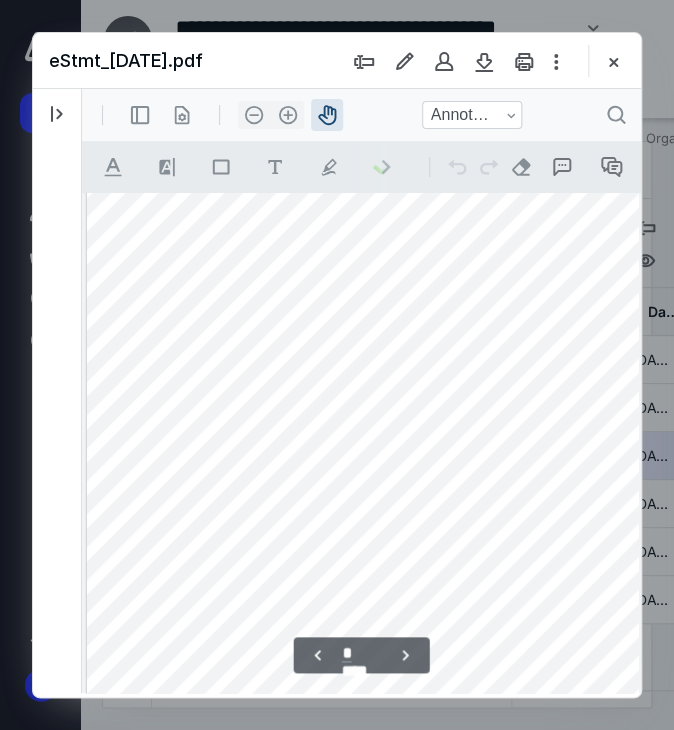 drag, startPoint x: 181, startPoint y: 422, endPoint x: 398, endPoint y: 467, distance: 221.61679 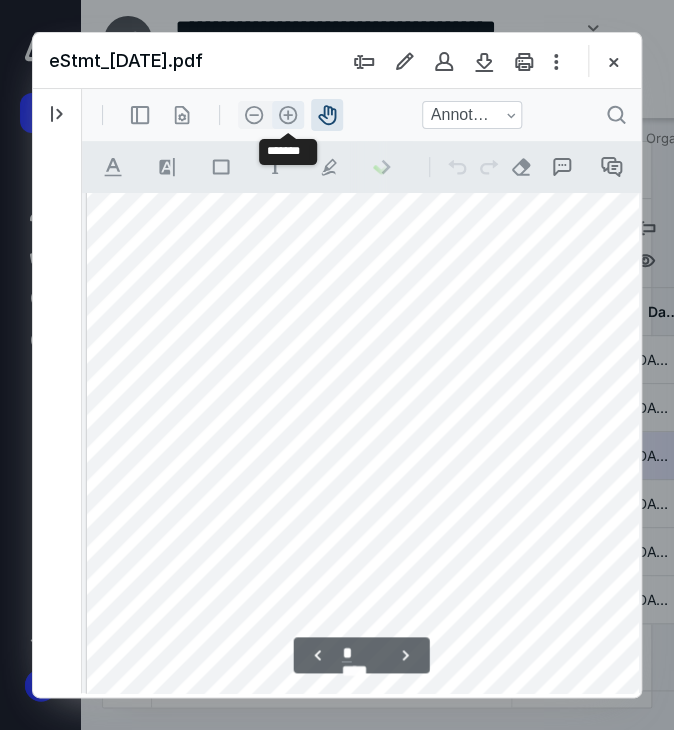 click on ".cls-1{fill:#abb0c4;} icon - header - zoom - in - line" at bounding box center [288, 115] 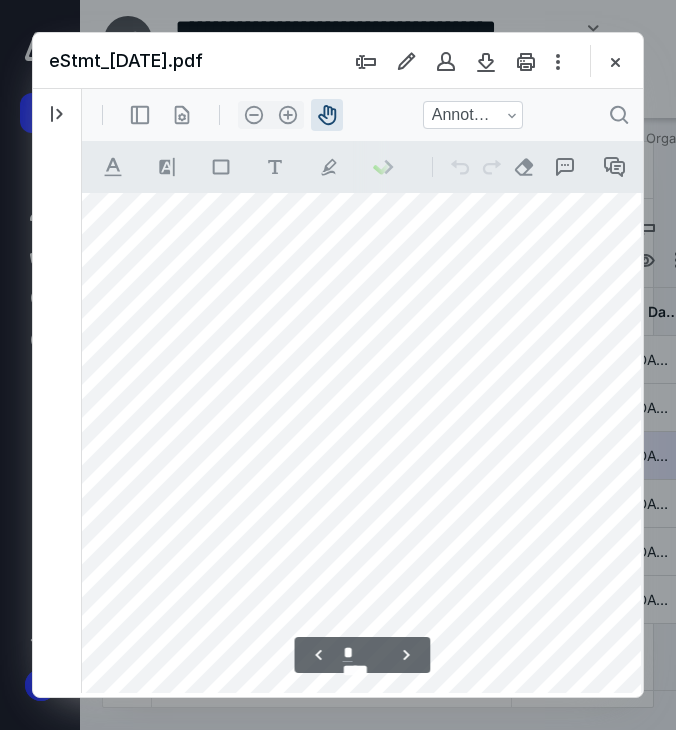 scroll, scrollTop: 6745, scrollLeft: 52, axis: both 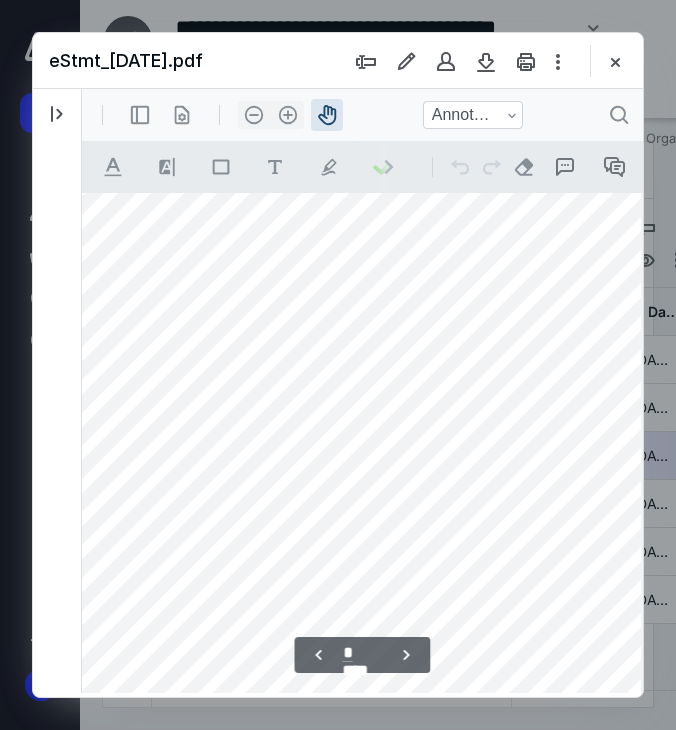 drag, startPoint x: 562, startPoint y: 503, endPoint x: 255, endPoint y: 419, distance: 318.28445 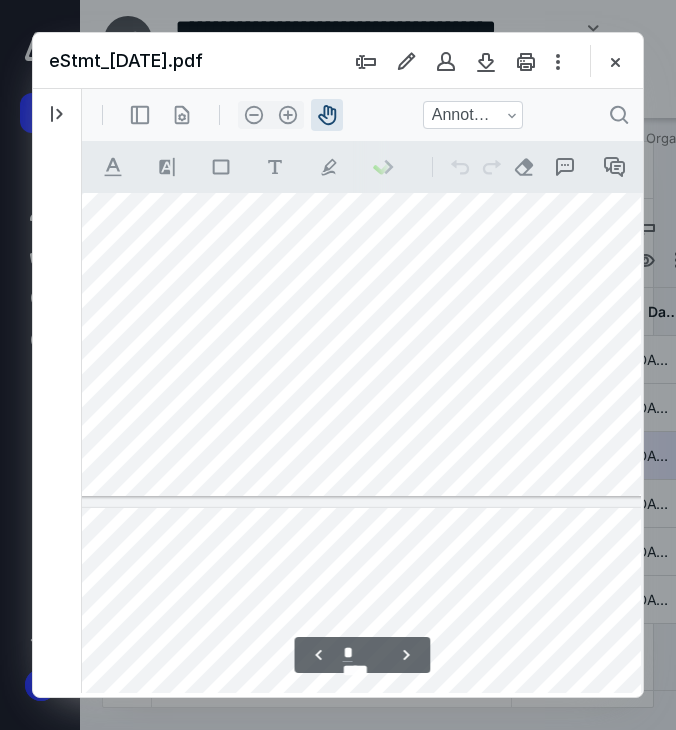 drag, startPoint x: 264, startPoint y: 544, endPoint x: 412, endPoint y: 354, distance: 240.8402 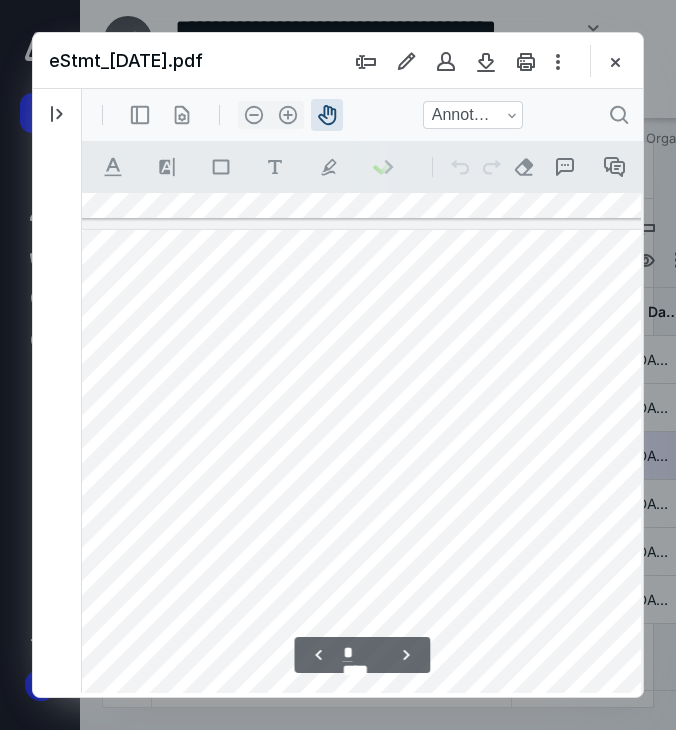 drag, startPoint x: 299, startPoint y: 558, endPoint x: 313, endPoint y: 334, distance: 224.43707 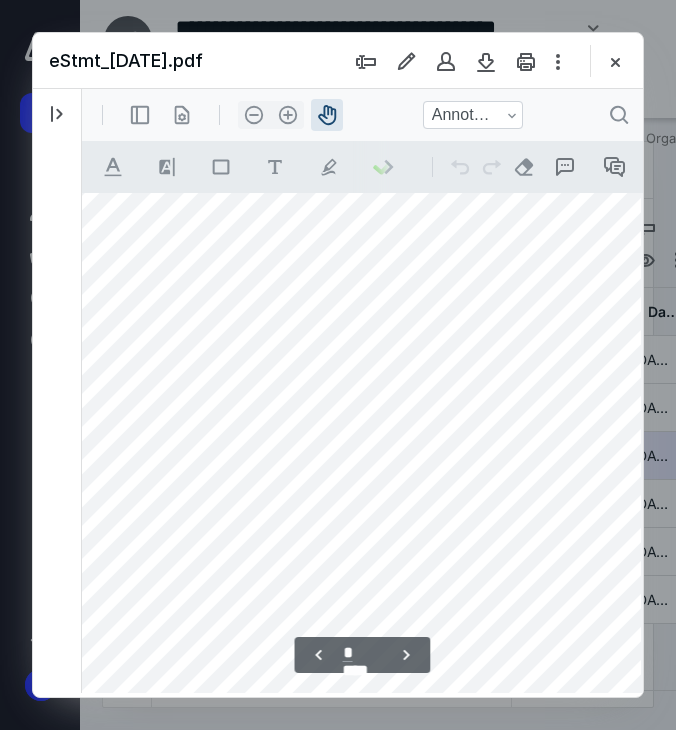 drag, startPoint x: 297, startPoint y: 307, endPoint x: 304, endPoint y: 285, distance: 23.086792 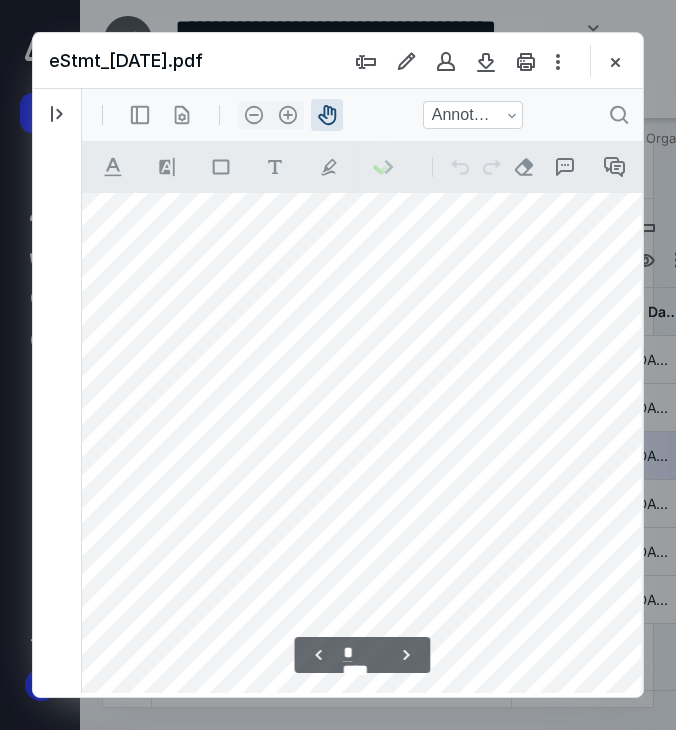 drag, startPoint x: 201, startPoint y: 491, endPoint x: 296, endPoint y: 330, distance: 186.93849 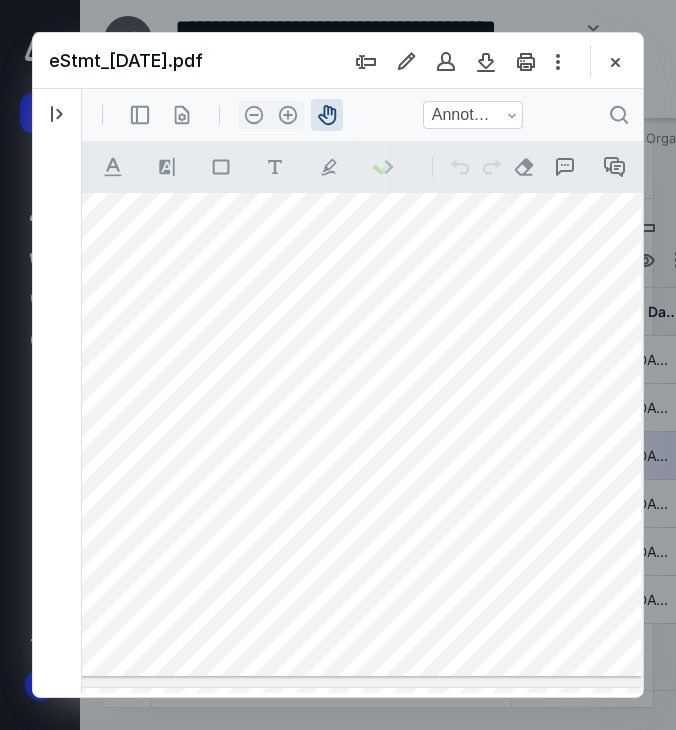 scroll, scrollTop: 10322, scrollLeft: 20, axis: both 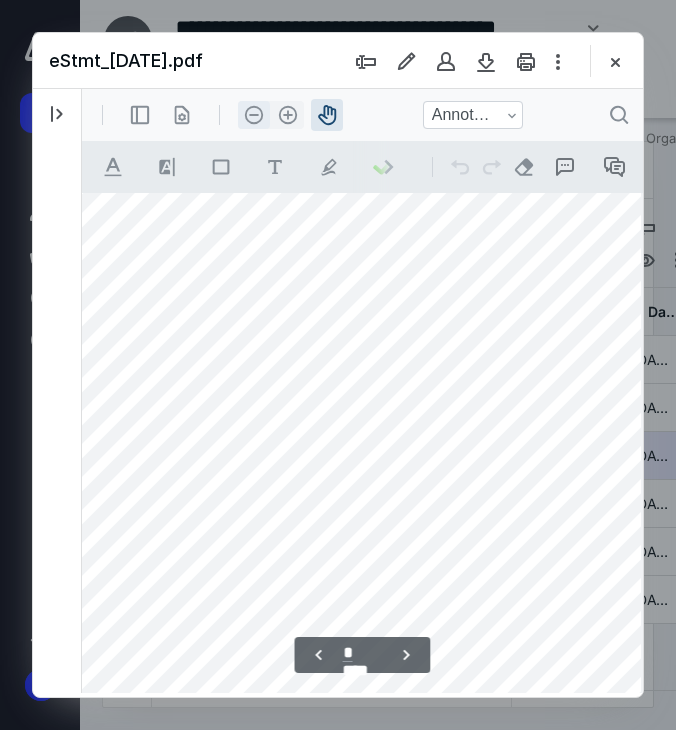click on ".cls-1{fill:#abb0c4;} icon - header - zoom - out - line" at bounding box center [254, 115] 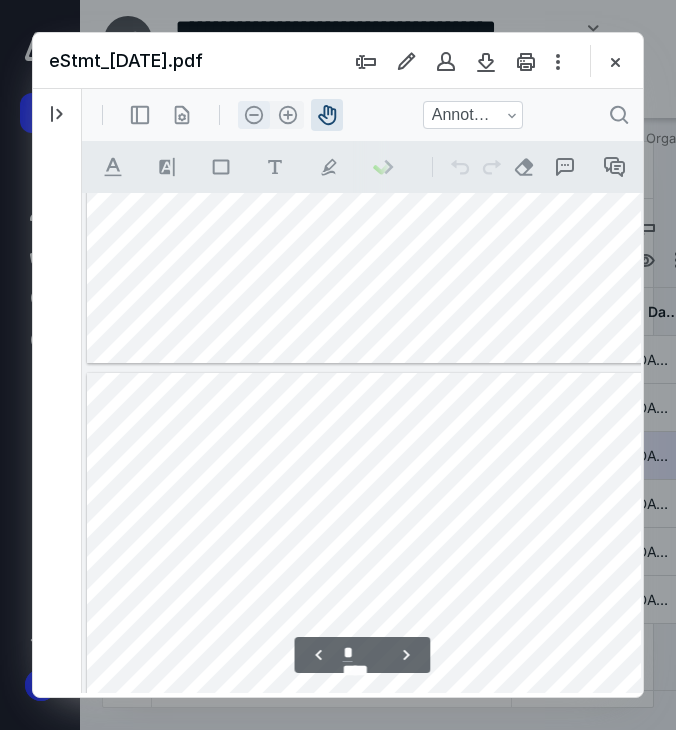 click on ".cls-1{fill:#abb0c4;} icon - header - zoom - out - line" at bounding box center [254, 115] 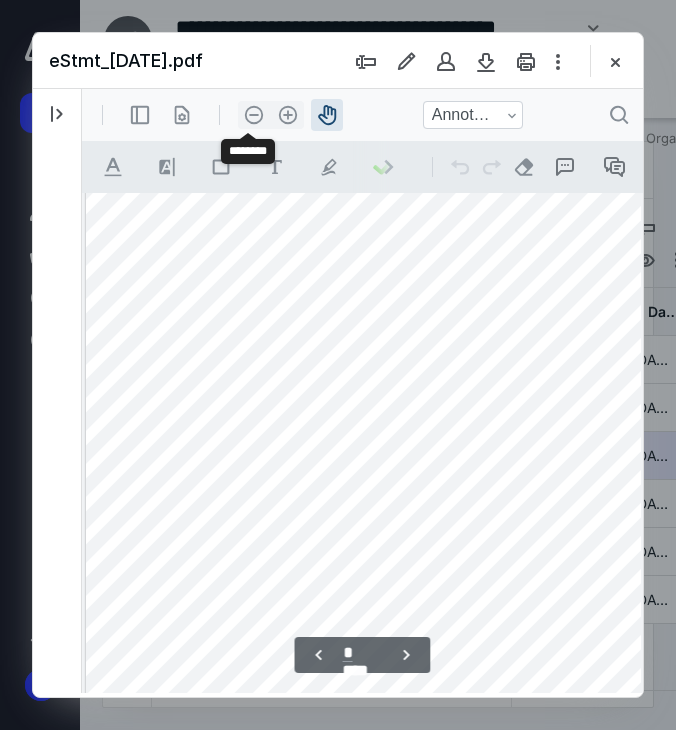 scroll, scrollTop: 5975, scrollLeft: 0, axis: vertical 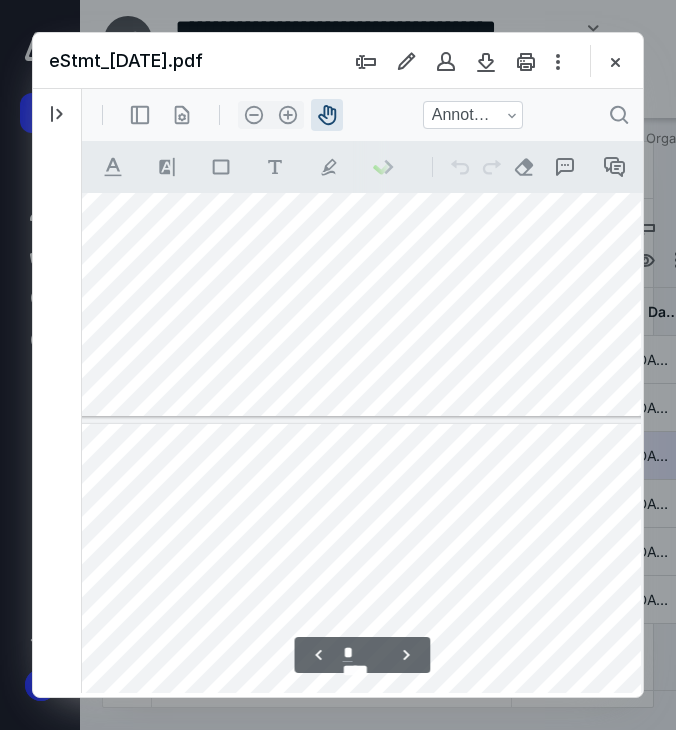 drag, startPoint x: 410, startPoint y: 310, endPoint x: 345, endPoint y: 358, distance: 80.80223 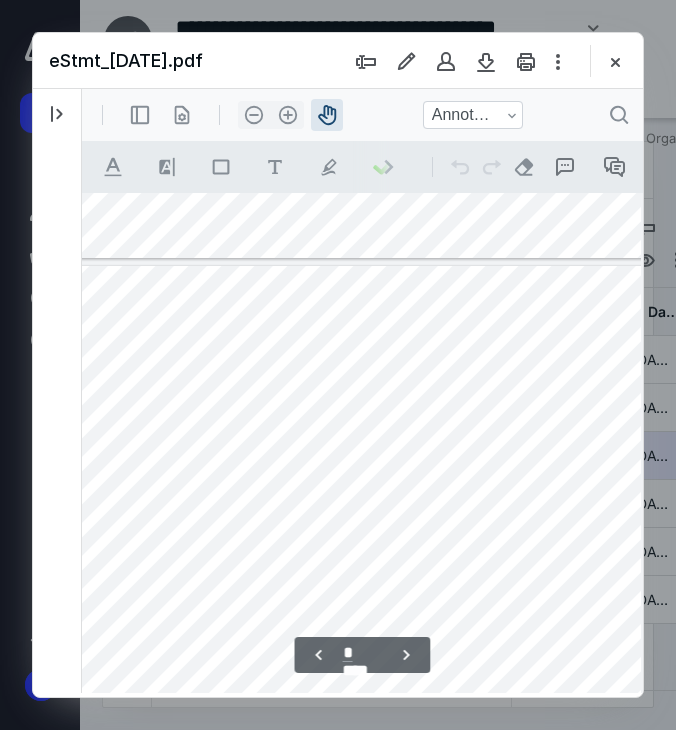 scroll, scrollTop: 4826, scrollLeft: 63, axis: both 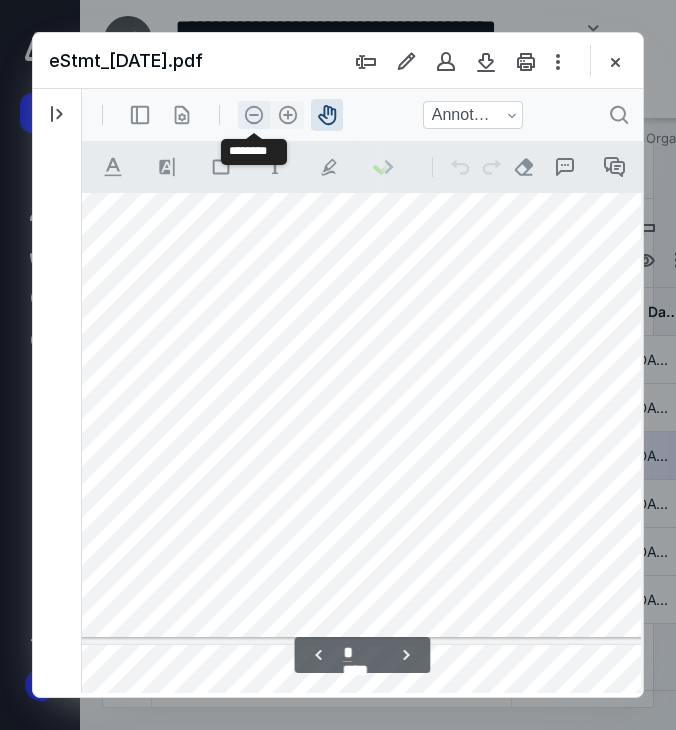 click on ".cls-1{fill:#abb0c4;} icon - header - zoom - out - line" at bounding box center [254, 115] 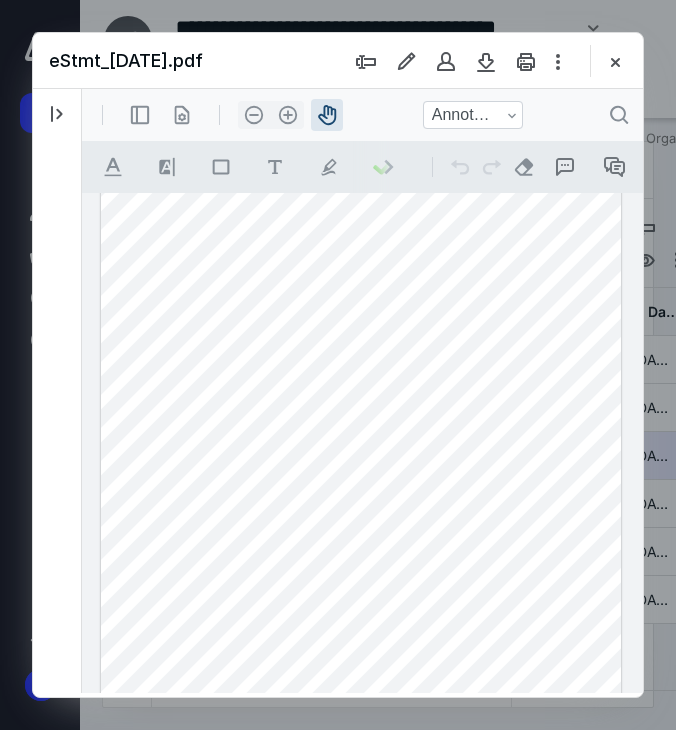 scroll, scrollTop: 2900, scrollLeft: 0, axis: vertical 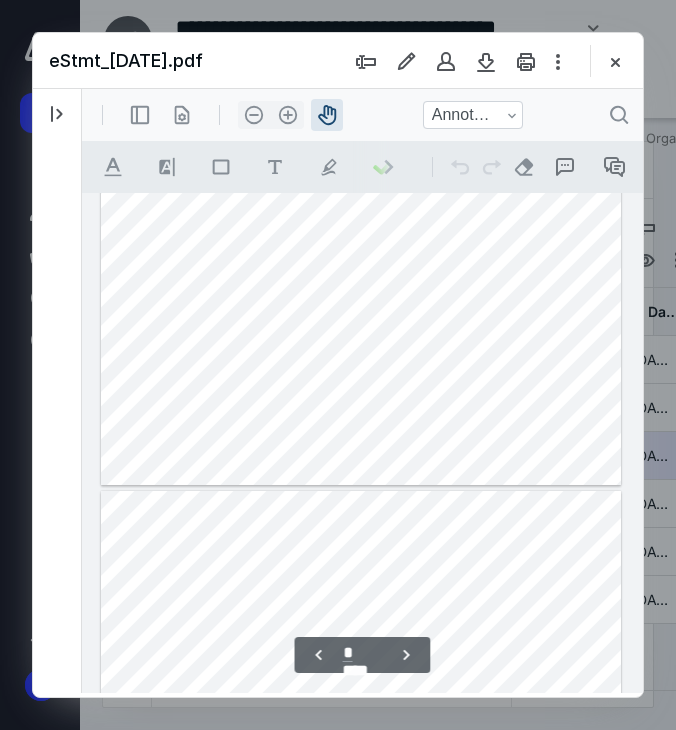 type on "*" 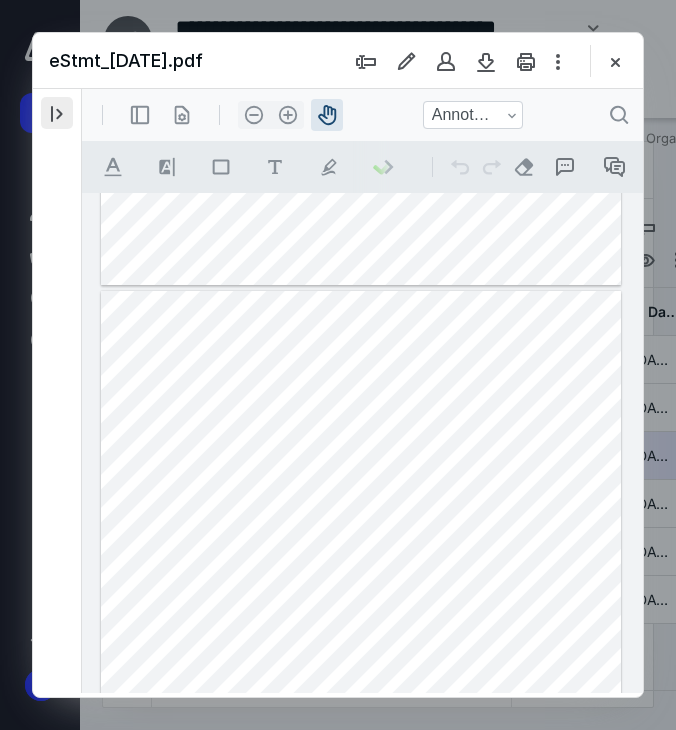 click at bounding box center [57, 113] 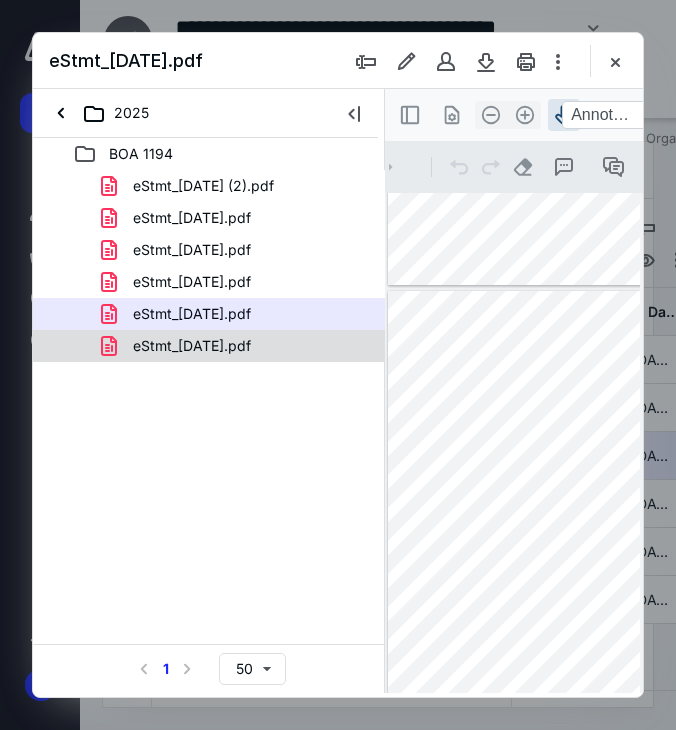 click on "eStmt_[DATE].pdf" at bounding box center [192, 346] 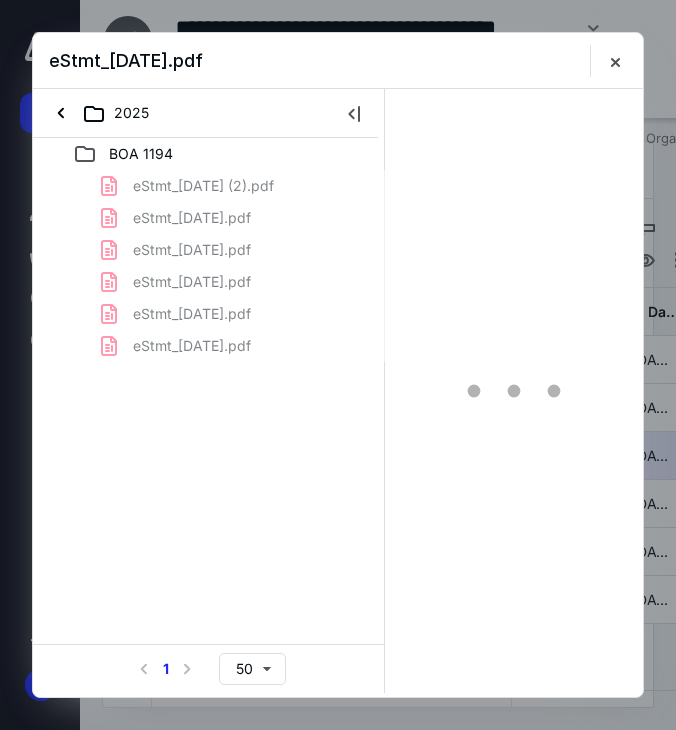 click on "eStmt_[DATE] (2).pdf eStmt_[DATE].pdf eStmt_[DATE].pdf eStmt_[DATE].pdf eStmt_[DATE].pdf eStmt_[DATE].pdf" at bounding box center [209, 266] 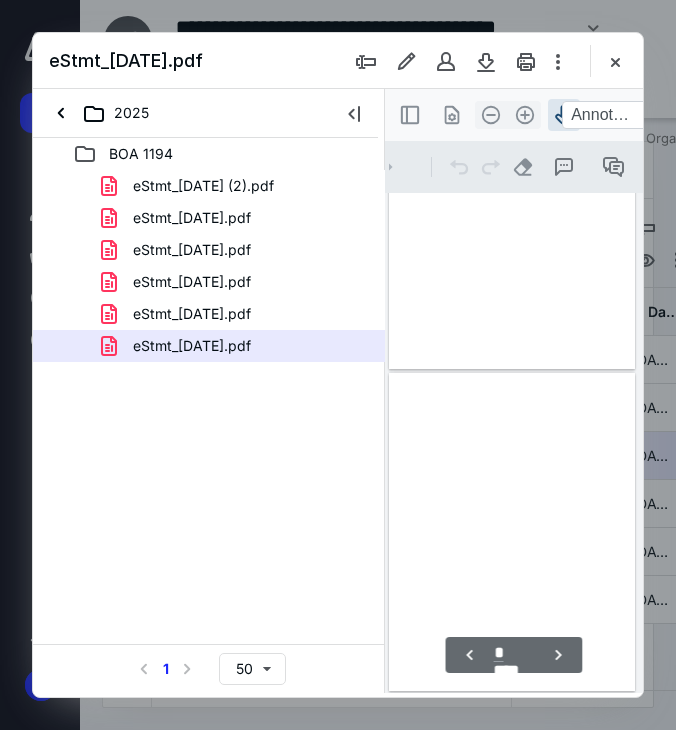 scroll, scrollTop: 106, scrollLeft: 0, axis: vertical 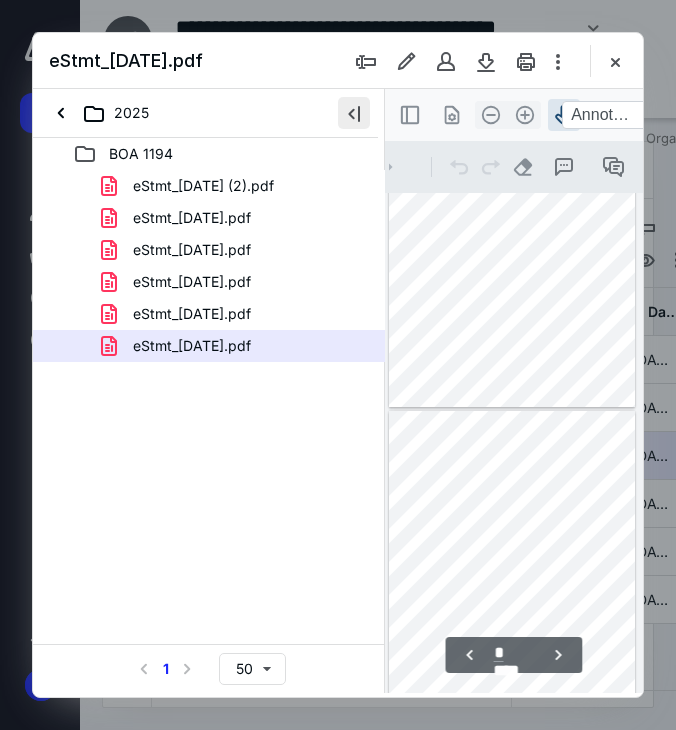 click at bounding box center [354, 113] 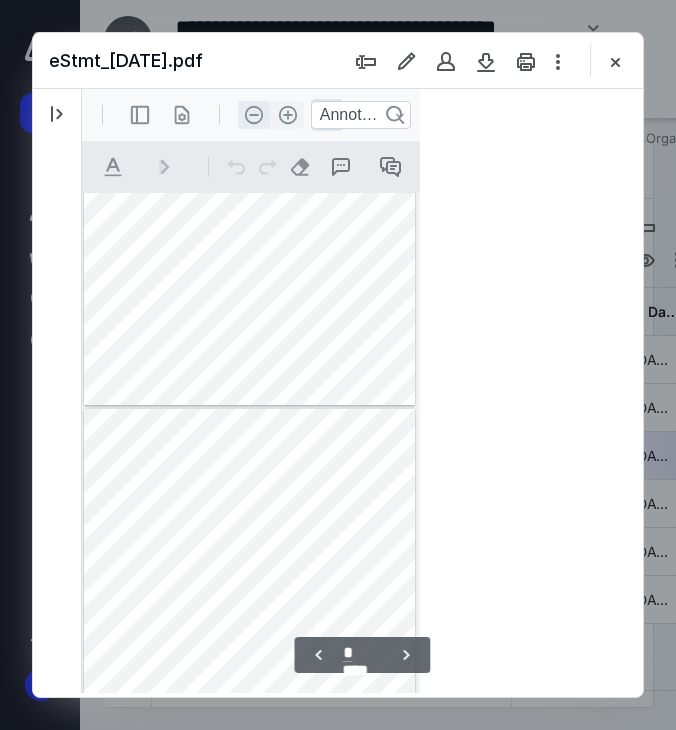scroll, scrollTop: 288, scrollLeft: 0, axis: vertical 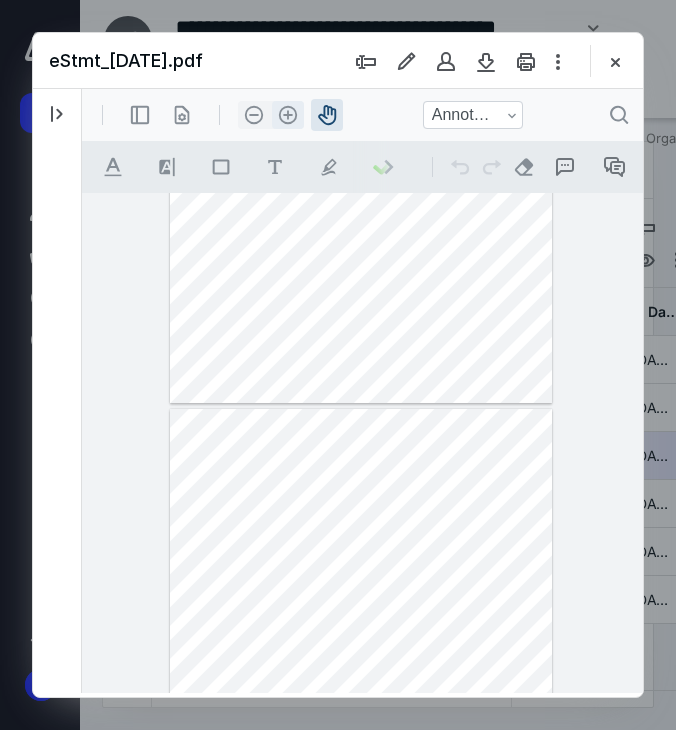 click on ".cls-1{fill:#abb0c4;} icon - header - zoom - in - line" at bounding box center [288, 115] 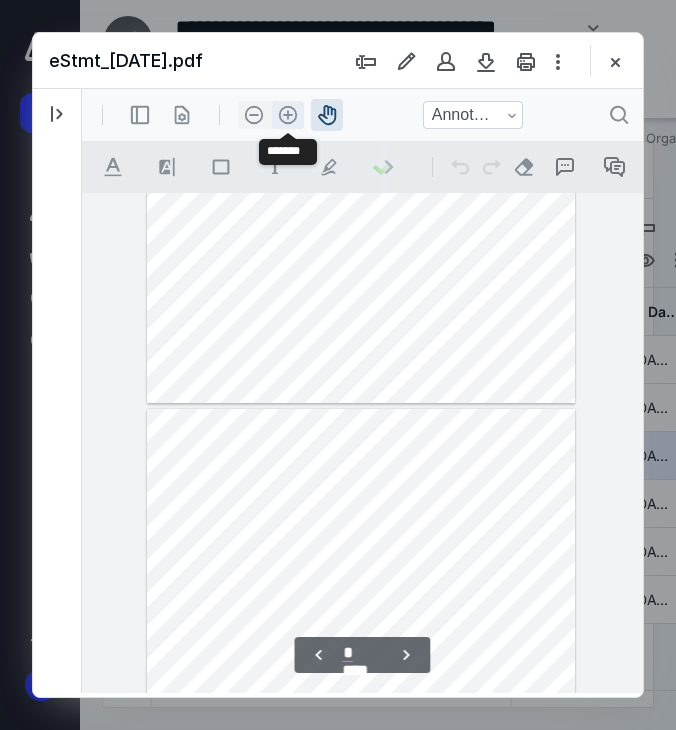 click on ".cls-1{fill:#abb0c4;} icon - header - zoom - in - line" at bounding box center (288, 115) 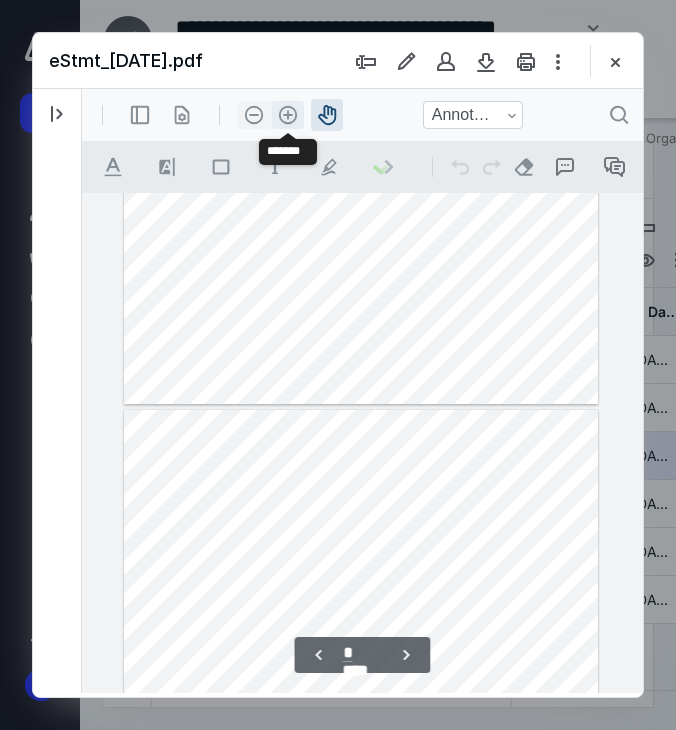 click on ".cls-1{fill:#abb0c4;} icon - header - zoom - in - line" at bounding box center (288, 115) 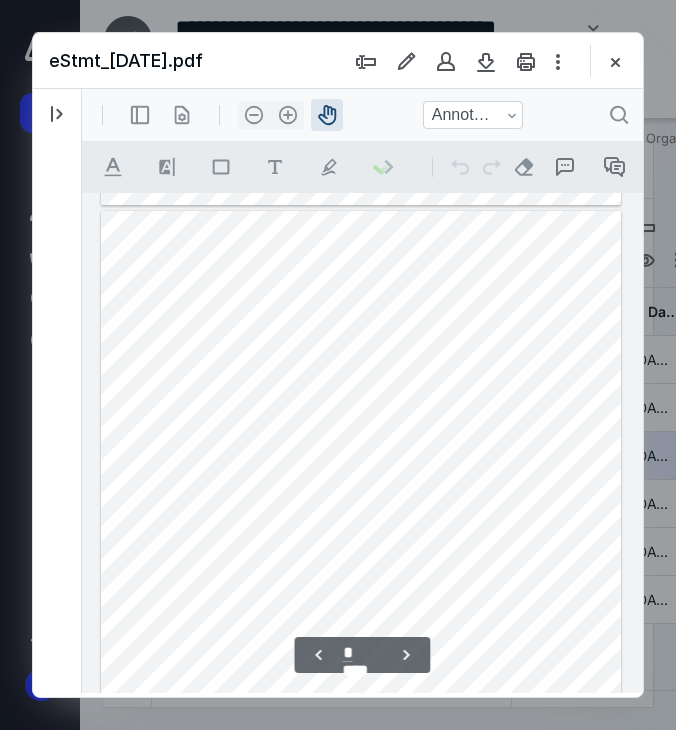 scroll, scrollTop: 1064, scrollLeft: 0, axis: vertical 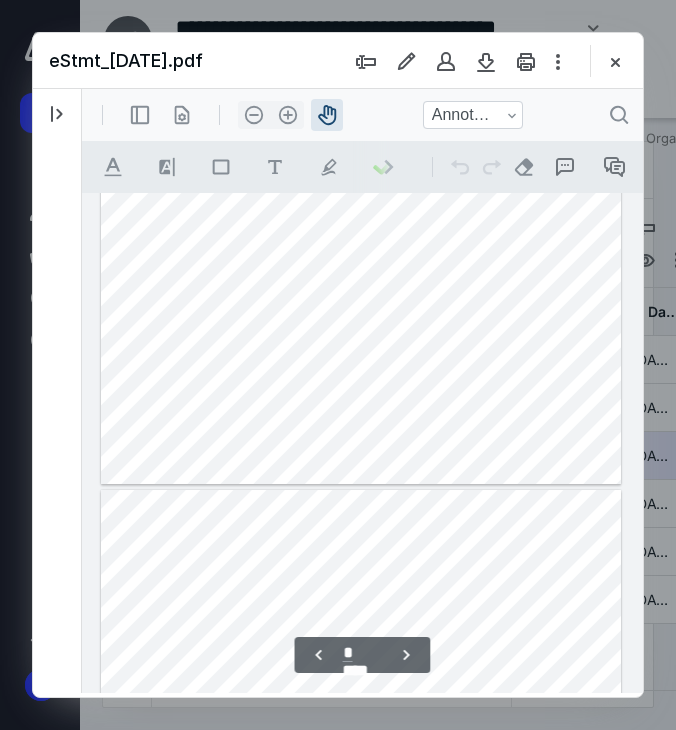 type on "*" 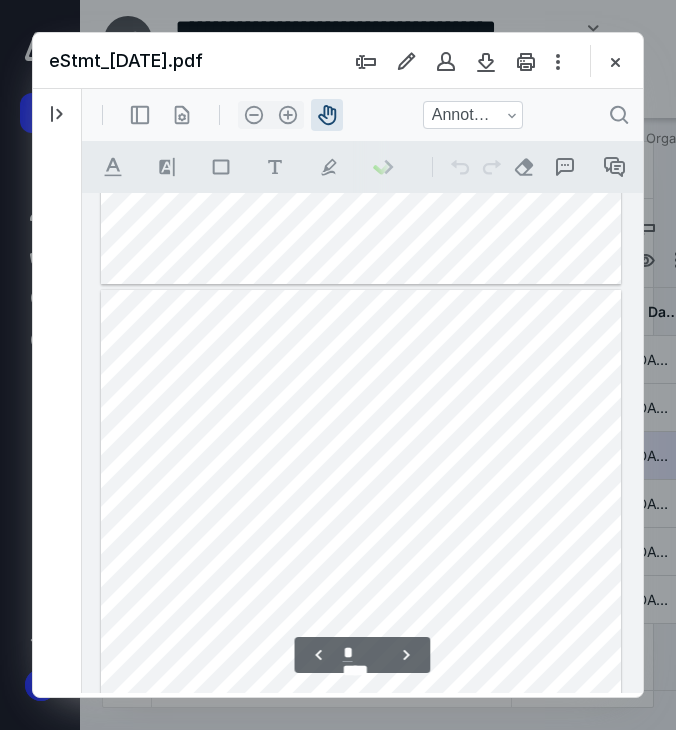 type 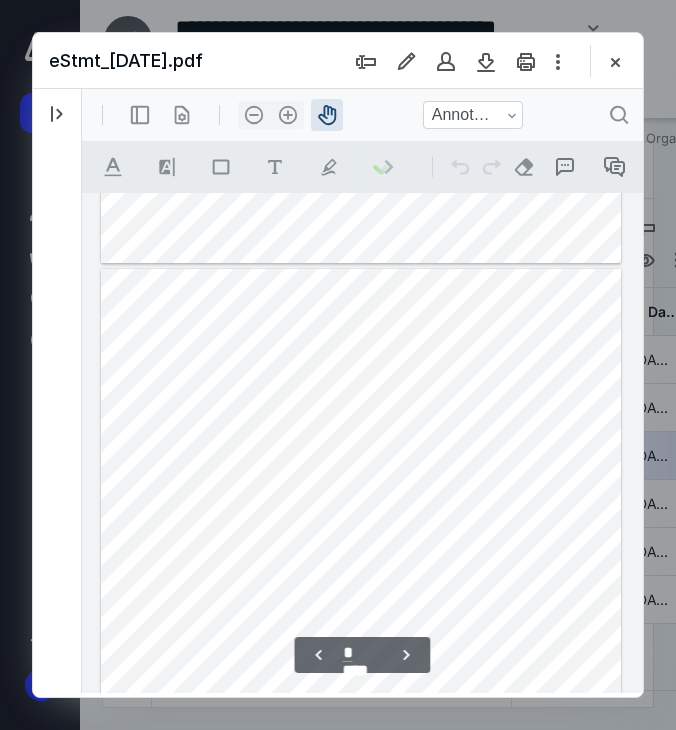 scroll, scrollTop: 2264, scrollLeft: 0, axis: vertical 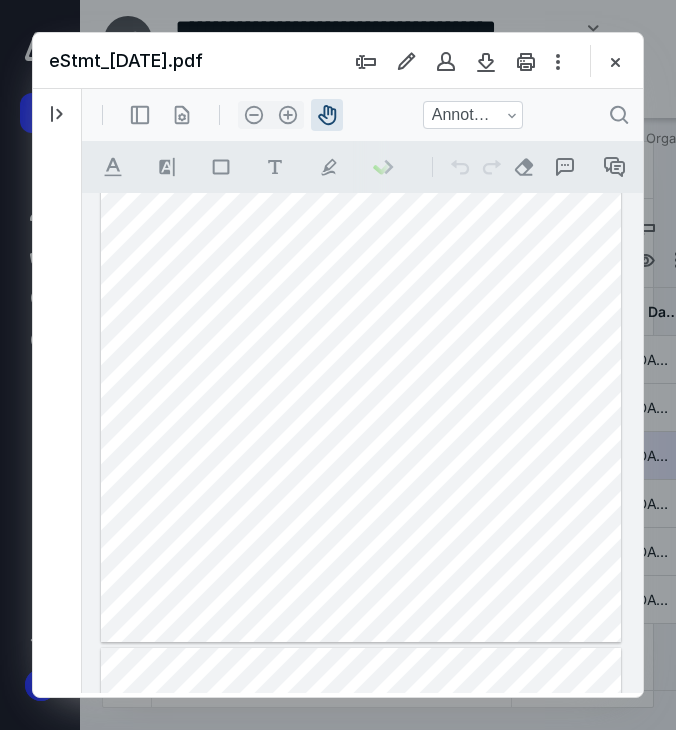 click at bounding box center (361, 305) 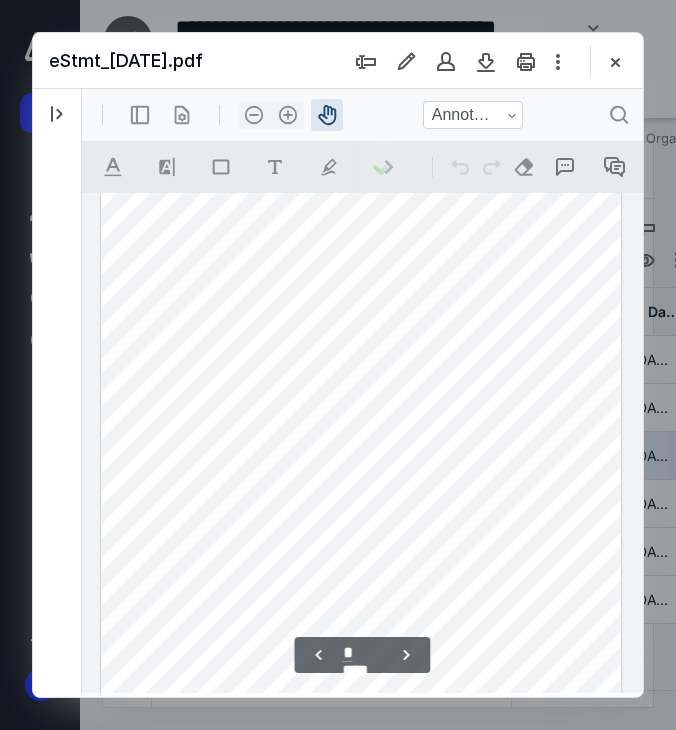 scroll, scrollTop: 2768, scrollLeft: 0, axis: vertical 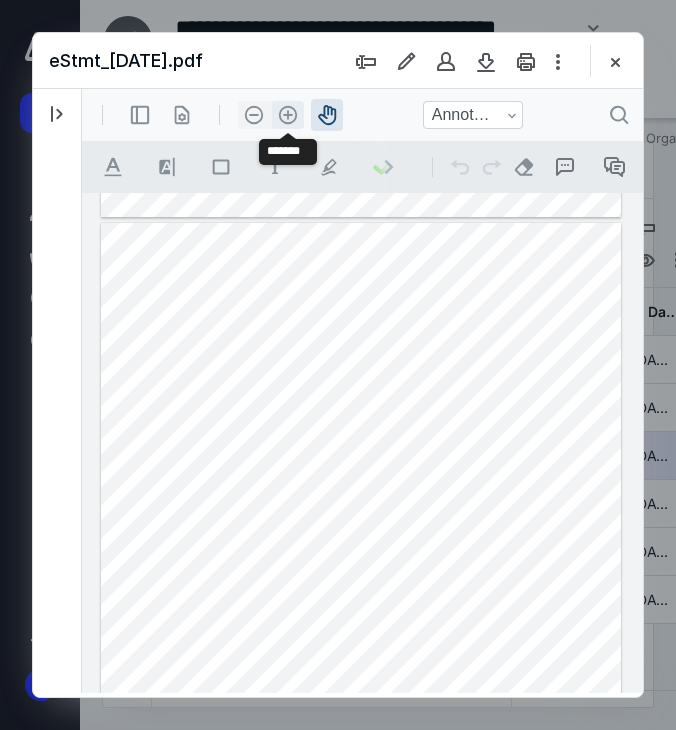 click on ".cls-1{fill:#abb0c4;} icon - header - zoom - in - line" at bounding box center (288, 115) 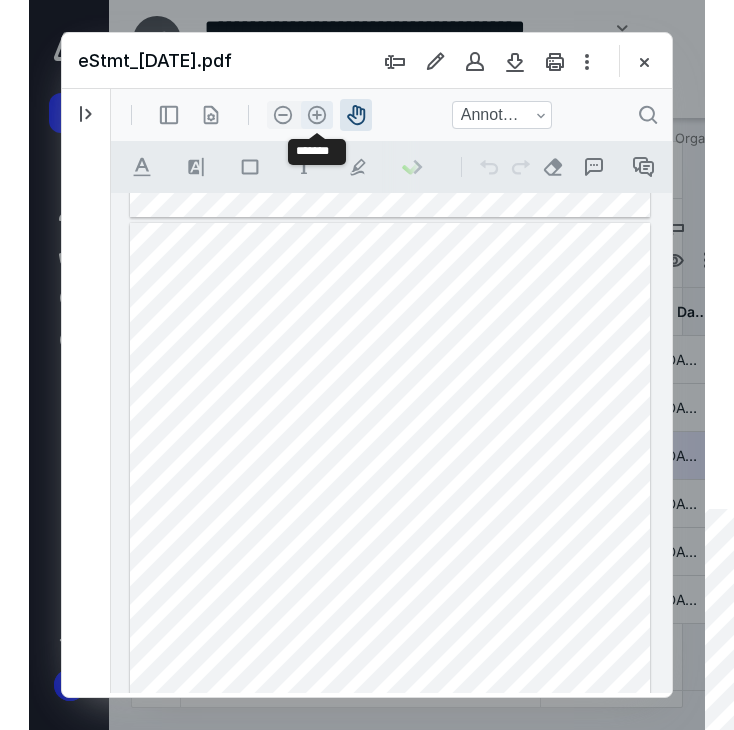 scroll, scrollTop: 4417, scrollLeft: 65, axis: both 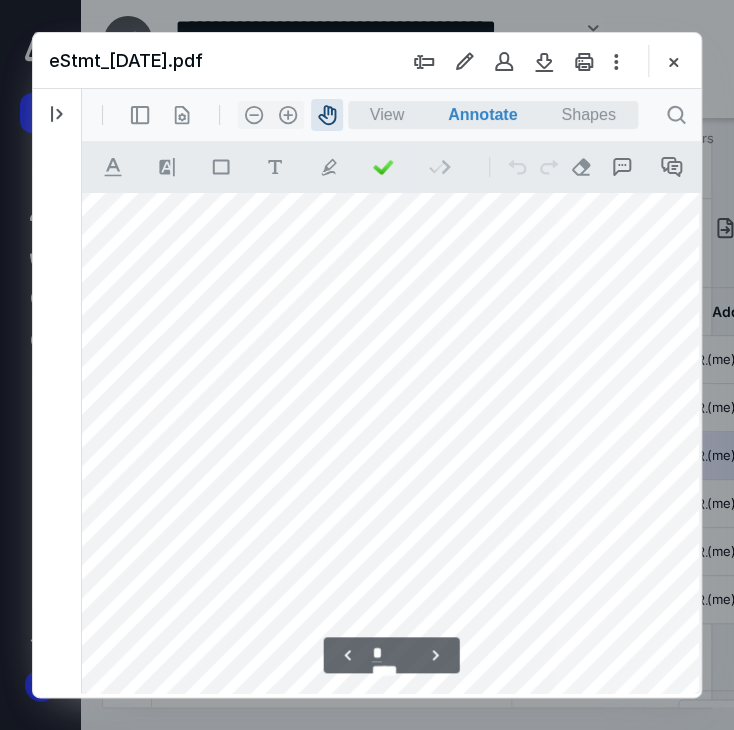 drag, startPoint x: 201, startPoint y: 387, endPoint x: 225, endPoint y: 328, distance: 63.694584 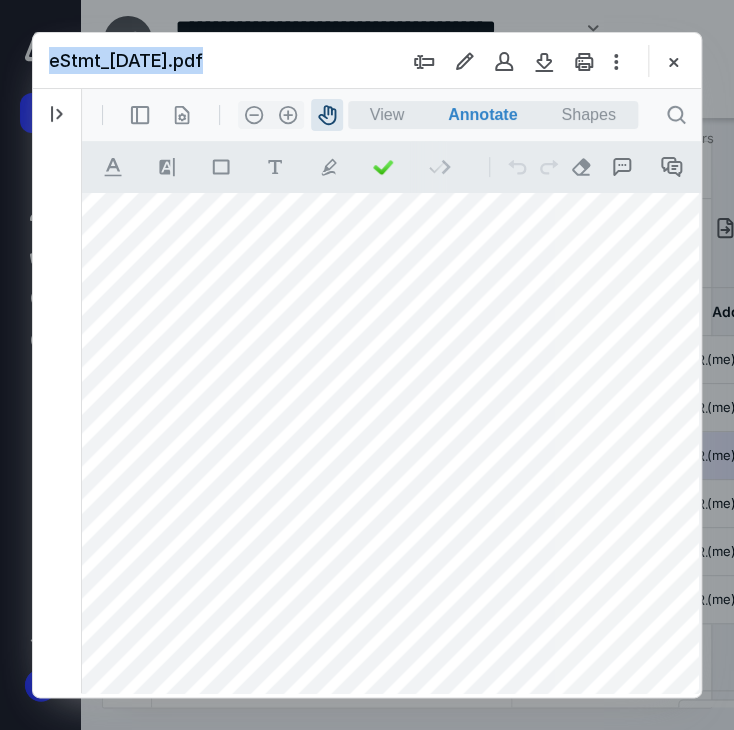 click at bounding box center (367, 365) 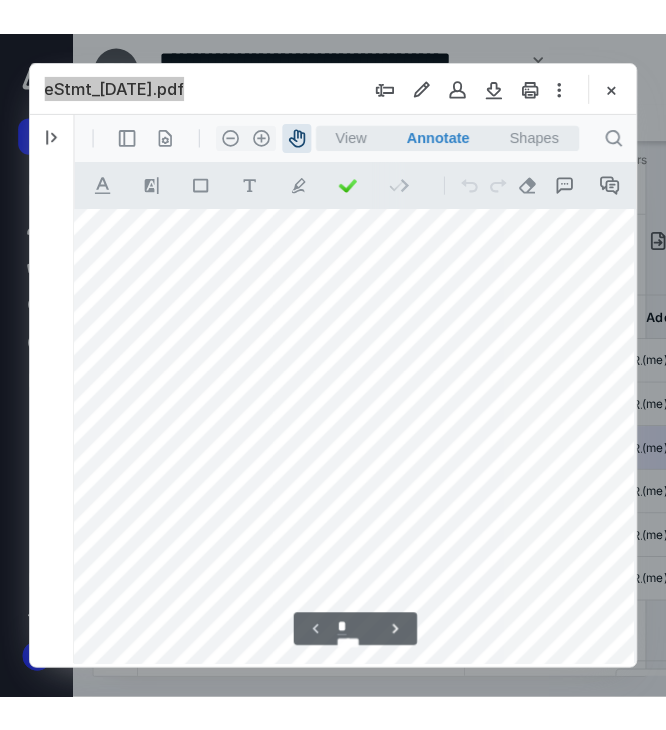 scroll, scrollTop: 176, scrollLeft: 36, axis: both 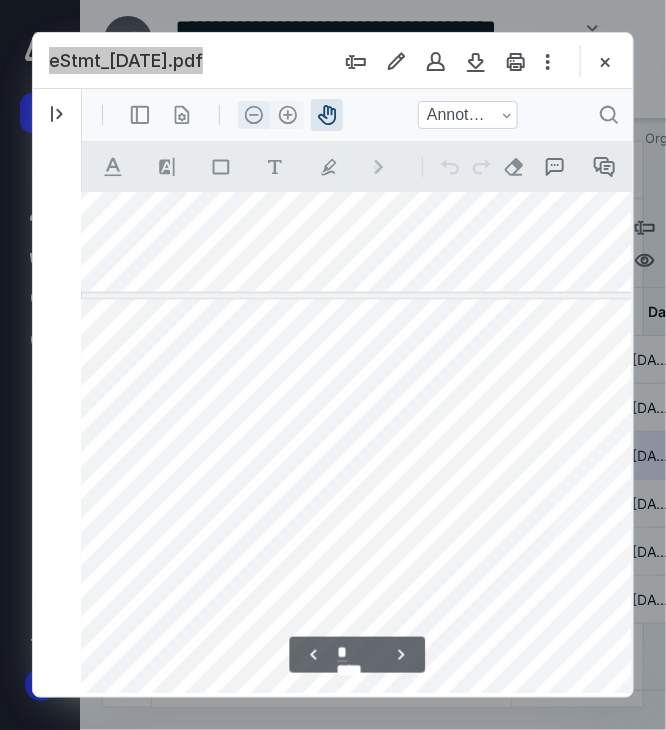 click on ".cls-1{fill:#abb0c4;} icon - header - zoom - out - line" at bounding box center [253, 114] 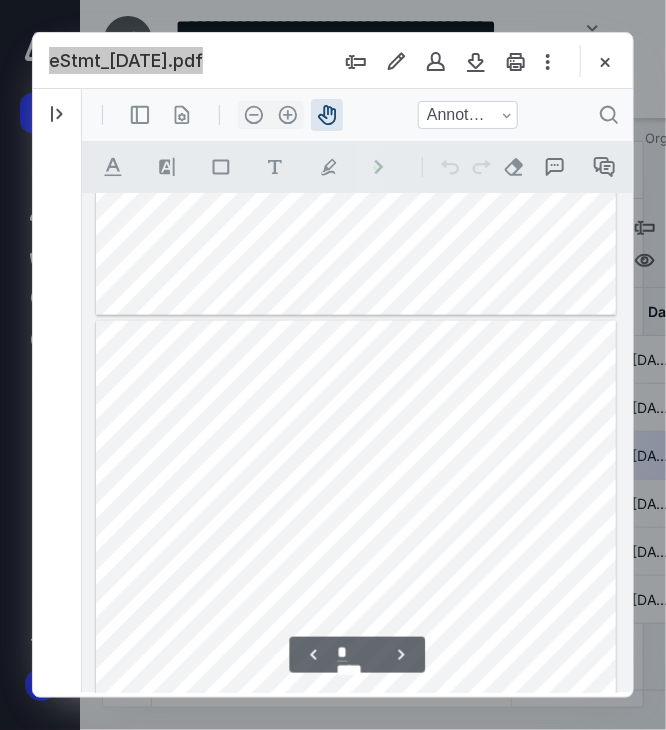 scroll, scrollTop: 954, scrollLeft: 0, axis: vertical 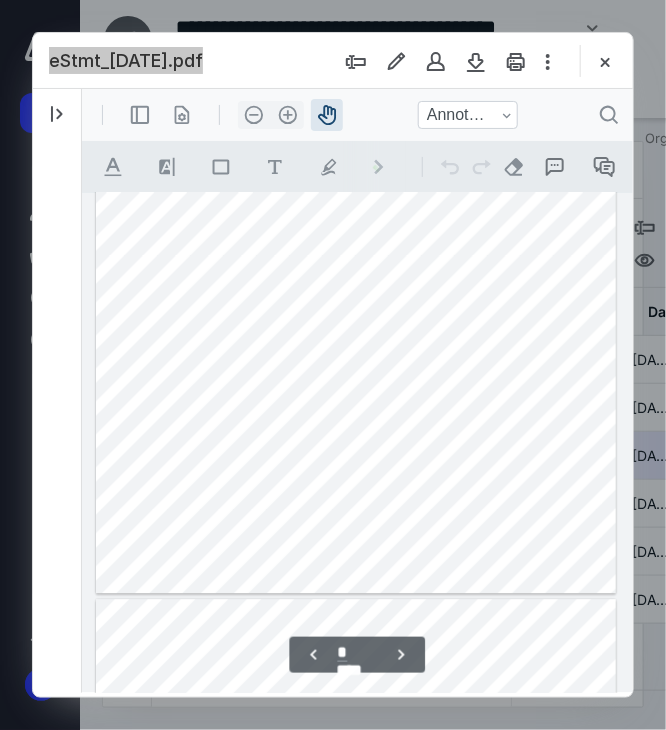 drag, startPoint x: 314, startPoint y: 325, endPoint x: 235, endPoint y: 325, distance: 79 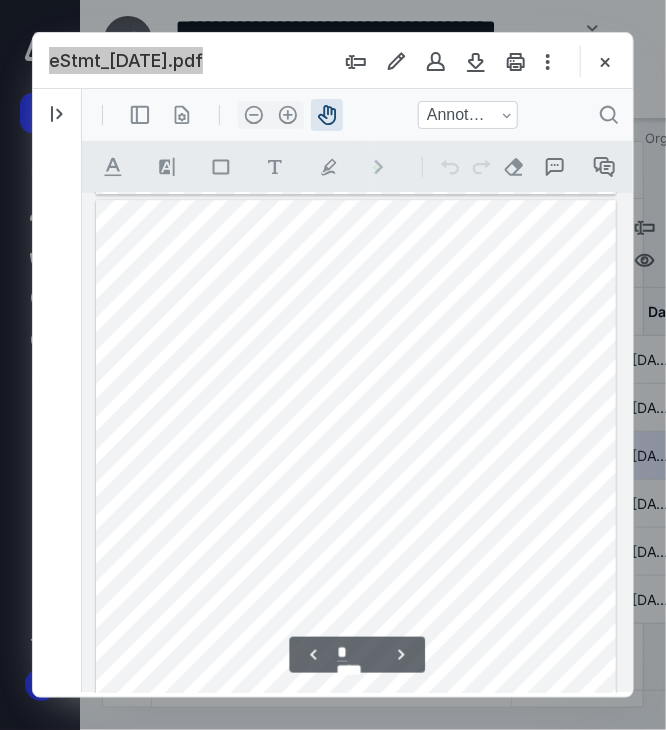scroll, scrollTop: 1454, scrollLeft: 0, axis: vertical 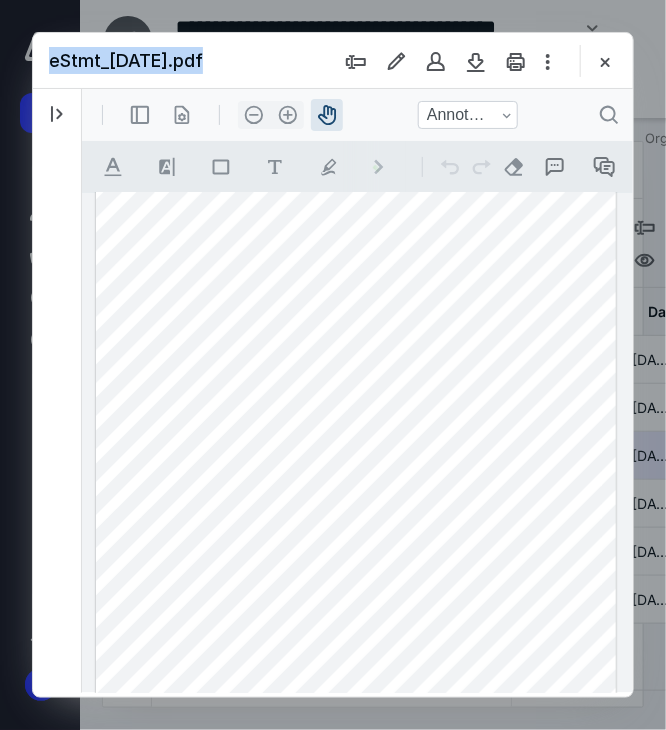 click on "2025 BOA 1194 eStmt_[DATE] (2).pdf eStmt_[DATE].pdf eStmt_[DATE].pdf eStmt_[DATE].pdf eStmt_[DATE].pdf eStmt_[DATE].pdf Select a page number for more results 1 50" at bounding box center [57, 391] 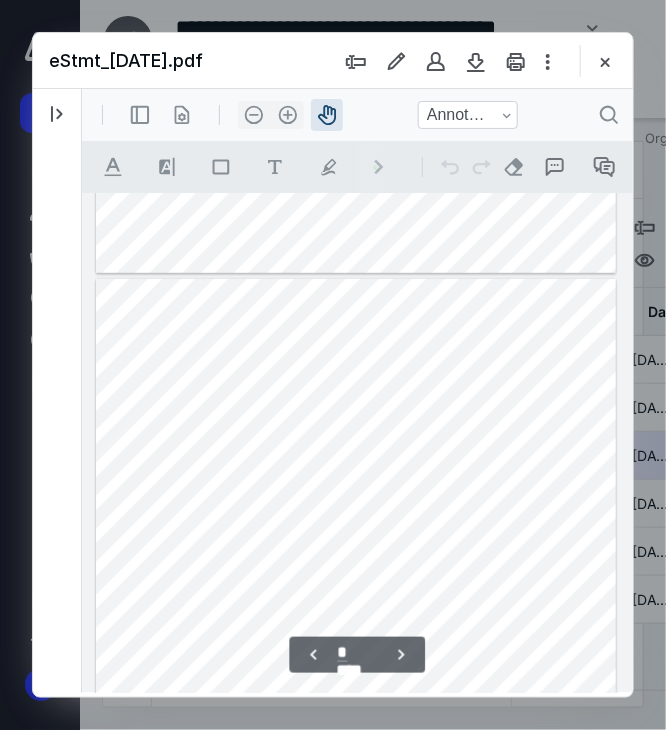 scroll, scrollTop: 1654, scrollLeft: 0, axis: vertical 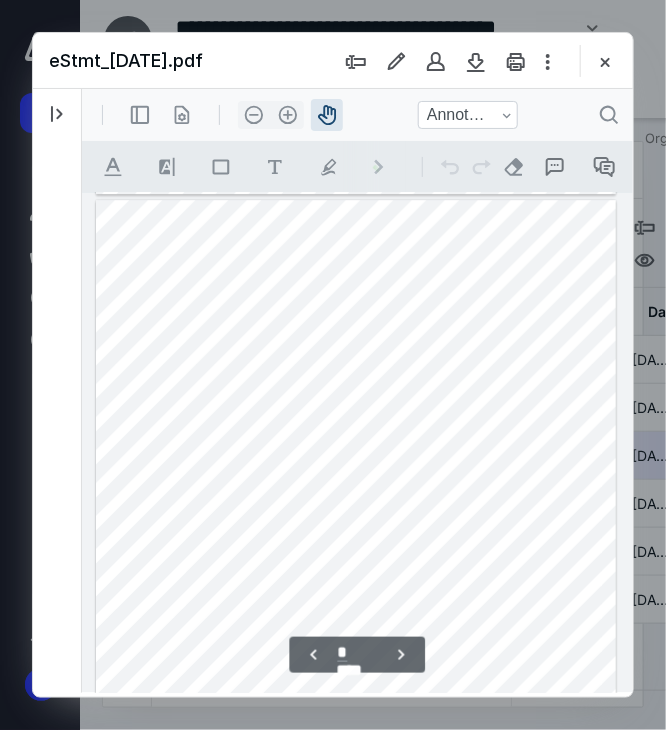 click at bounding box center [355, 535] 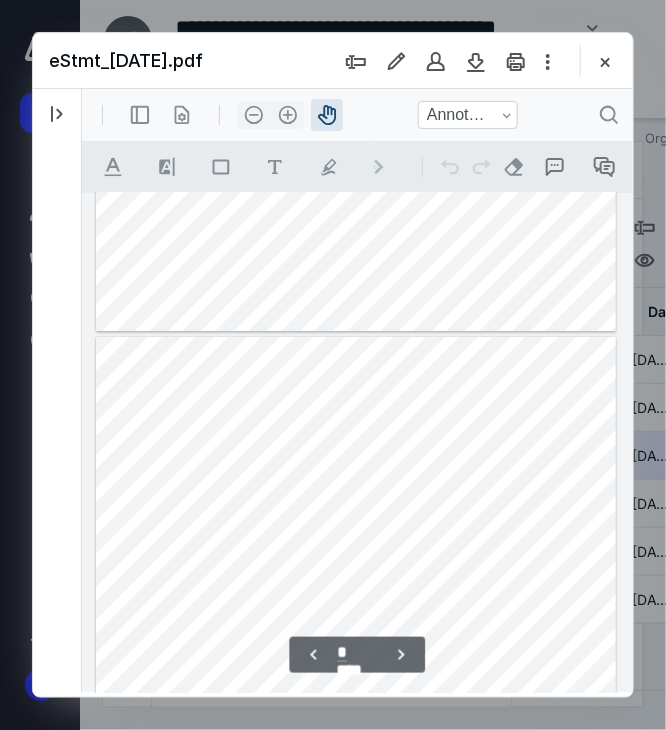 scroll, scrollTop: 3454, scrollLeft: 0, axis: vertical 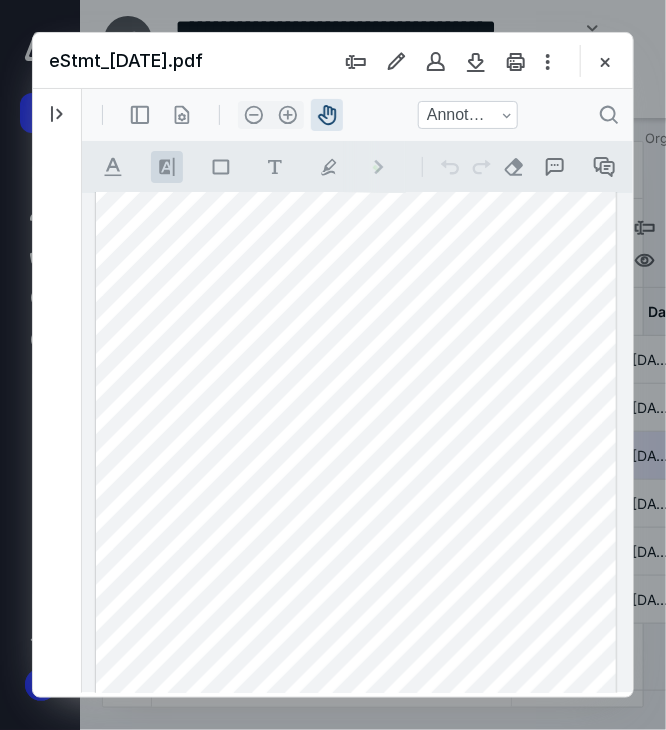 click on ".cls-1{fill:#8c8c8c;} icon - line - tool - highlight" at bounding box center [166, 166] 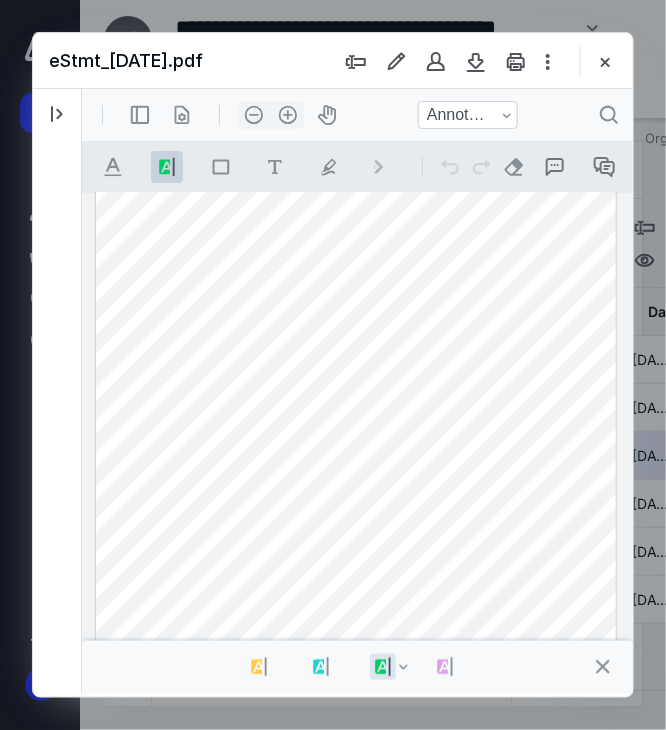 click on ".cls-1{fill:#8c8c8c;} icon - line - tool - highlight" at bounding box center [166, 166] 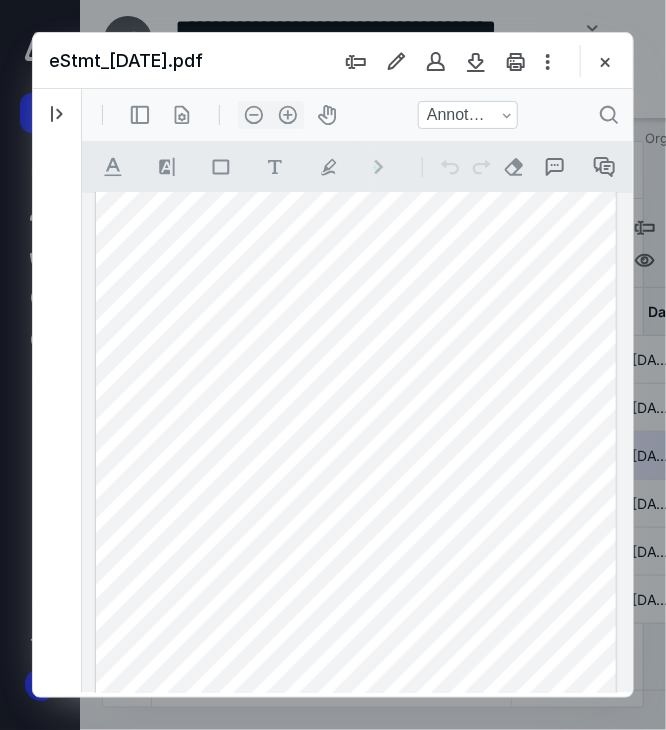 drag, startPoint x: 561, startPoint y: 477, endPoint x: 576, endPoint y: 483, distance: 16.155495 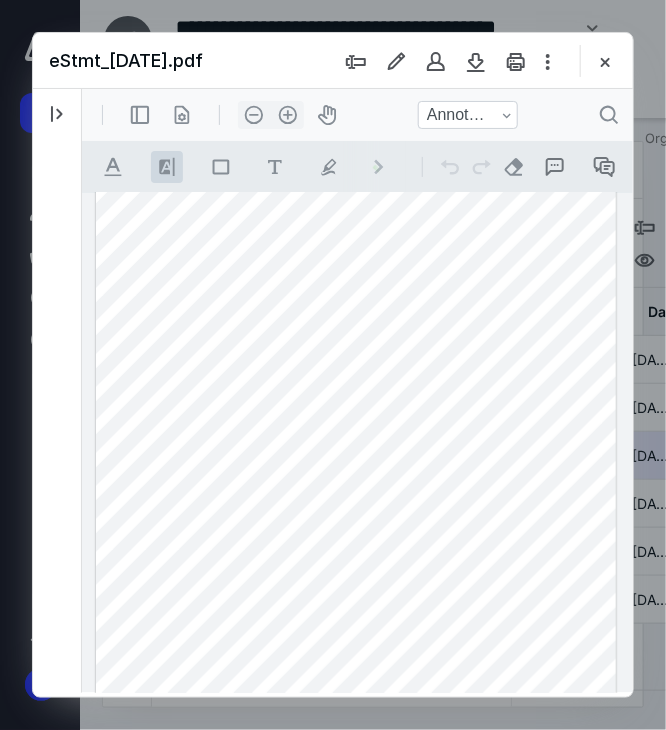 click on ".cls-1{fill:#8c8c8c;} icon - line - tool - highlight" at bounding box center [166, 166] 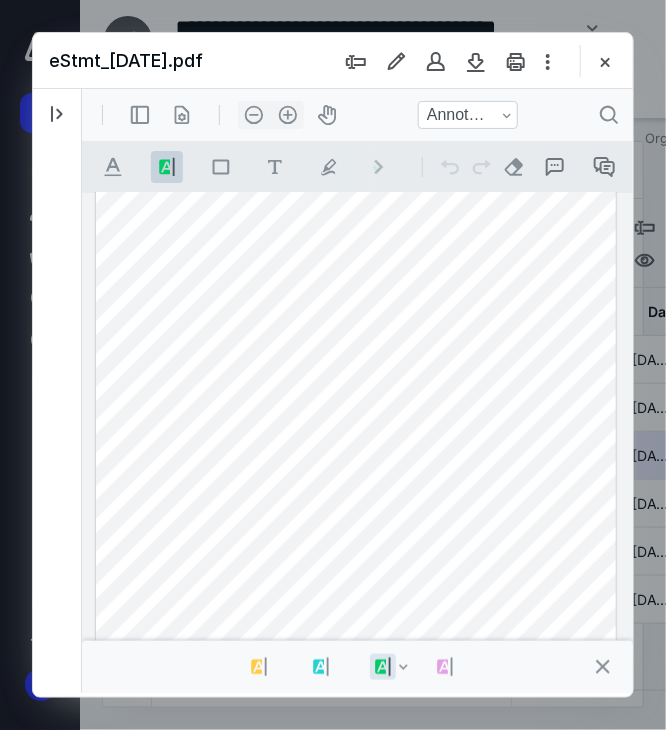 drag, startPoint x: 561, startPoint y: 484, endPoint x: 578, endPoint y: 484, distance: 17 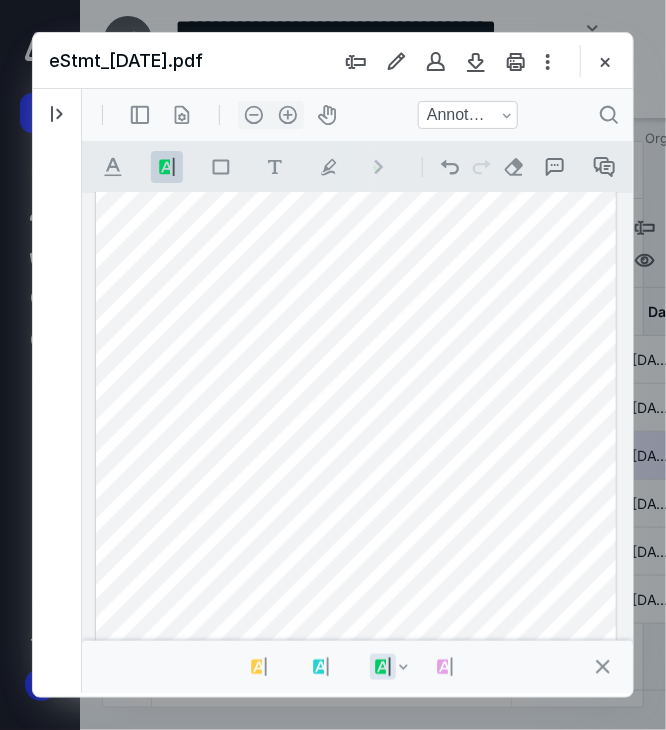 drag, startPoint x: 559, startPoint y: 631, endPoint x: 509, endPoint y: 592, distance: 63.411354 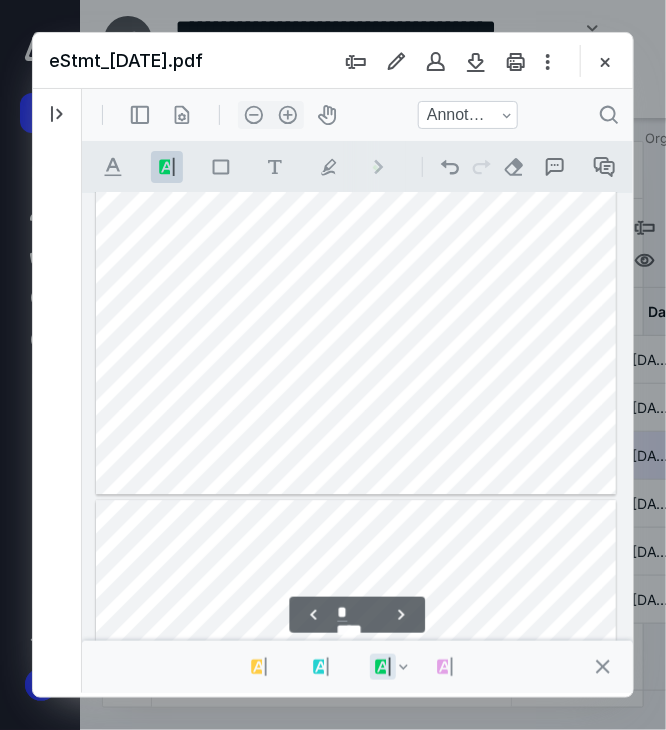 scroll, scrollTop: 1554, scrollLeft: 0, axis: vertical 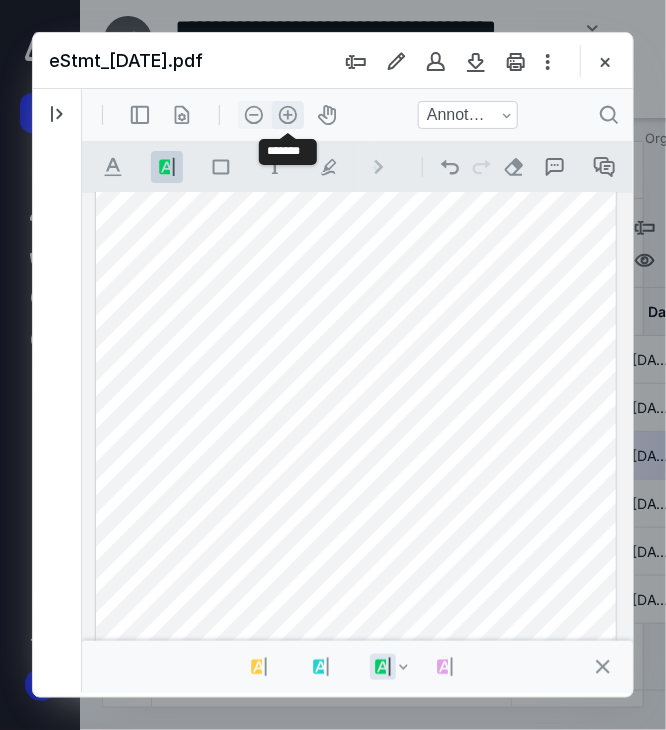 click on ".cls-1{fill:#abb0c4;} icon - header - zoom - in - line" at bounding box center [287, 114] 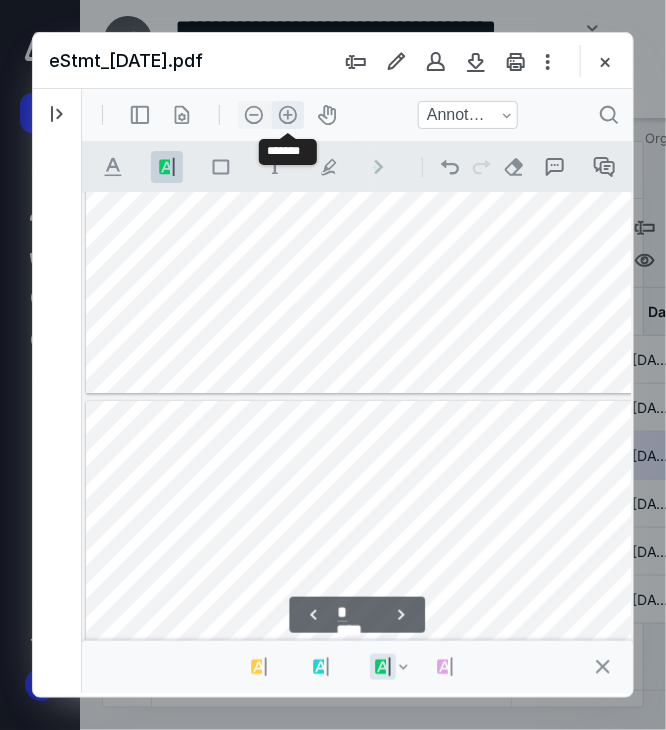 scroll, scrollTop: 2069, scrollLeft: 71, axis: both 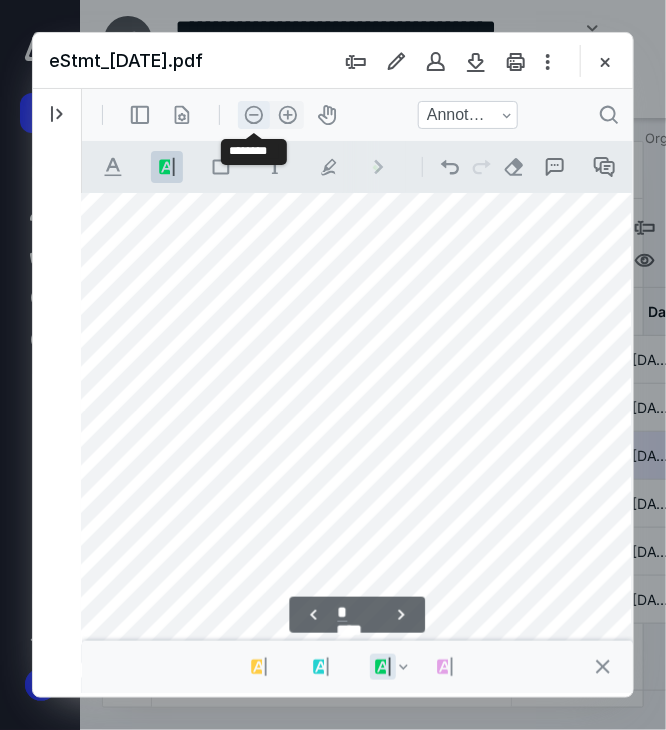 click on ".cls-1{fill:#abb0c4;} icon - header - zoom - out - line" at bounding box center [253, 114] 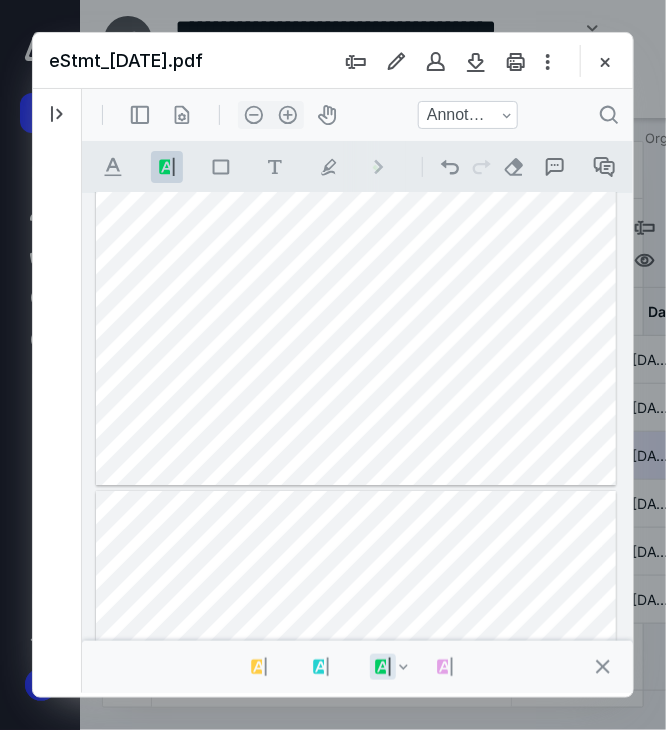 scroll, scrollTop: 3300, scrollLeft: 0, axis: vertical 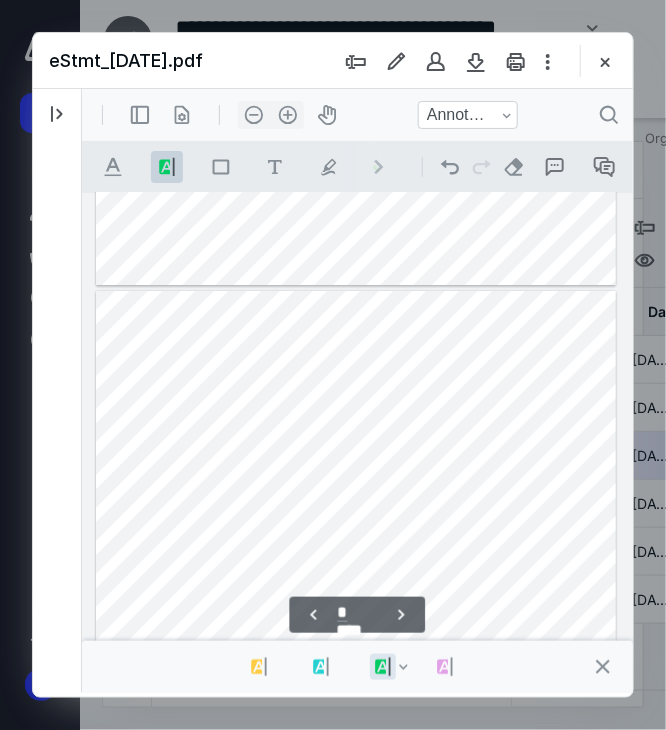 click at bounding box center [355, 626] 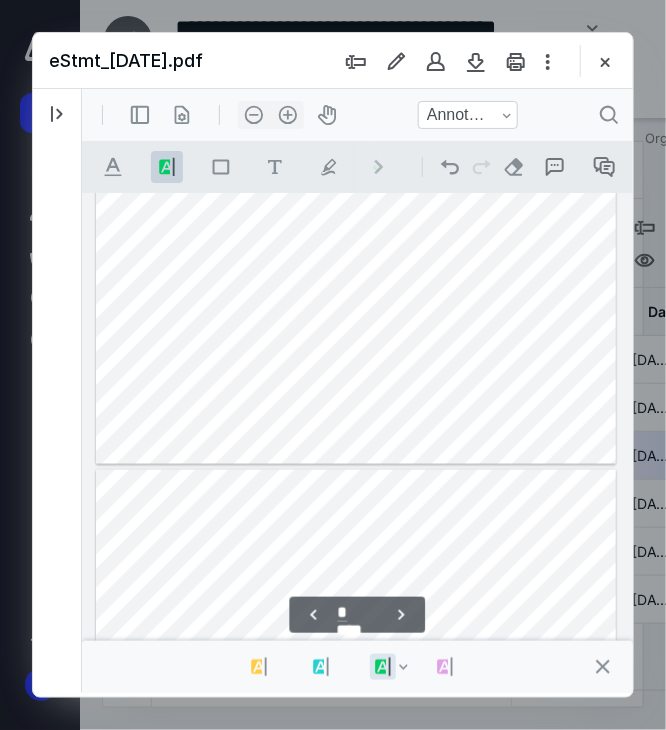 scroll, scrollTop: 3700, scrollLeft: 0, axis: vertical 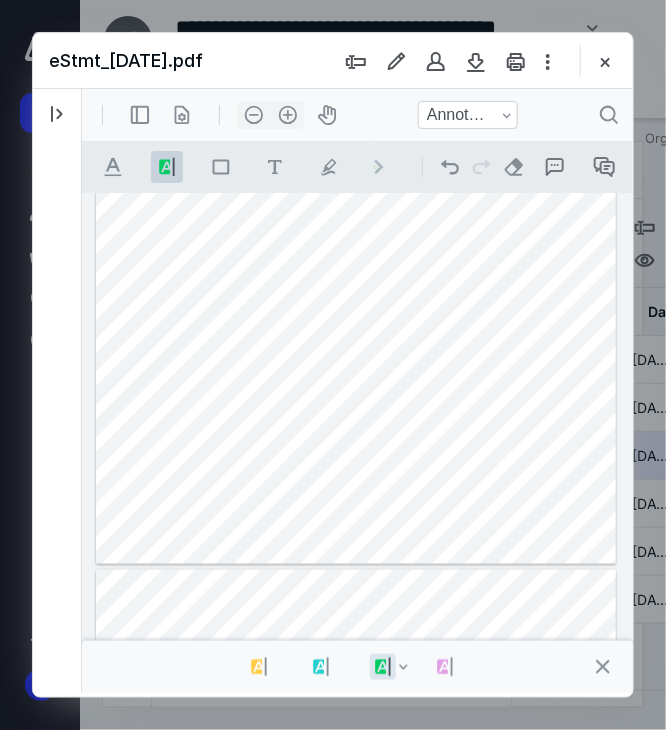 drag, startPoint x: 565, startPoint y: 430, endPoint x: 581, endPoint y: 431, distance: 16.03122 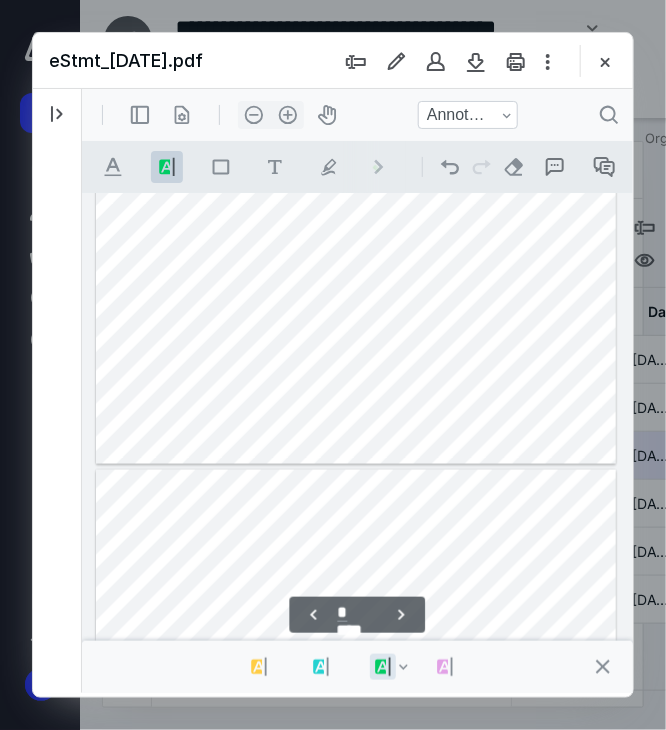 scroll, scrollTop: 3700, scrollLeft: 0, axis: vertical 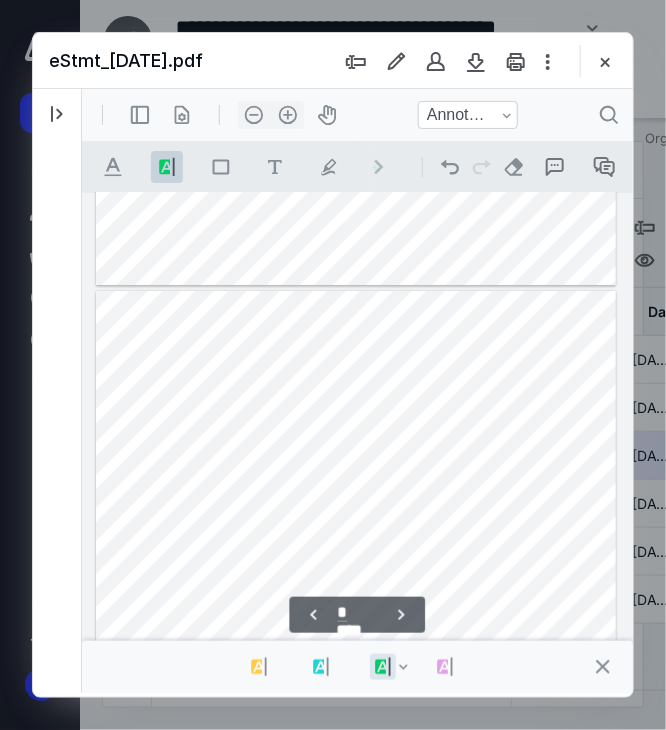 click at bounding box center (355, 626) 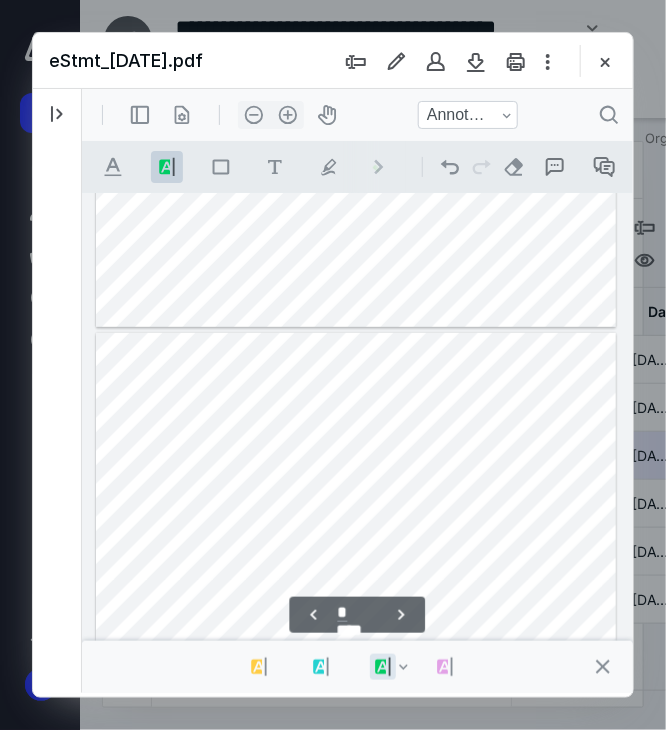 scroll, scrollTop: 2300, scrollLeft: 0, axis: vertical 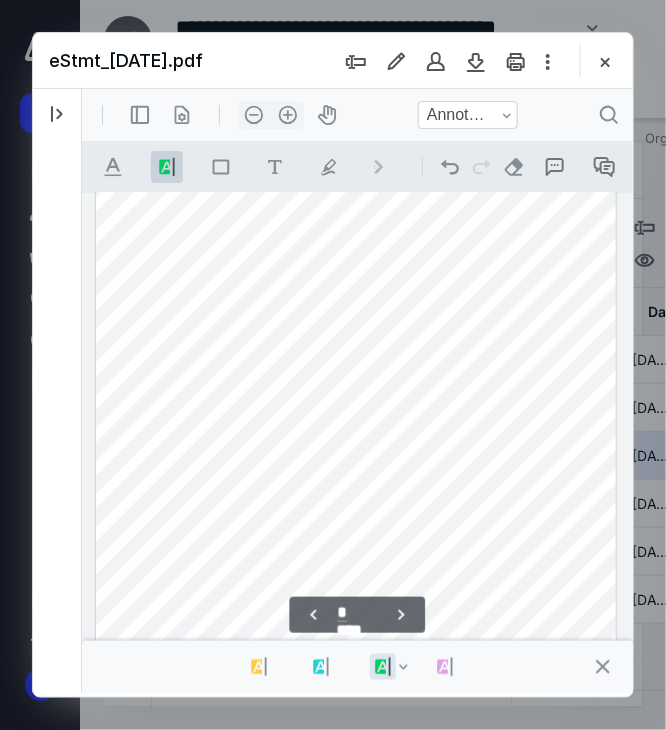 type on "*" 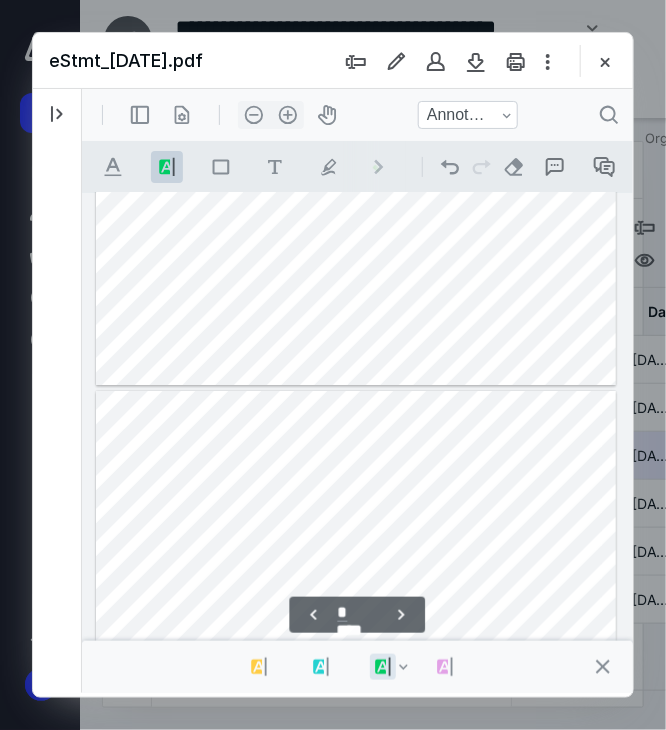 scroll, scrollTop: 3700, scrollLeft: 0, axis: vertical 